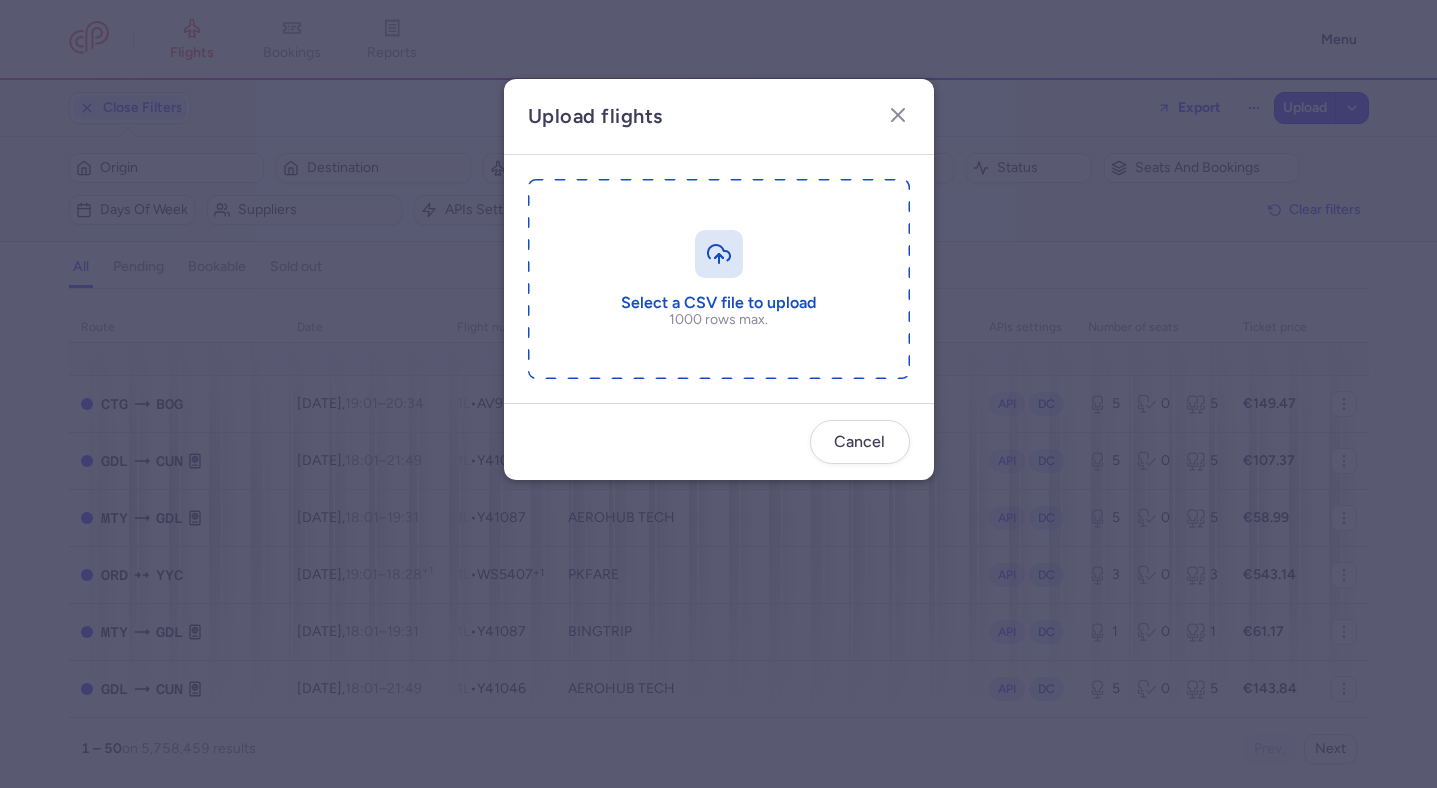 scroll, scrollTop: 0, scrollLeft: 0, axis: both 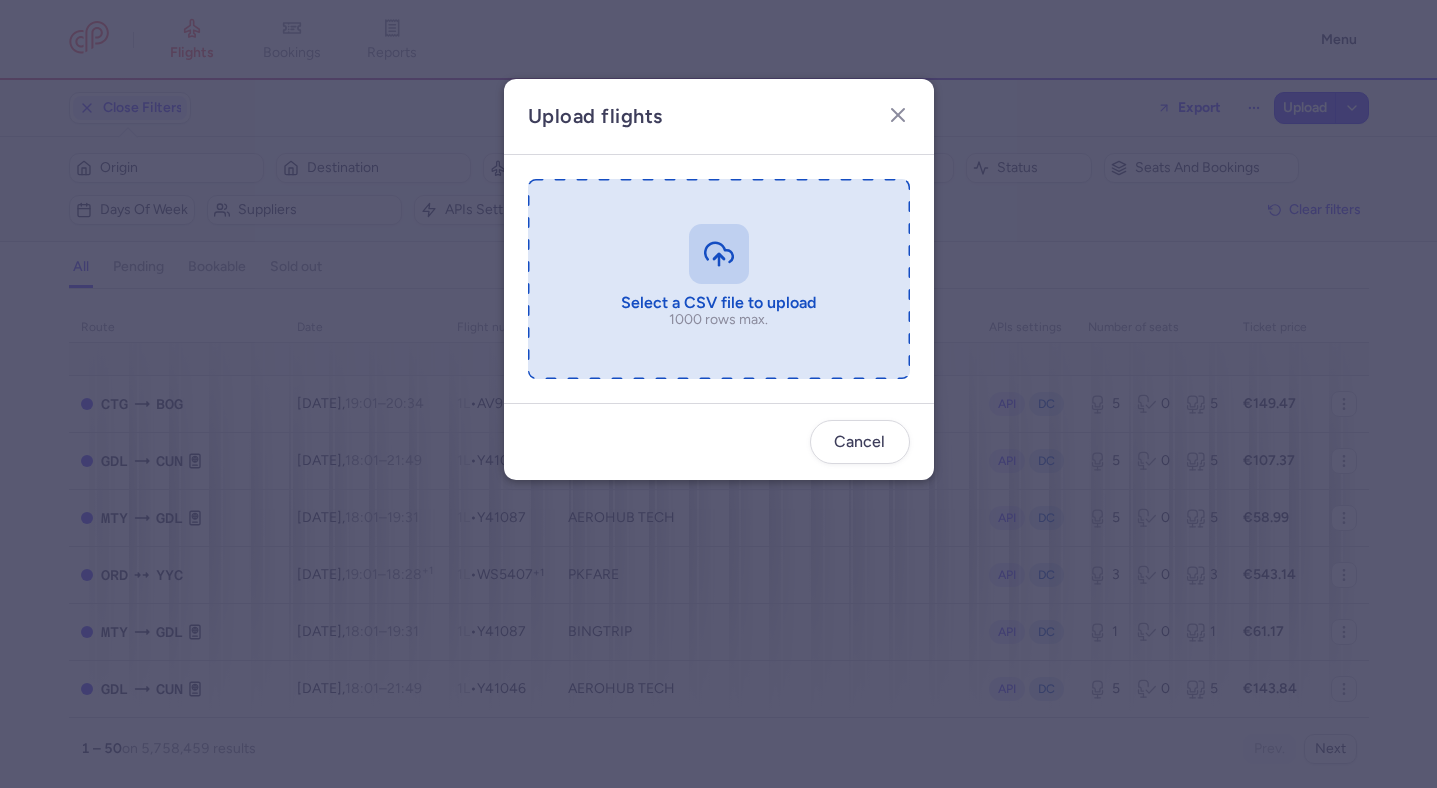 type on "C:\fakepath\export_flights_20250716,1728.csv" 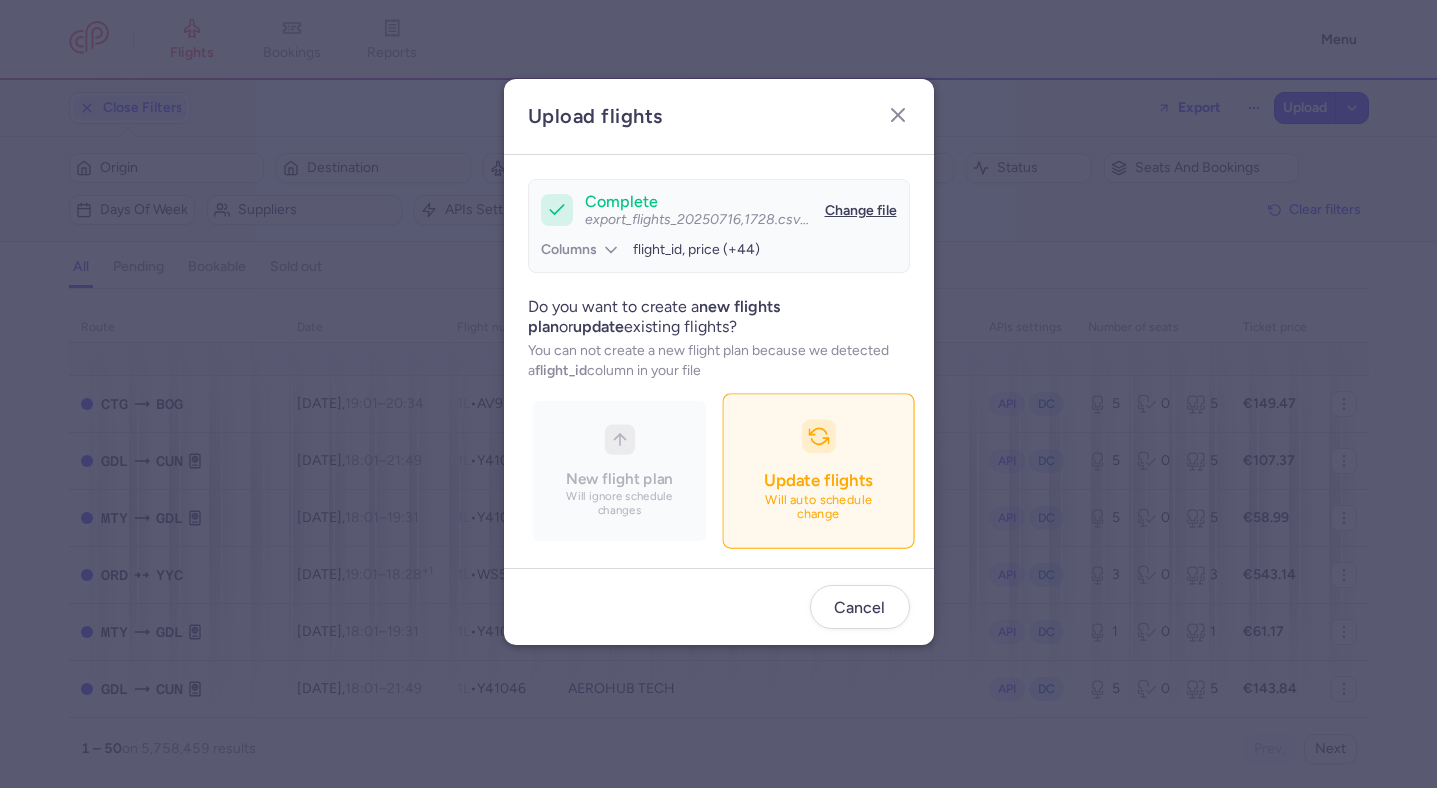 click on "Update flights" at bounding box center [818, 480] 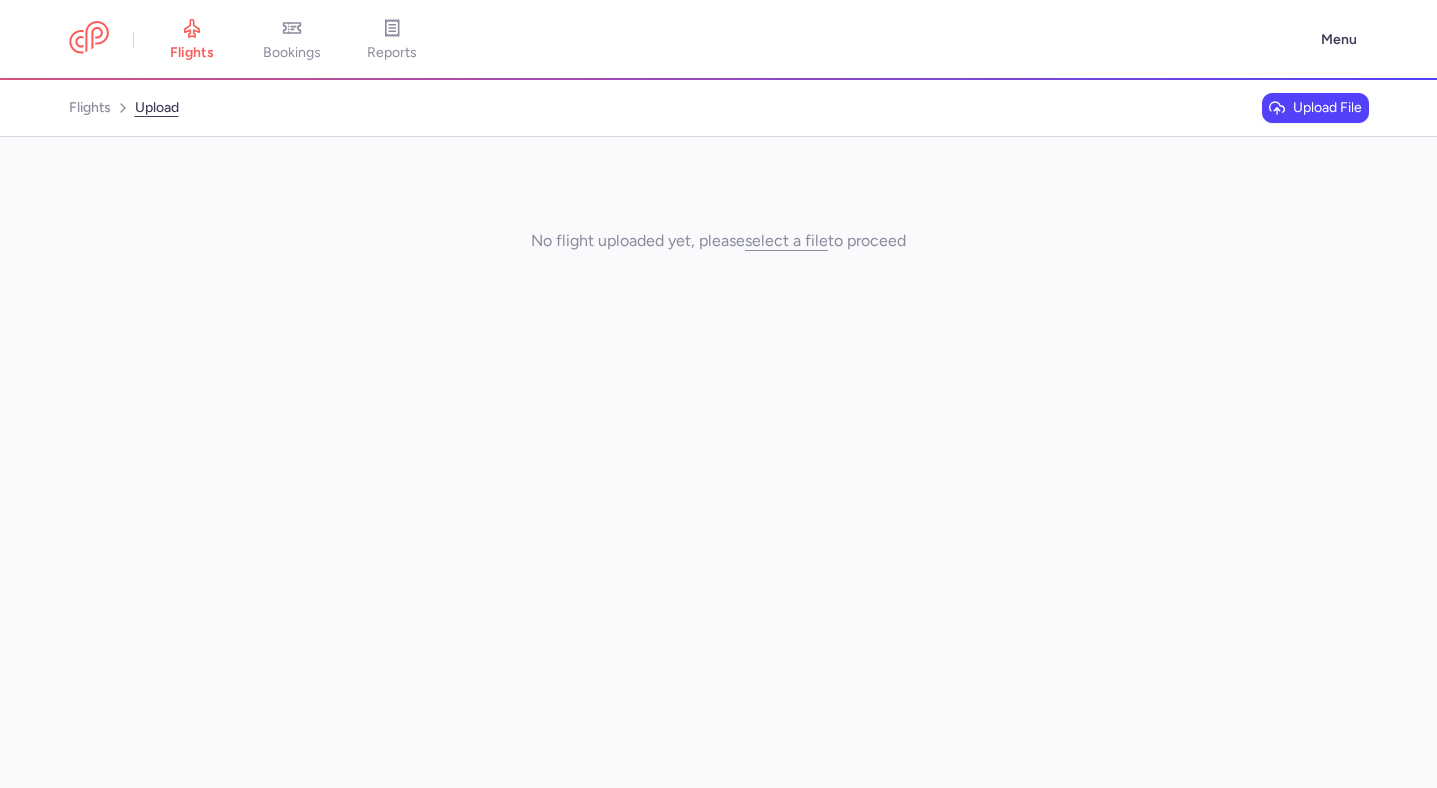 scroll, scrollTop: 0, scrollLeft: 0, axis: both 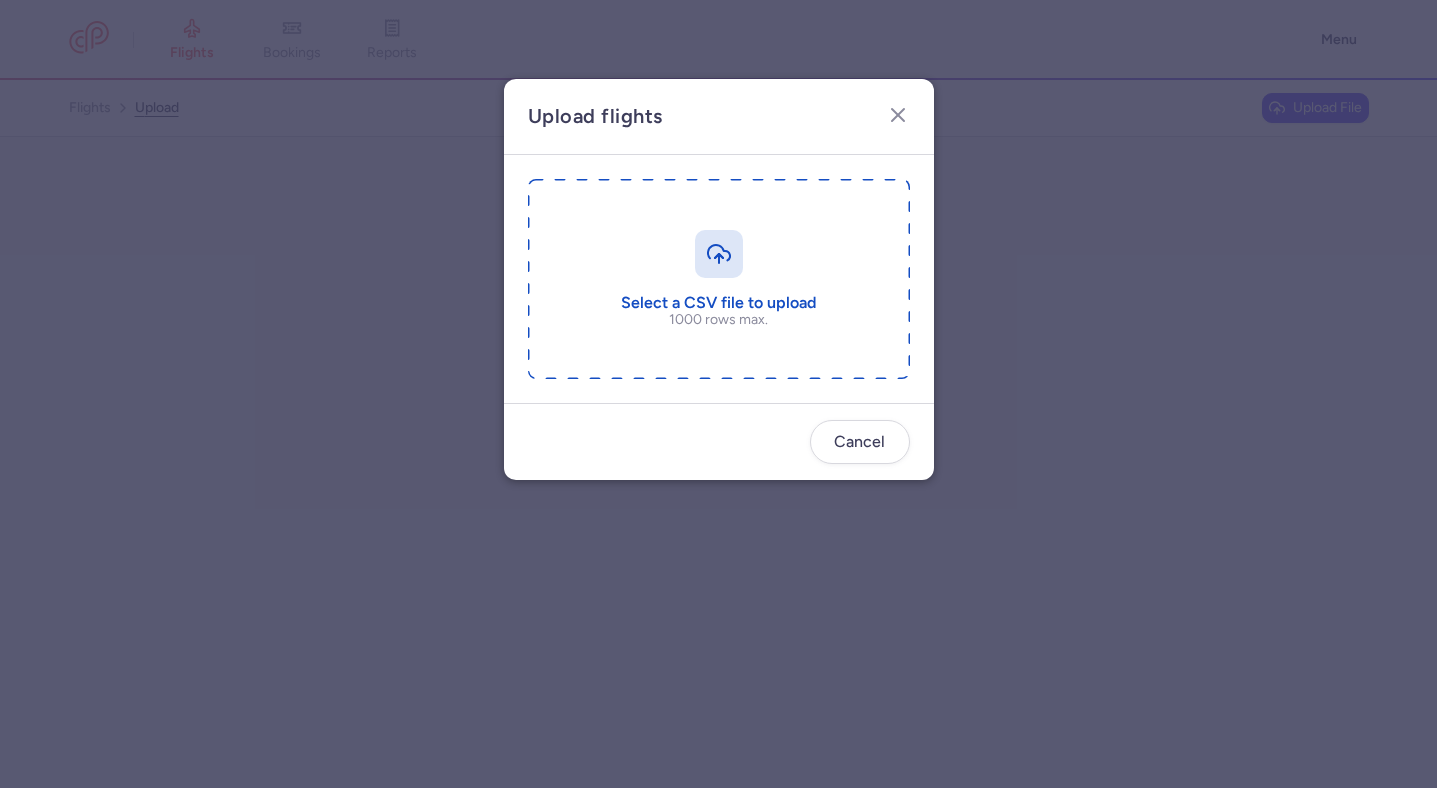 type 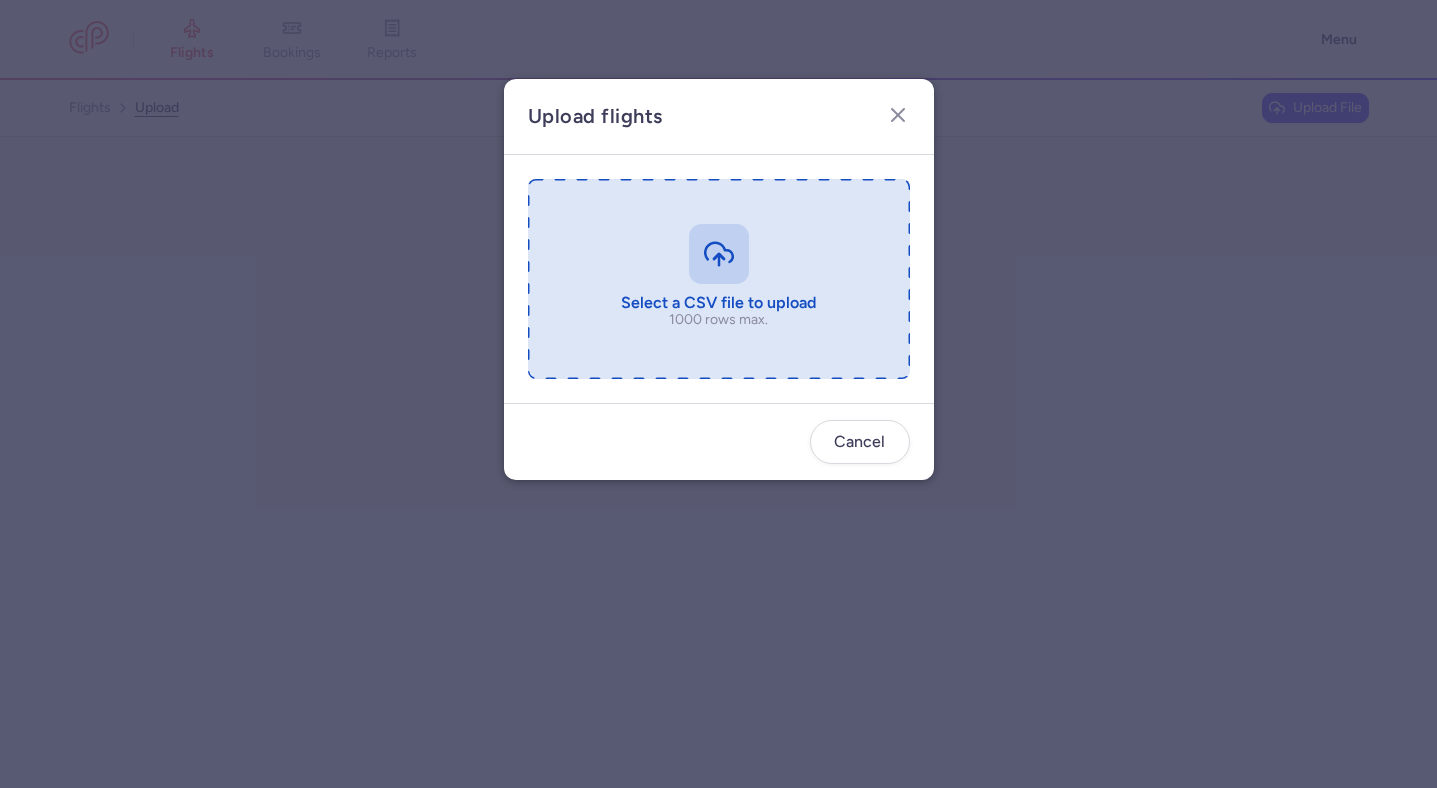 type on "C:\fakepath\export_flights_20250716,1728.csv" 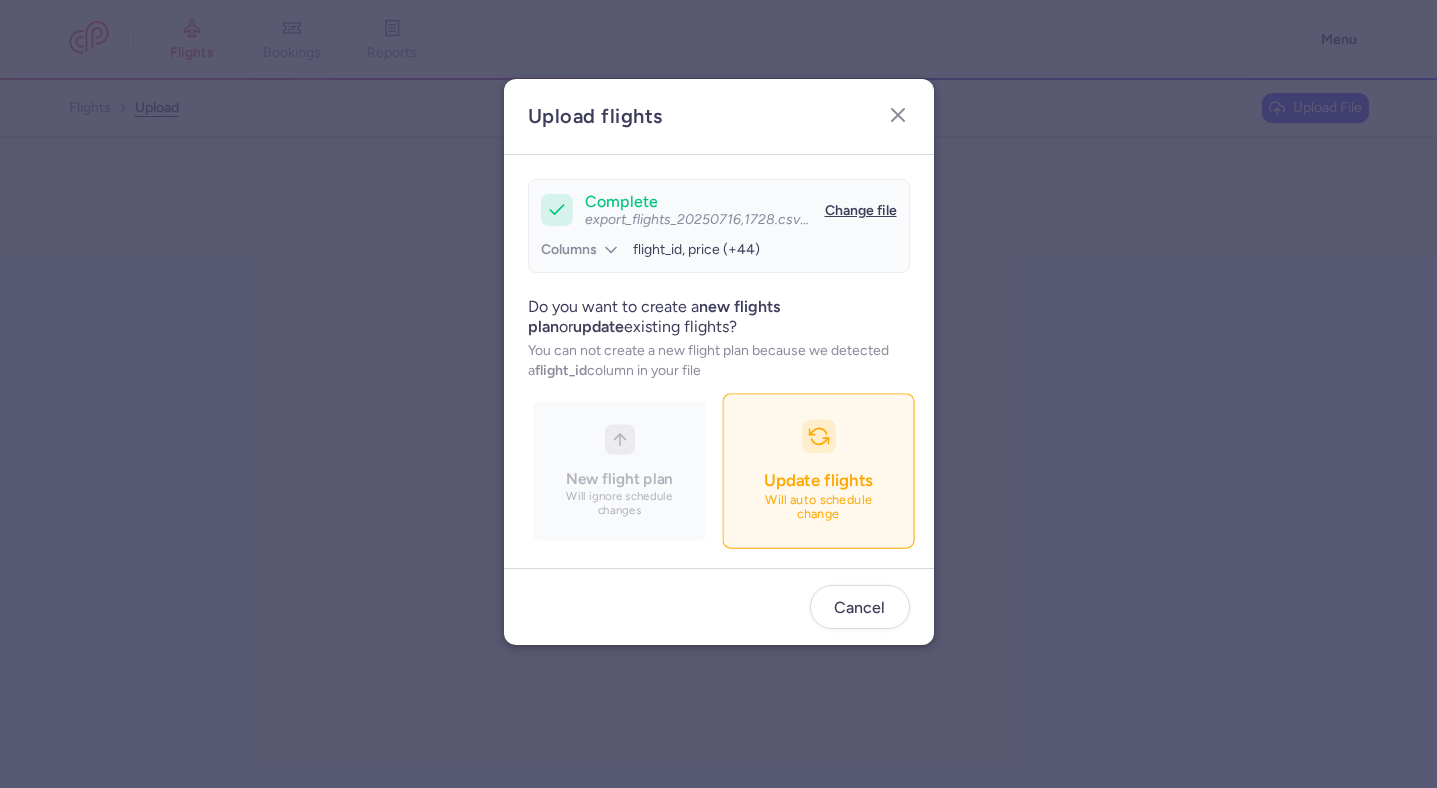 click 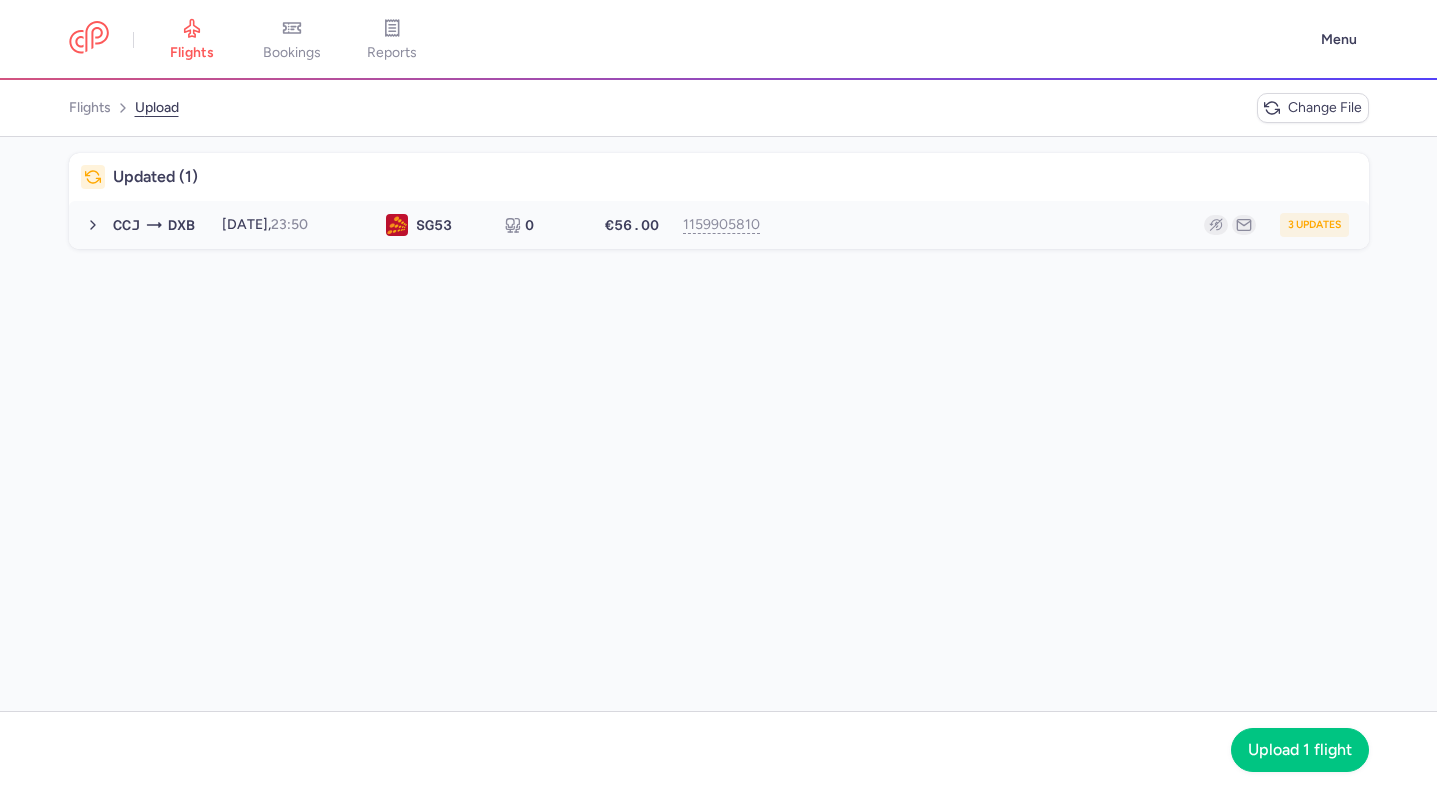 click on "3 updates" at bounding box center (1063, 225) 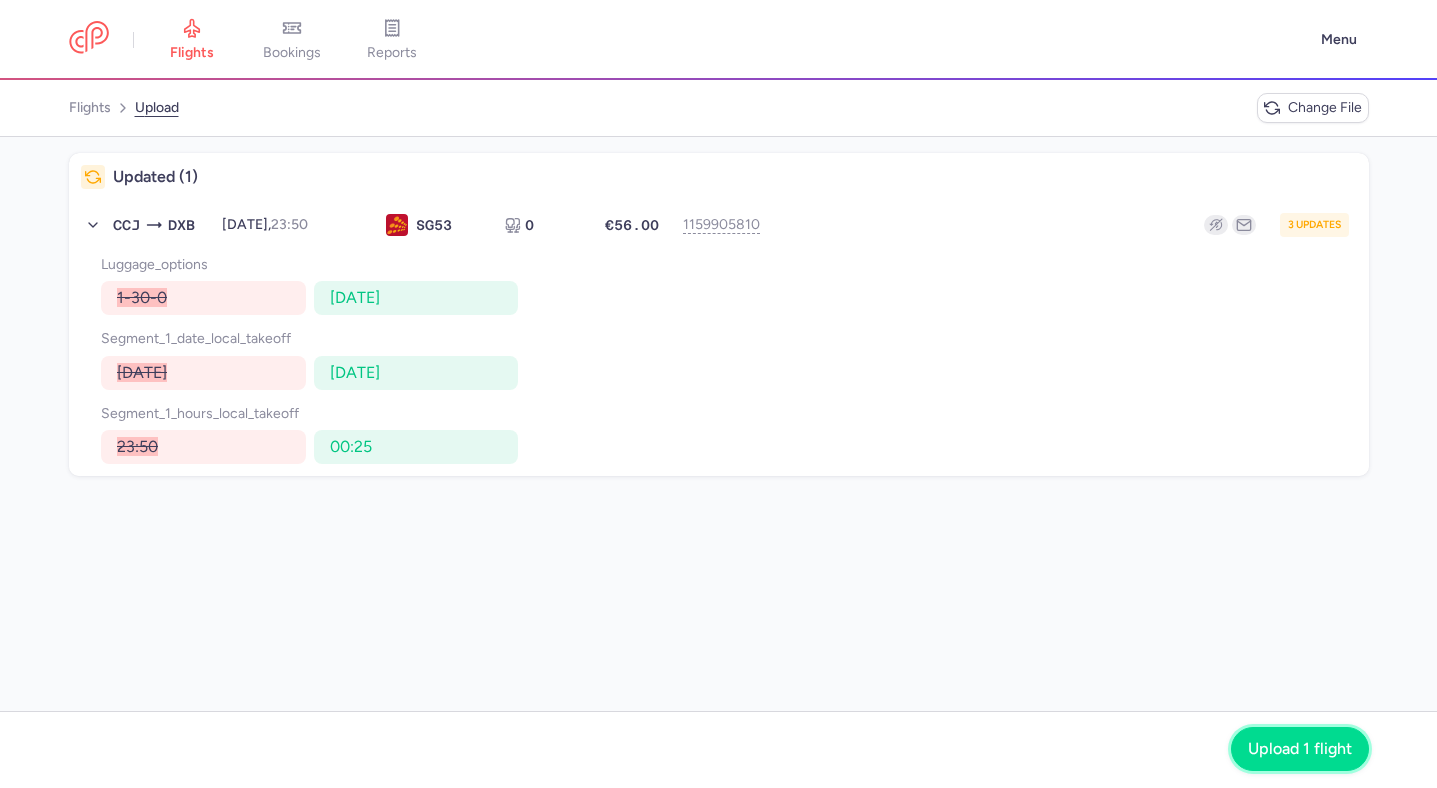 click on "Upload 1 flight" 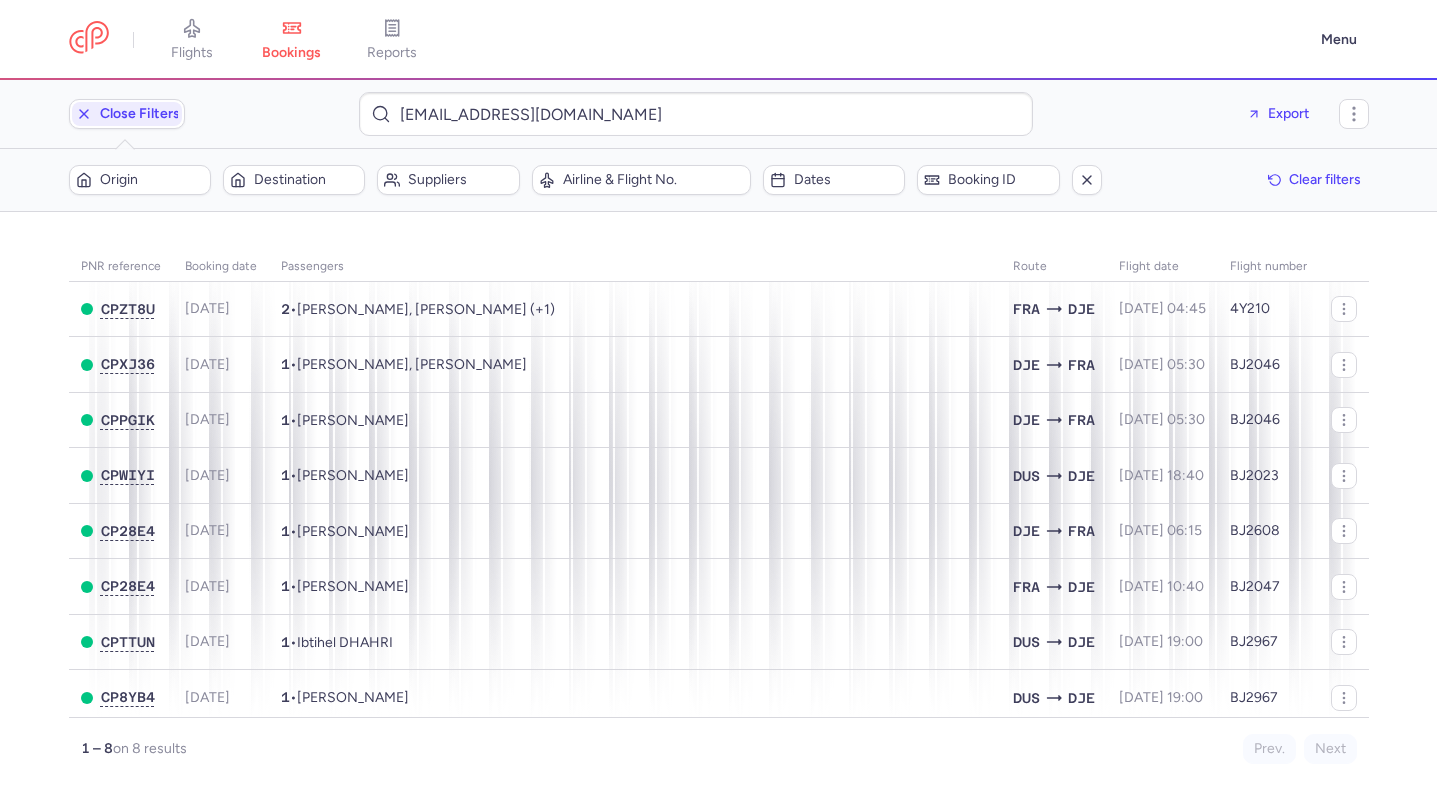 scroll, scrollTop: 0, scrollLeft: 0, axis: both 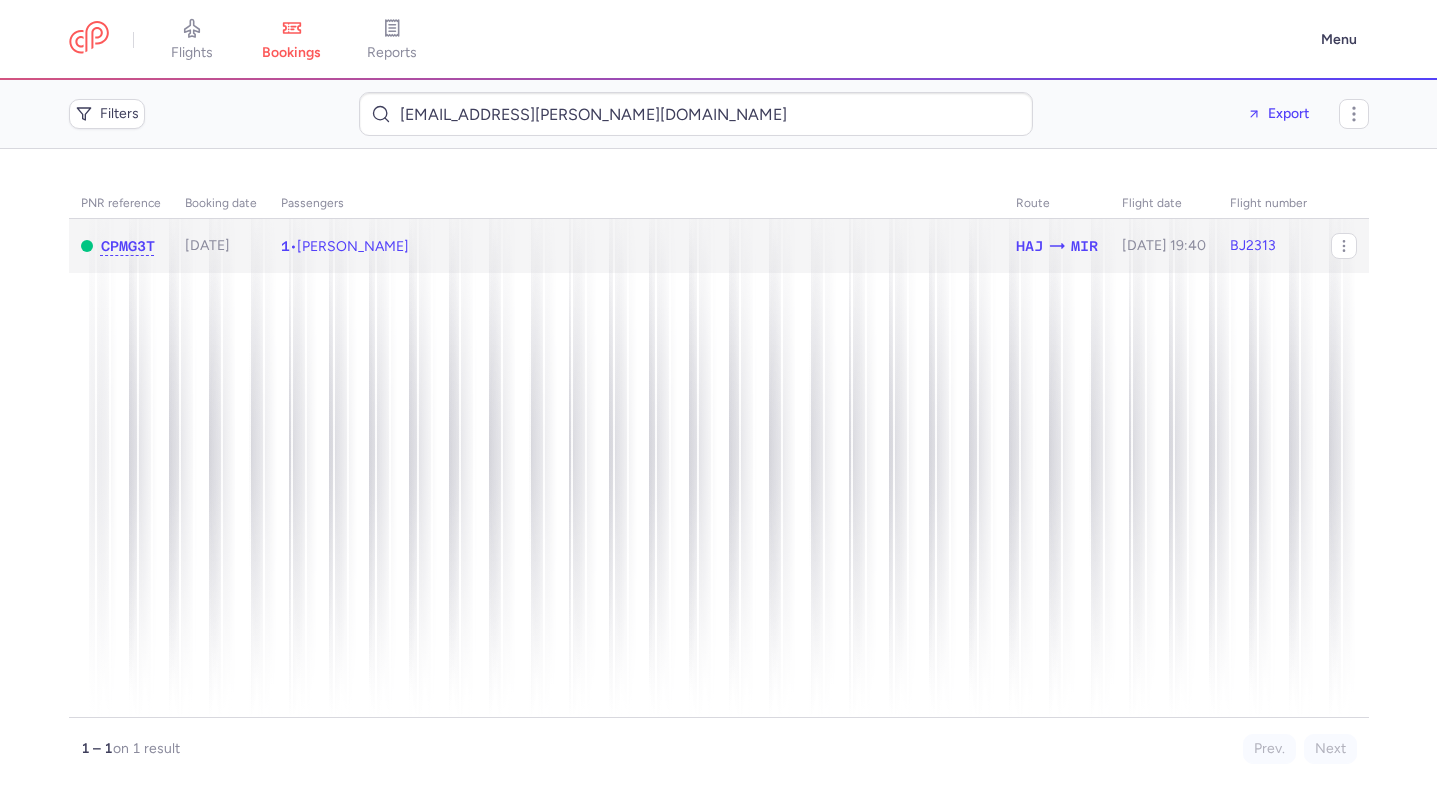 click on "1  •  Niwin MBAREK" at bounding box center [636, 246] 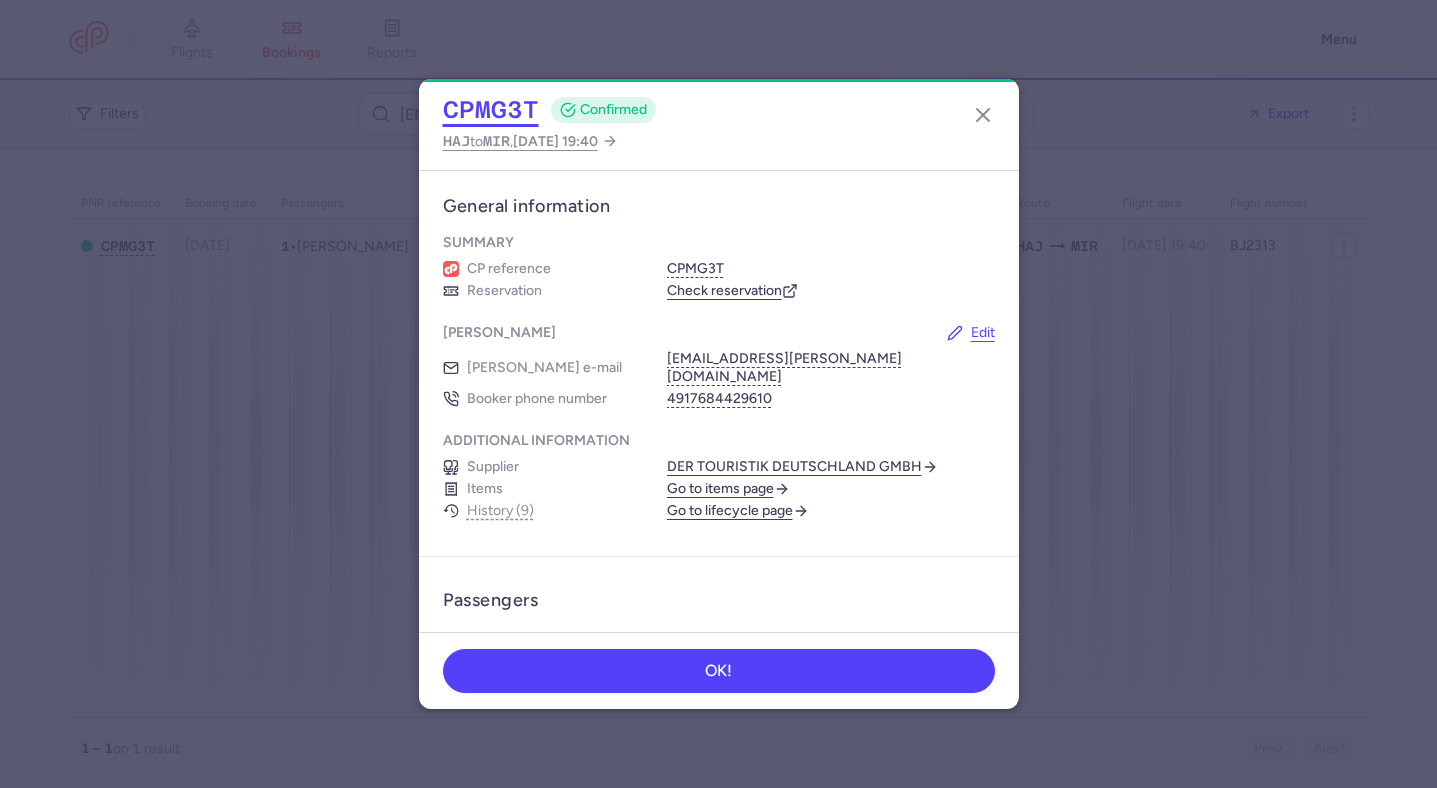 click on "CPMG3T" 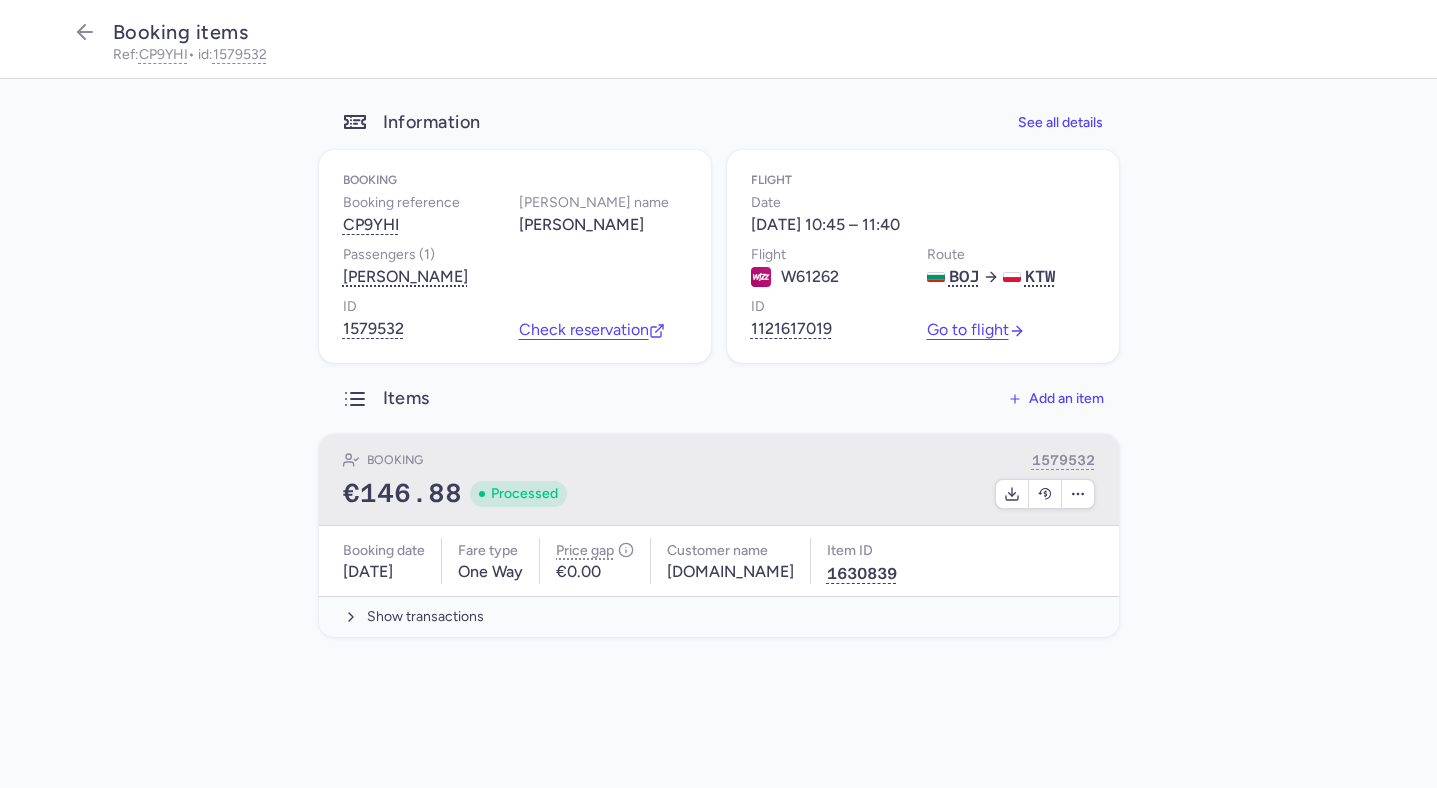 scroll, scrollTop: 0, scrollLeft: 0, axis: both 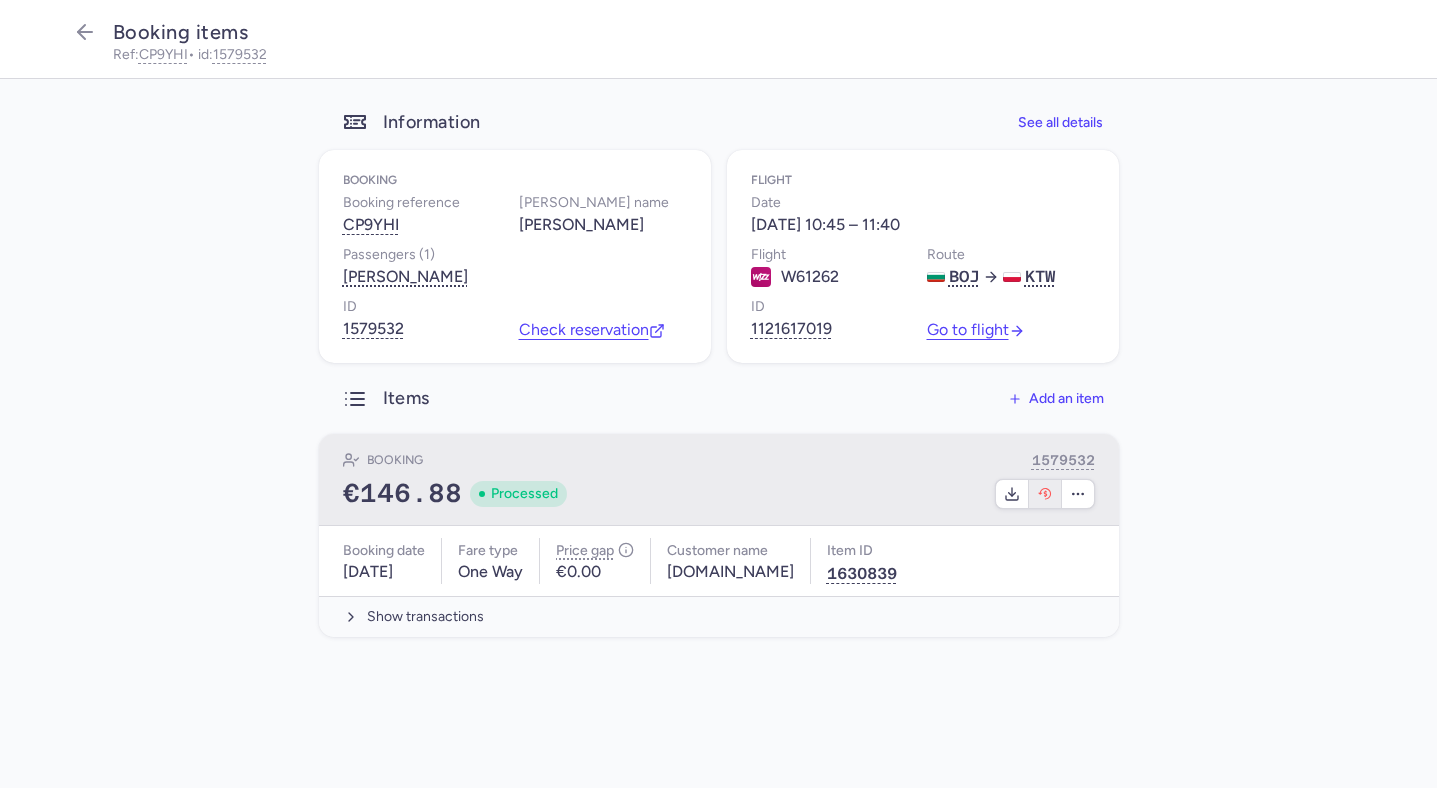 click 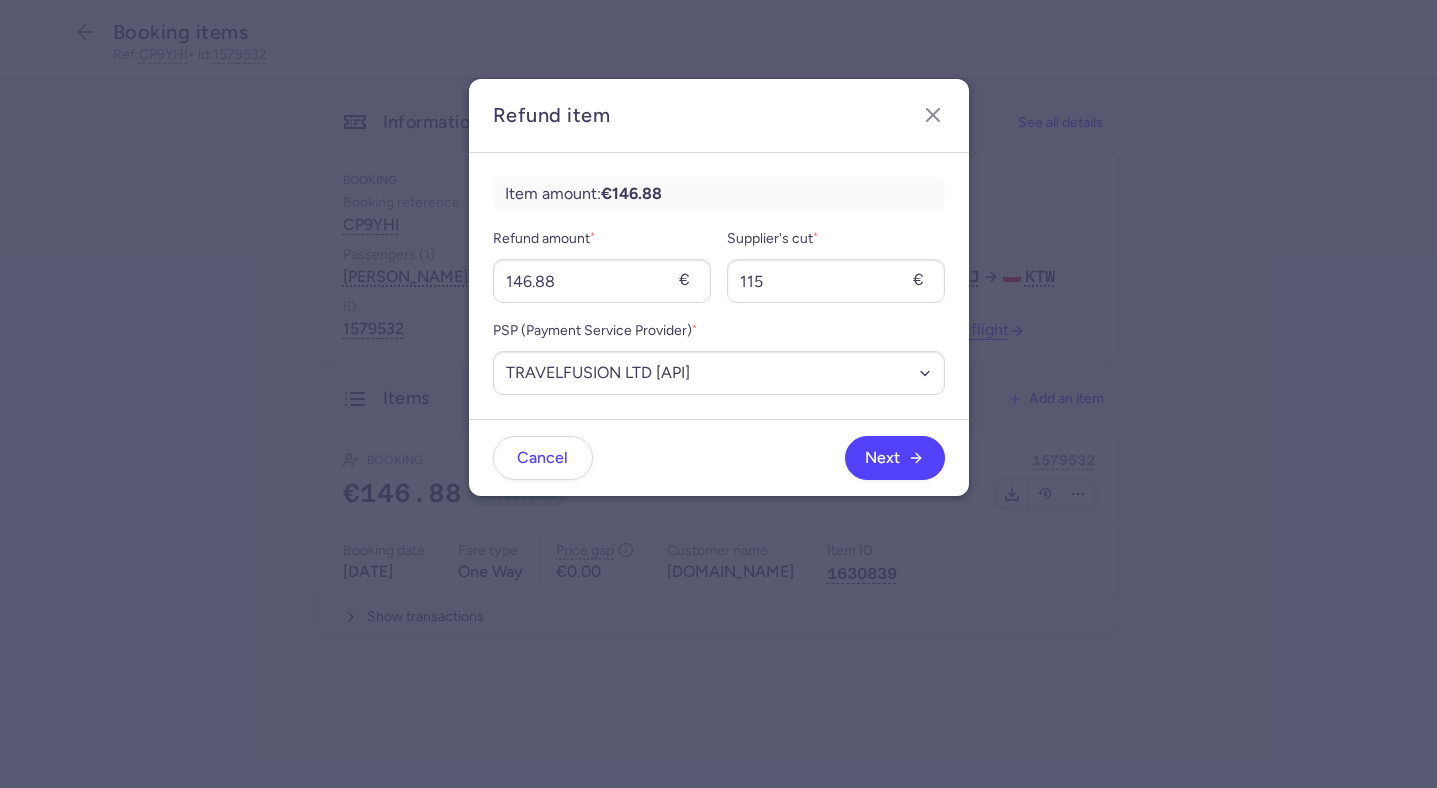 click on "Cancel Next" 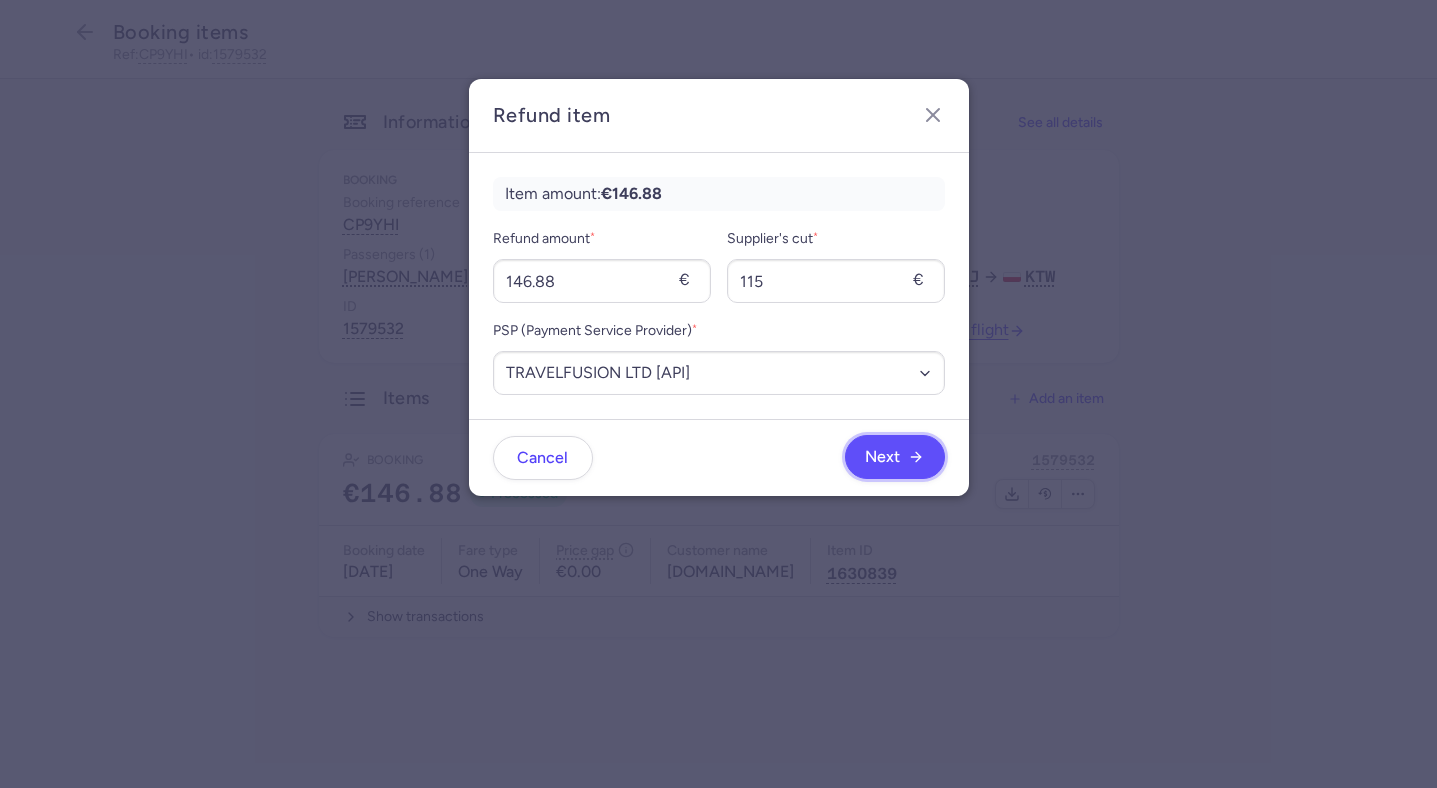 click on "Next" at bounding box center (882, 457) 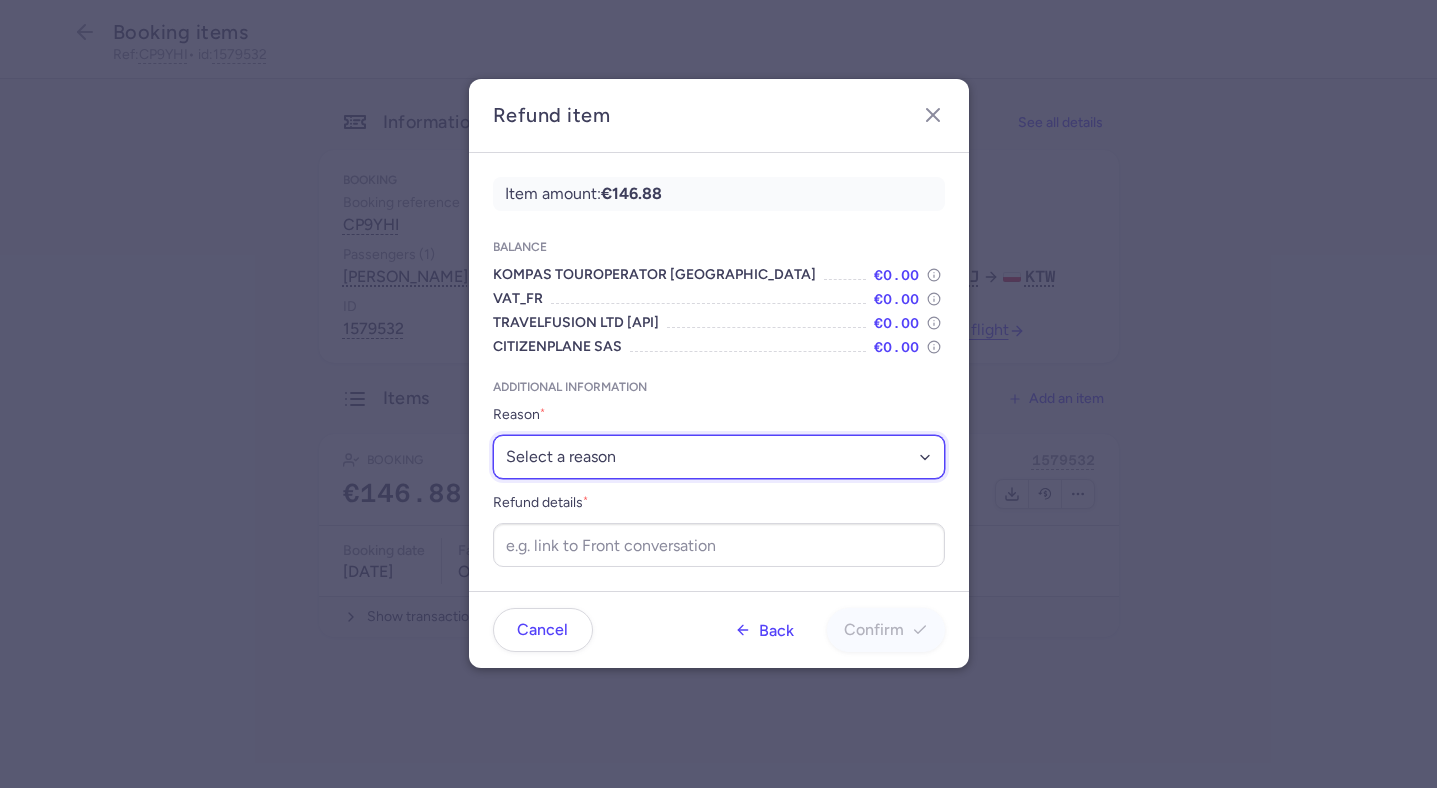 click on "Select a reason ✈️ Airline ceasing ops 💼 Ancillary issue 📄 APIS missing ⚙️ CitizenPlane error ⛔️ Denied boarding 🔁 Duplicate ❌ Flight canceled 🕵🏼‍♂️ Fraud 🎁 Goodwill 🎫 Goodwill allowance 🙃 Other 💺 Overbooking 💸 Refund with penalty 🙅 Schedule change not accepted 🤕 Supplier error 💵 Tax refund ❓ Unconfirmed booking" at bounding box center (719, 457) 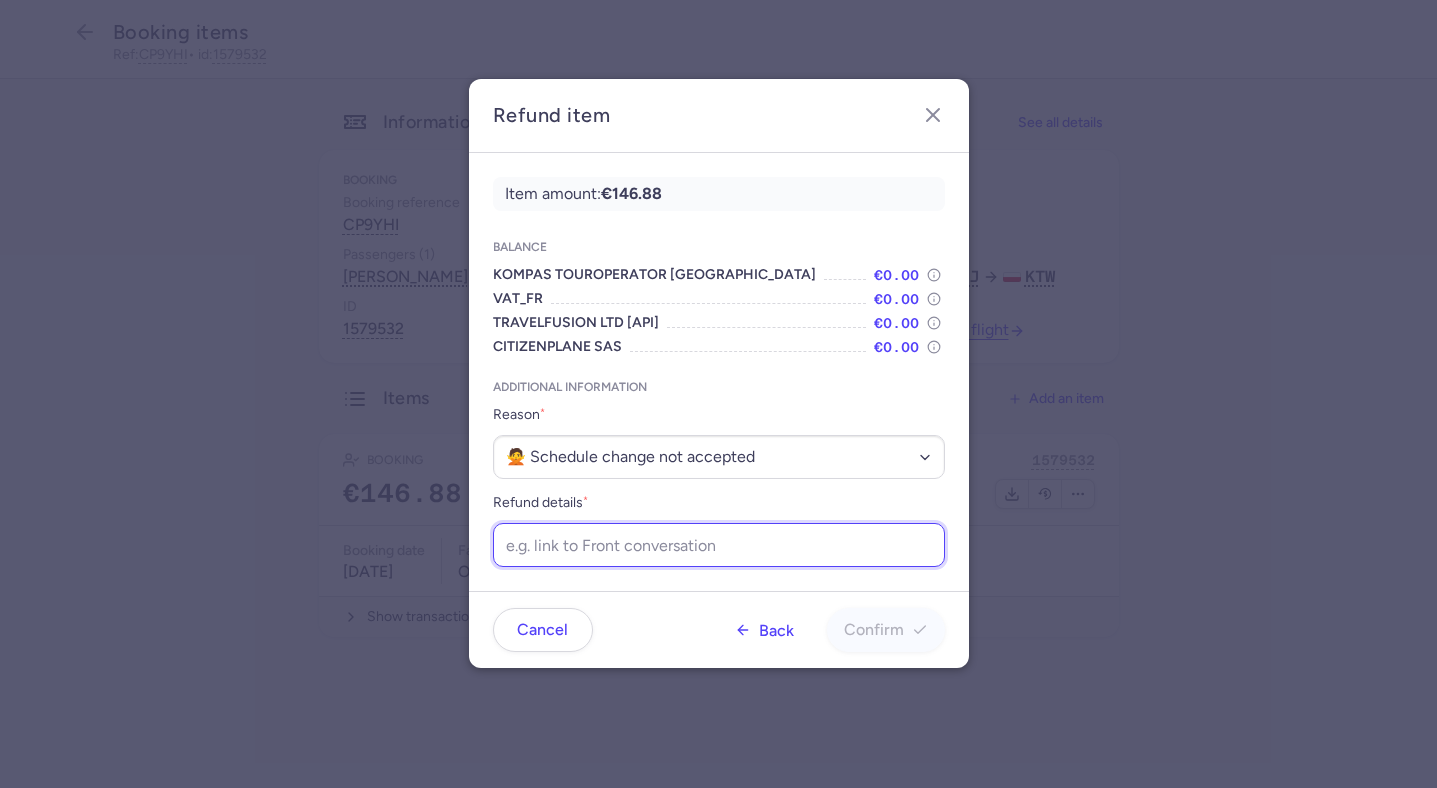 click on "Refund details  *" at bounding box center (719, 545) 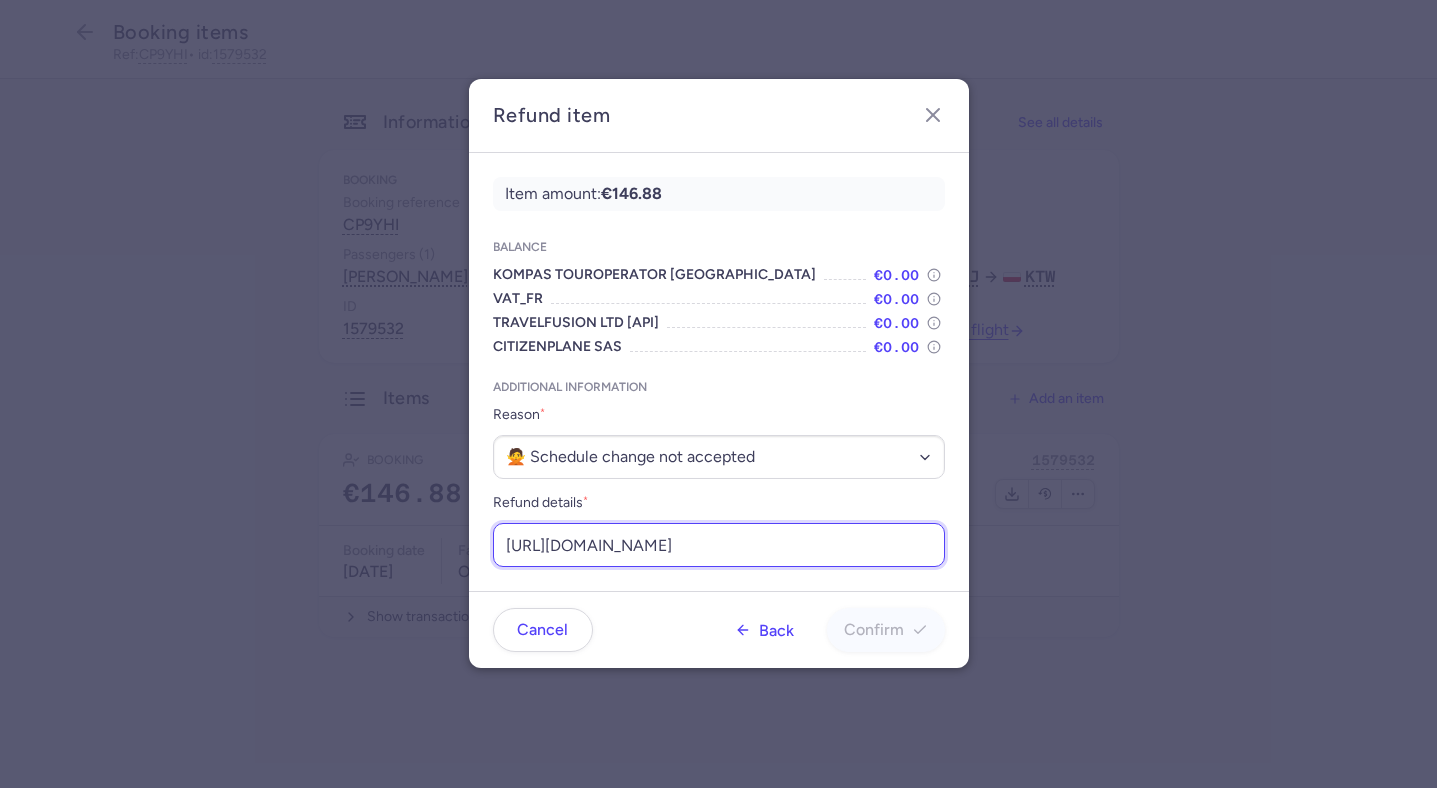scroll, scrollTop: 0, scrollLeft: 240, axis: horizontal 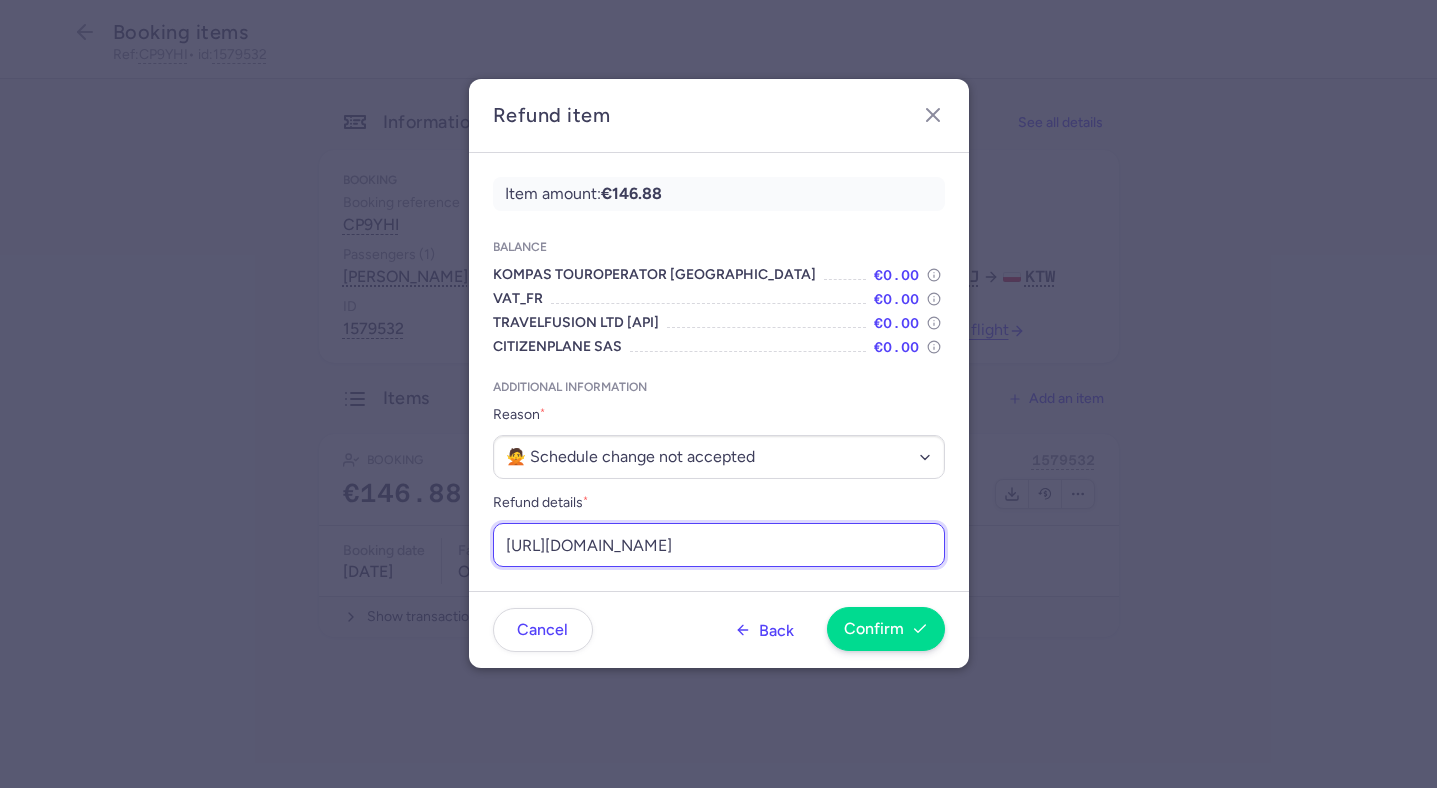 type on "https://app.frontapp.com/open/msg_pvsmvlu?key=AafA4RF2WH-Or-ImdfOA99Kfwcb_JW_1" 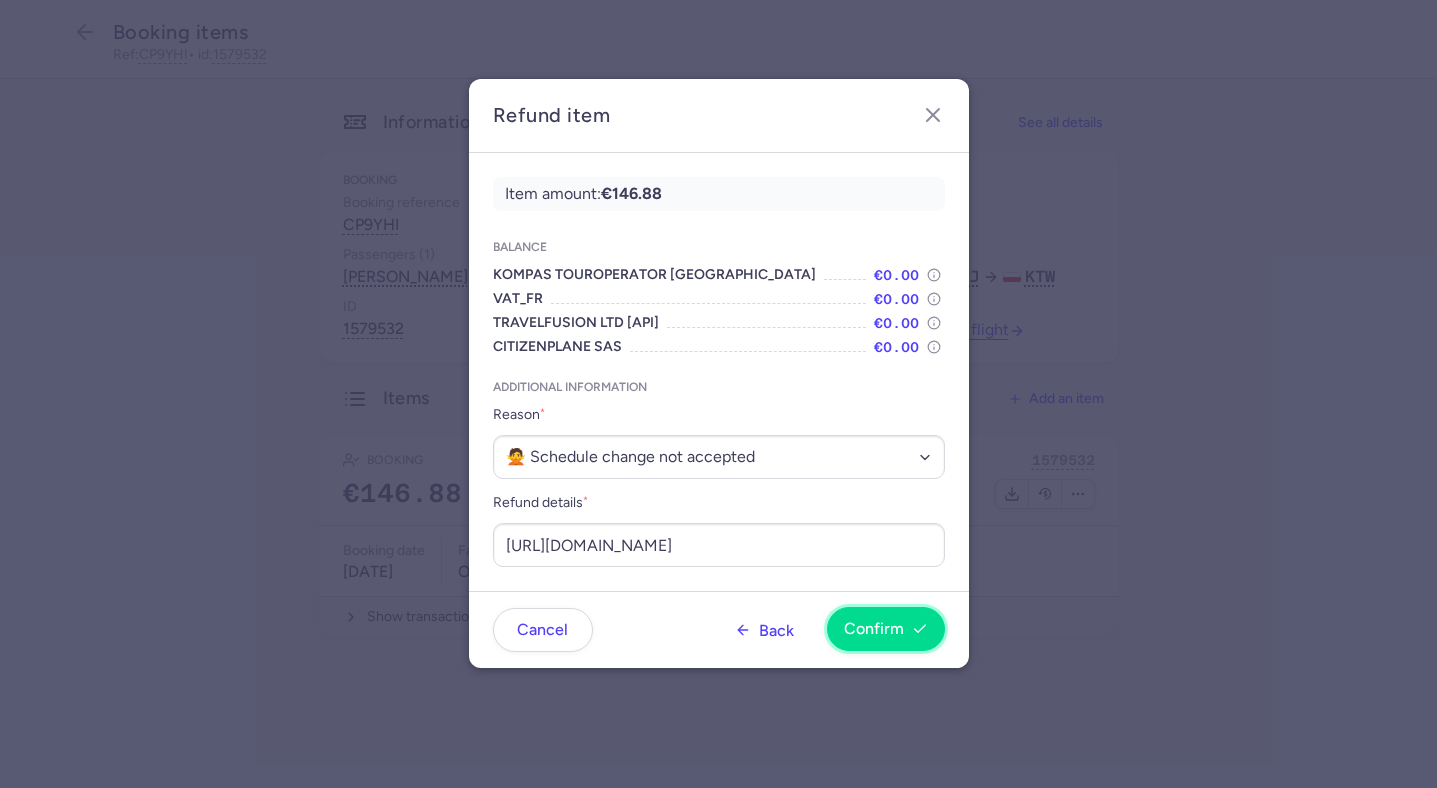 click on "Confirm" at bounding box center (886, 629) 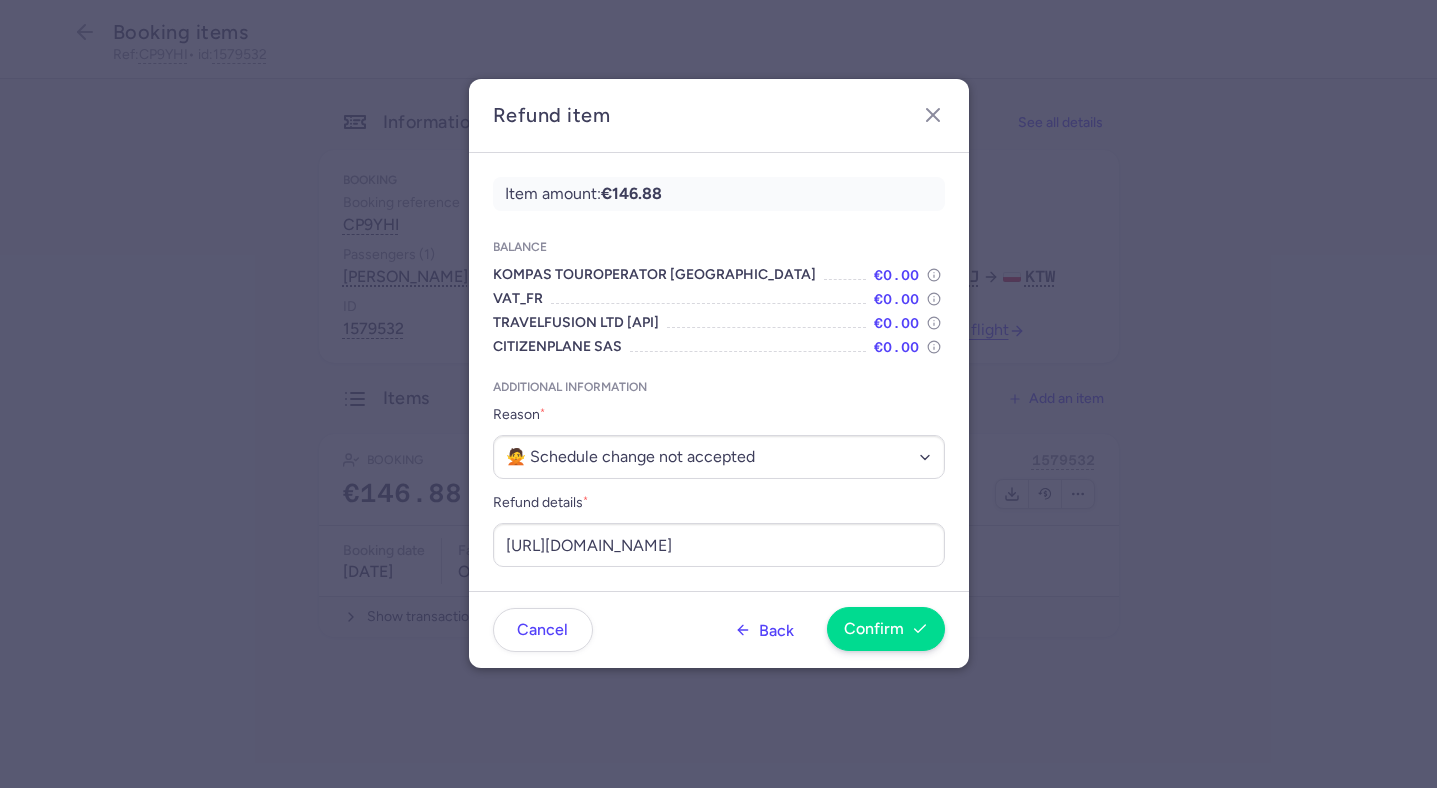 scroll, scrollTop: 0, scrollLeft: 0, axis: both 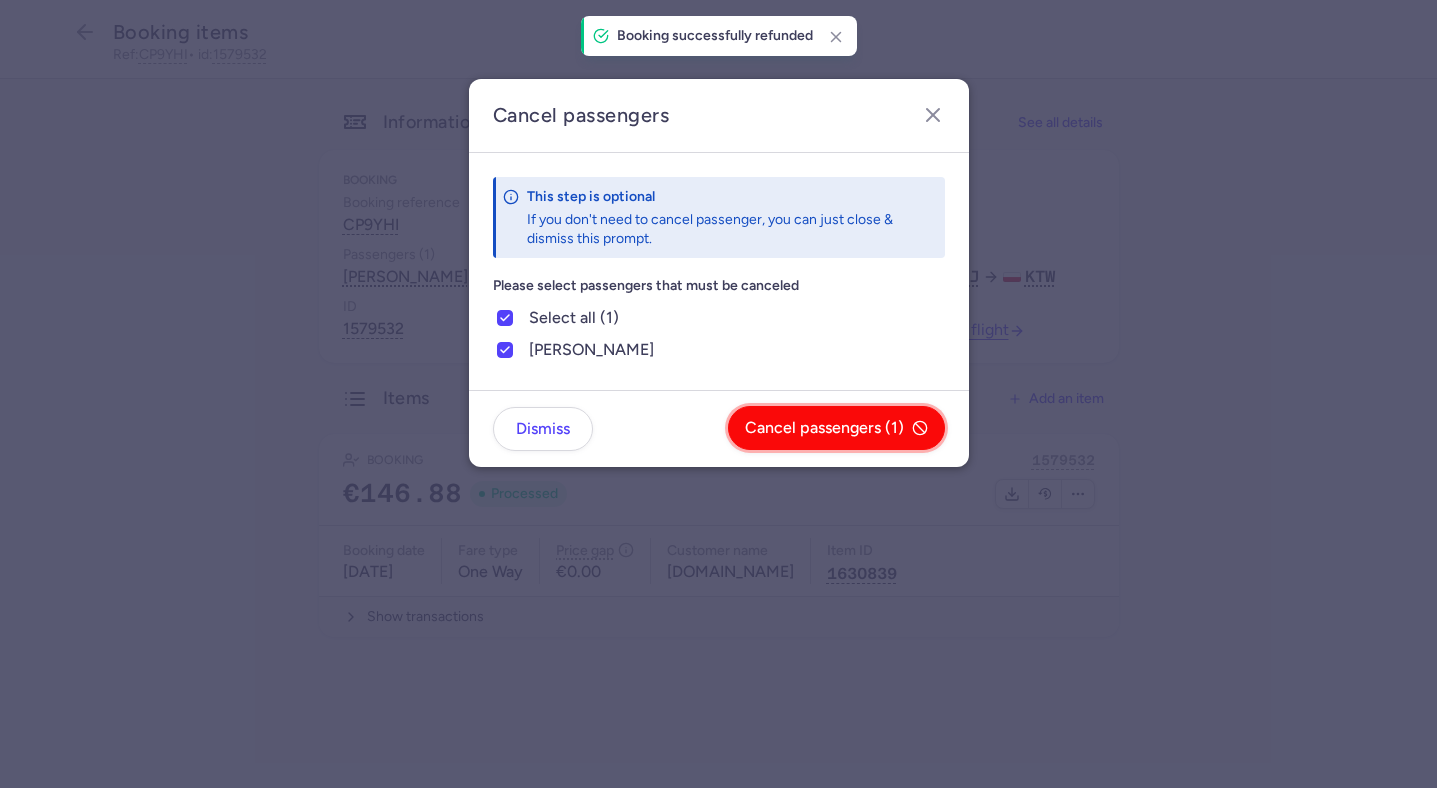 click on "Cancel passengers (1)" at bounding box center (836, 428) 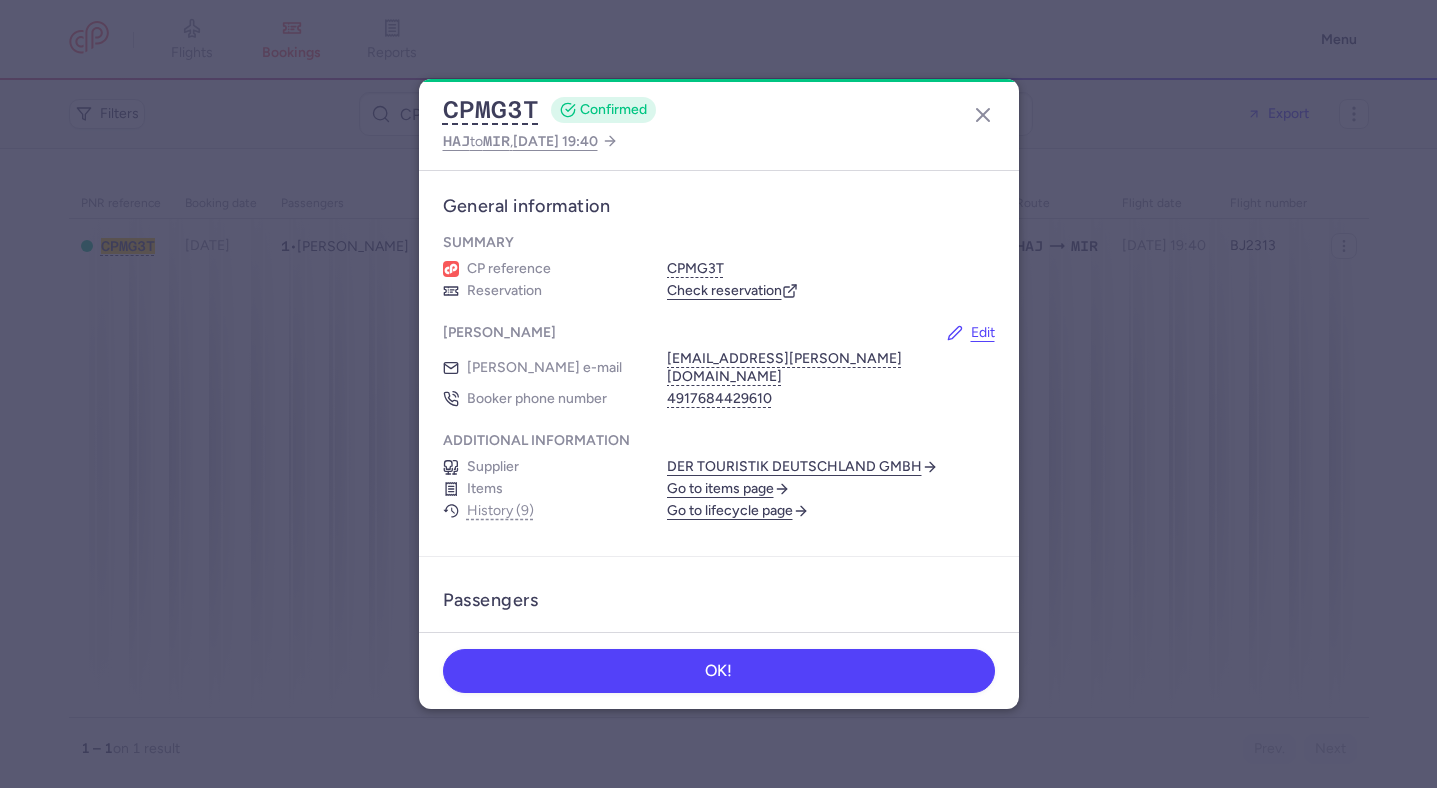 scroll, scrollTop: 0, scrollLeft: 0, axis: both 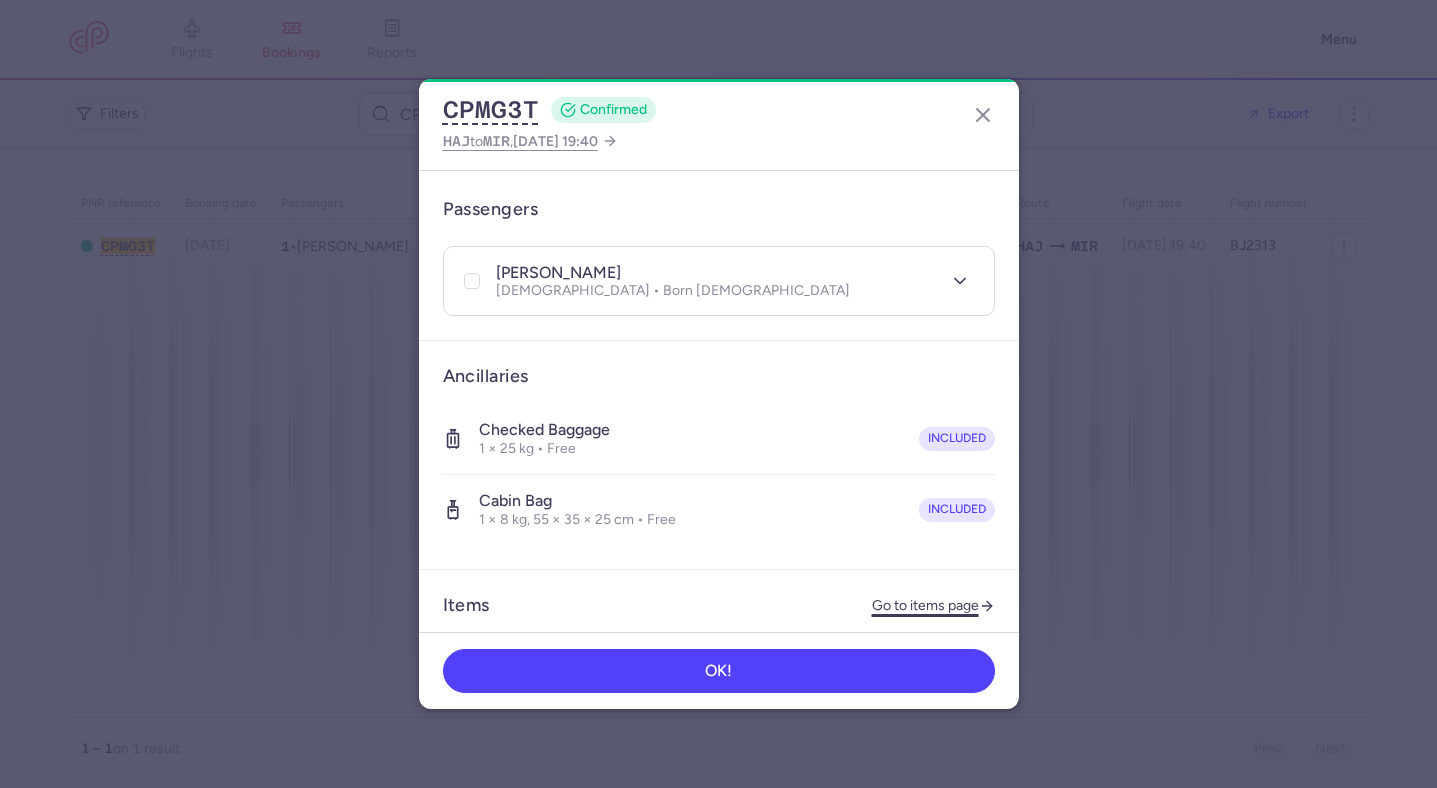 click on "Go to items page" 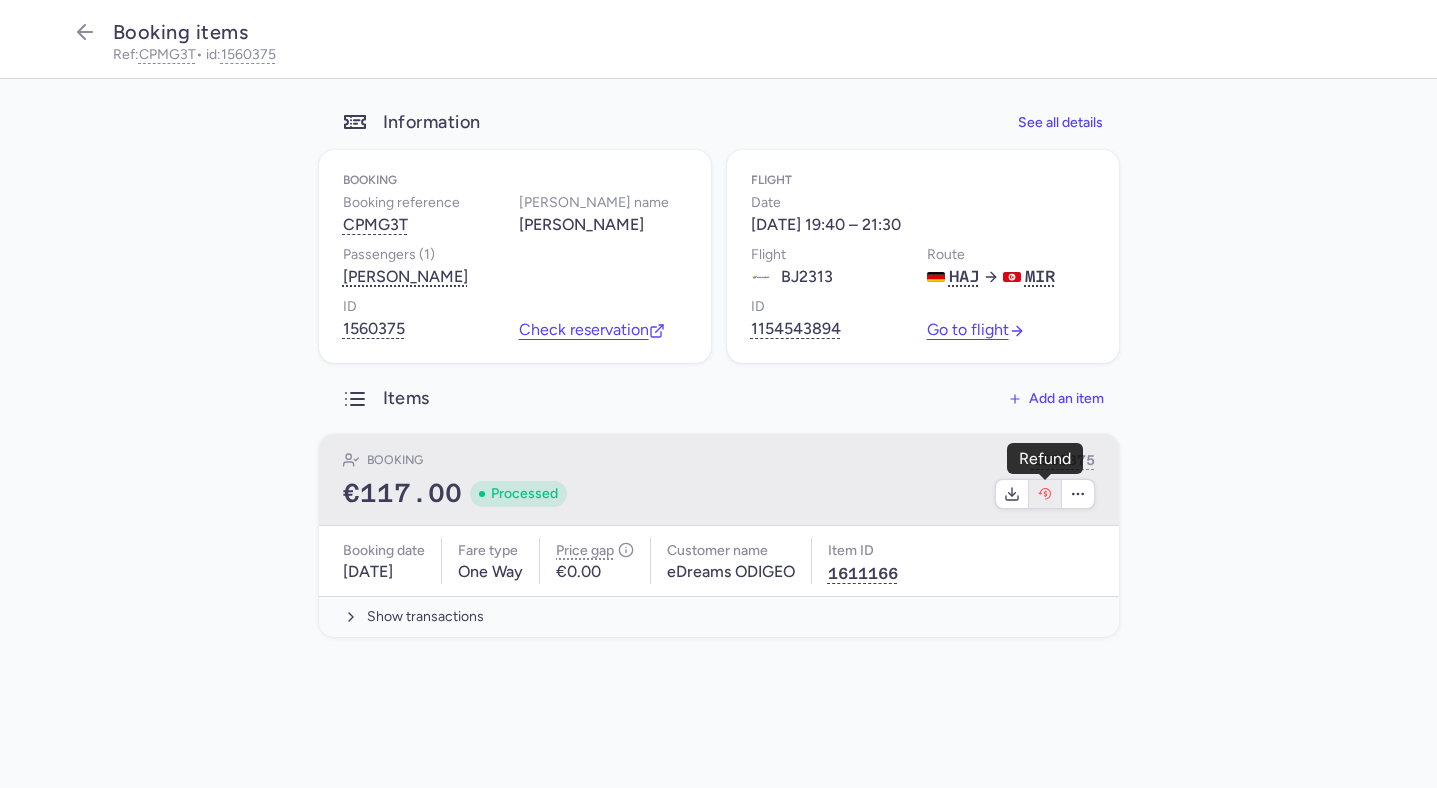 click 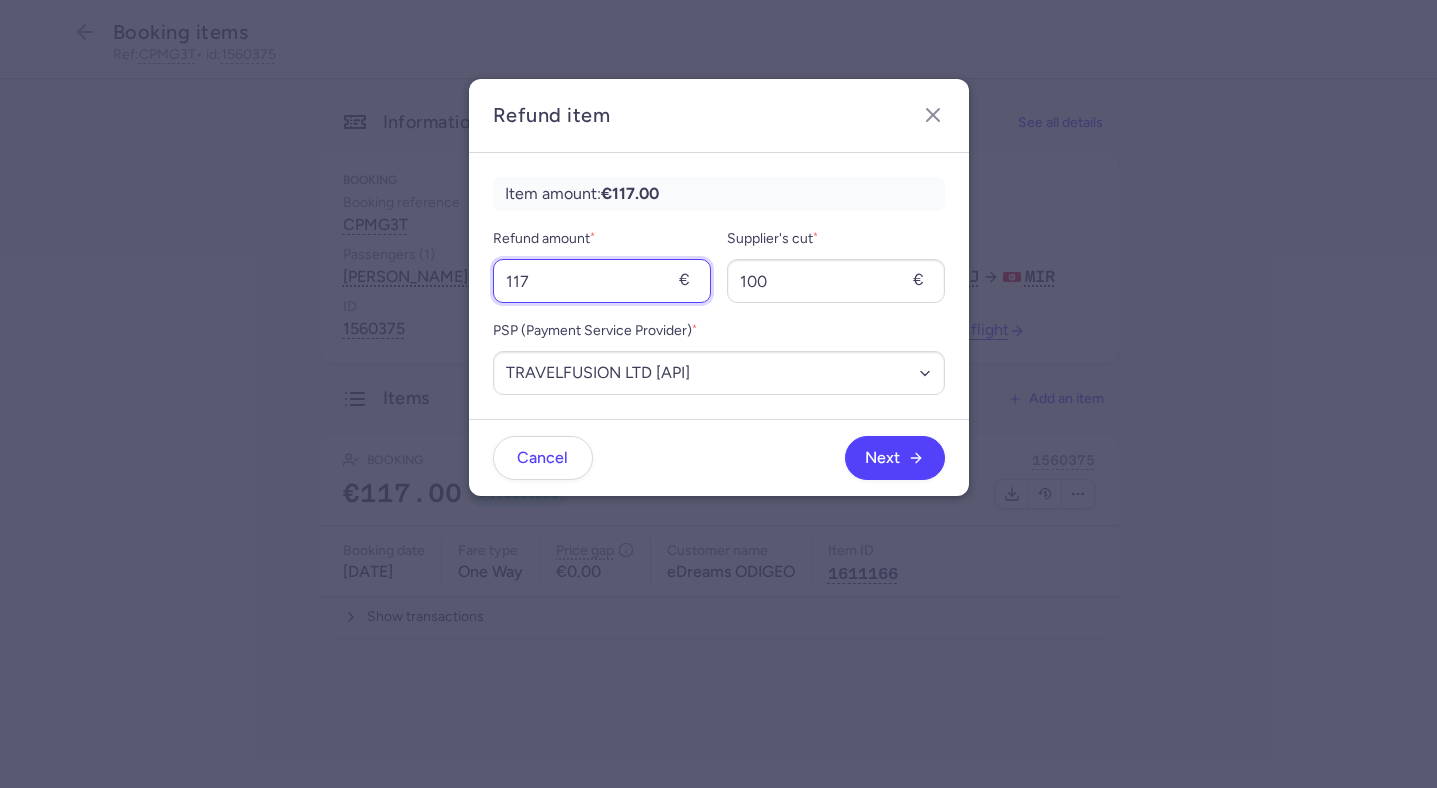 click on "117" at bounding box center [602, 281] 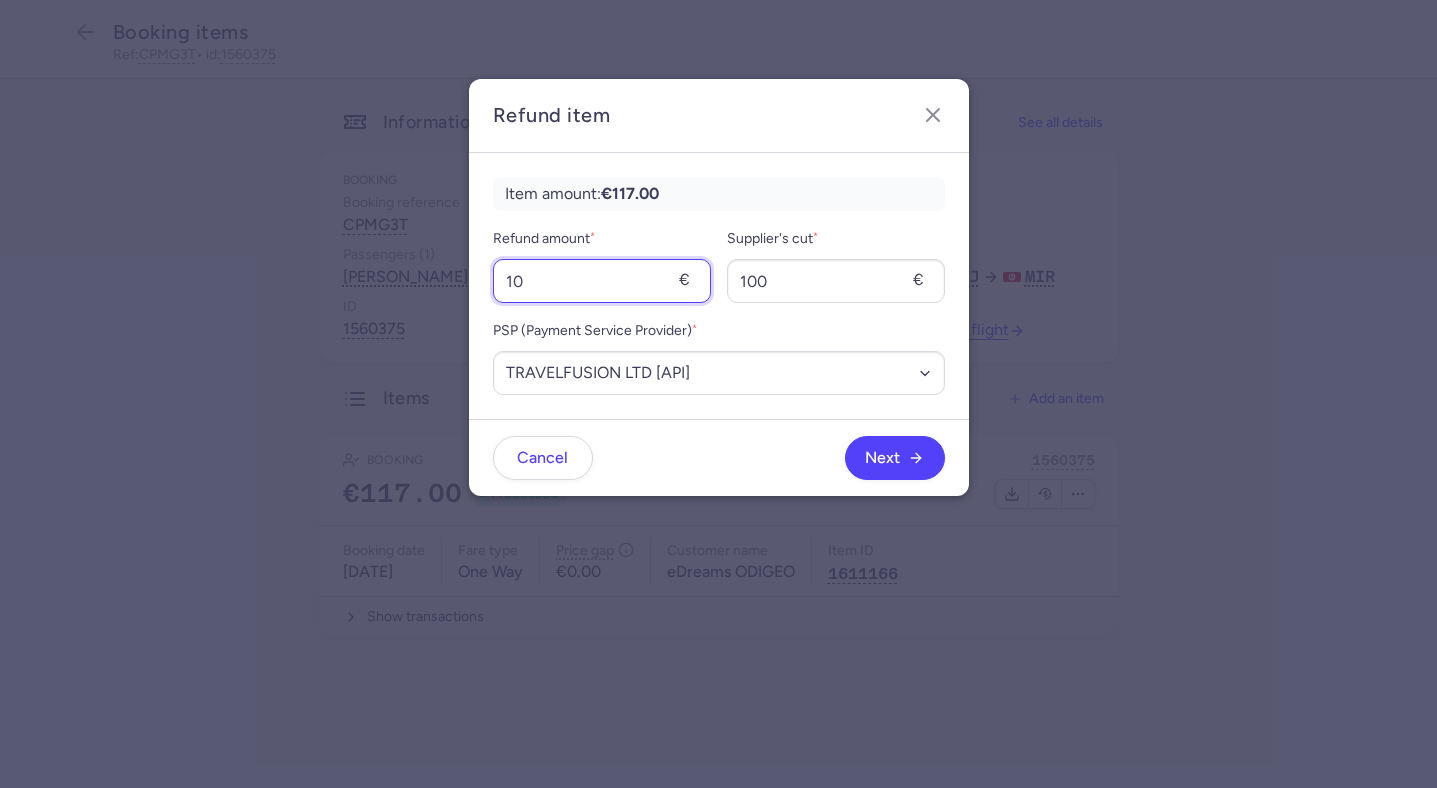 type on "10" 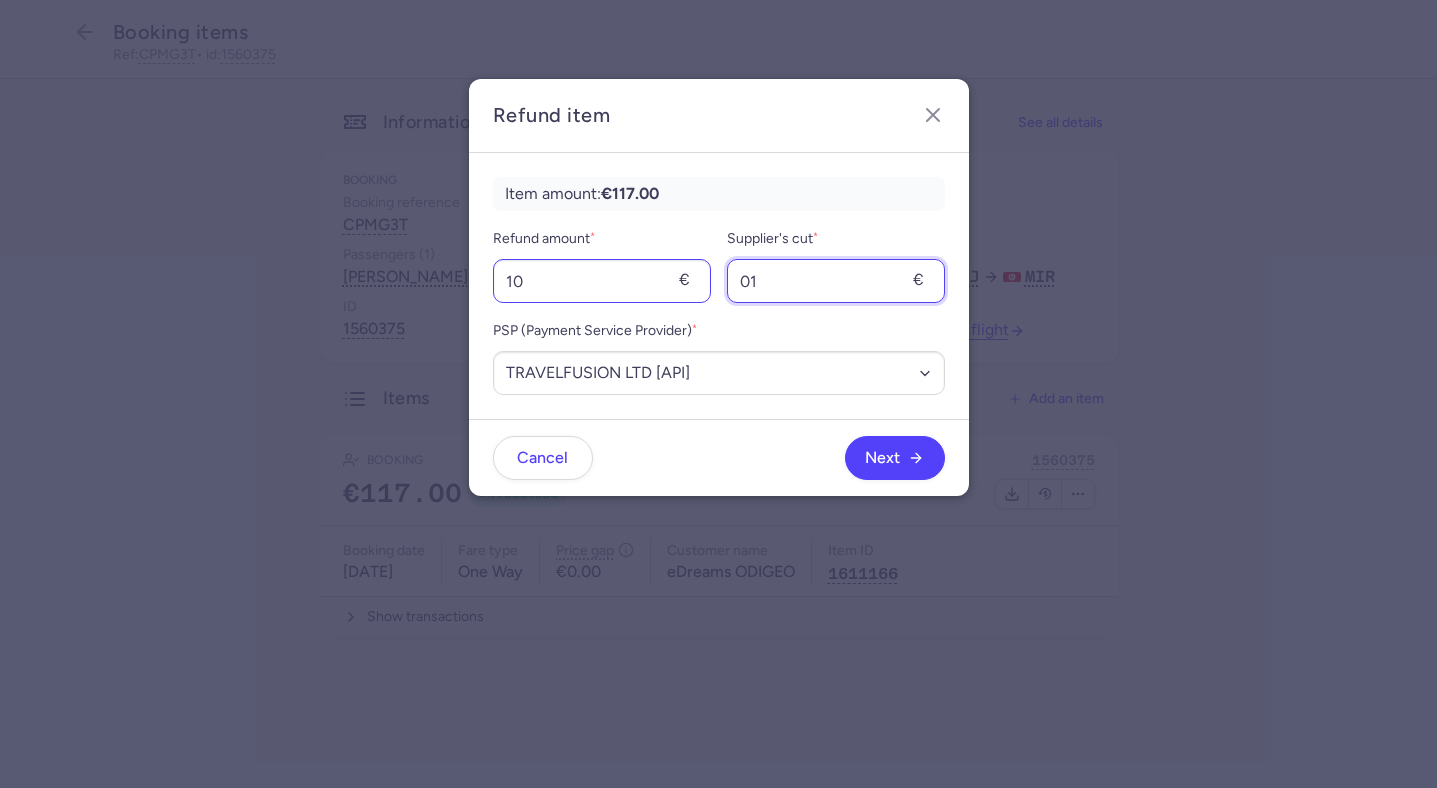 type on "0" 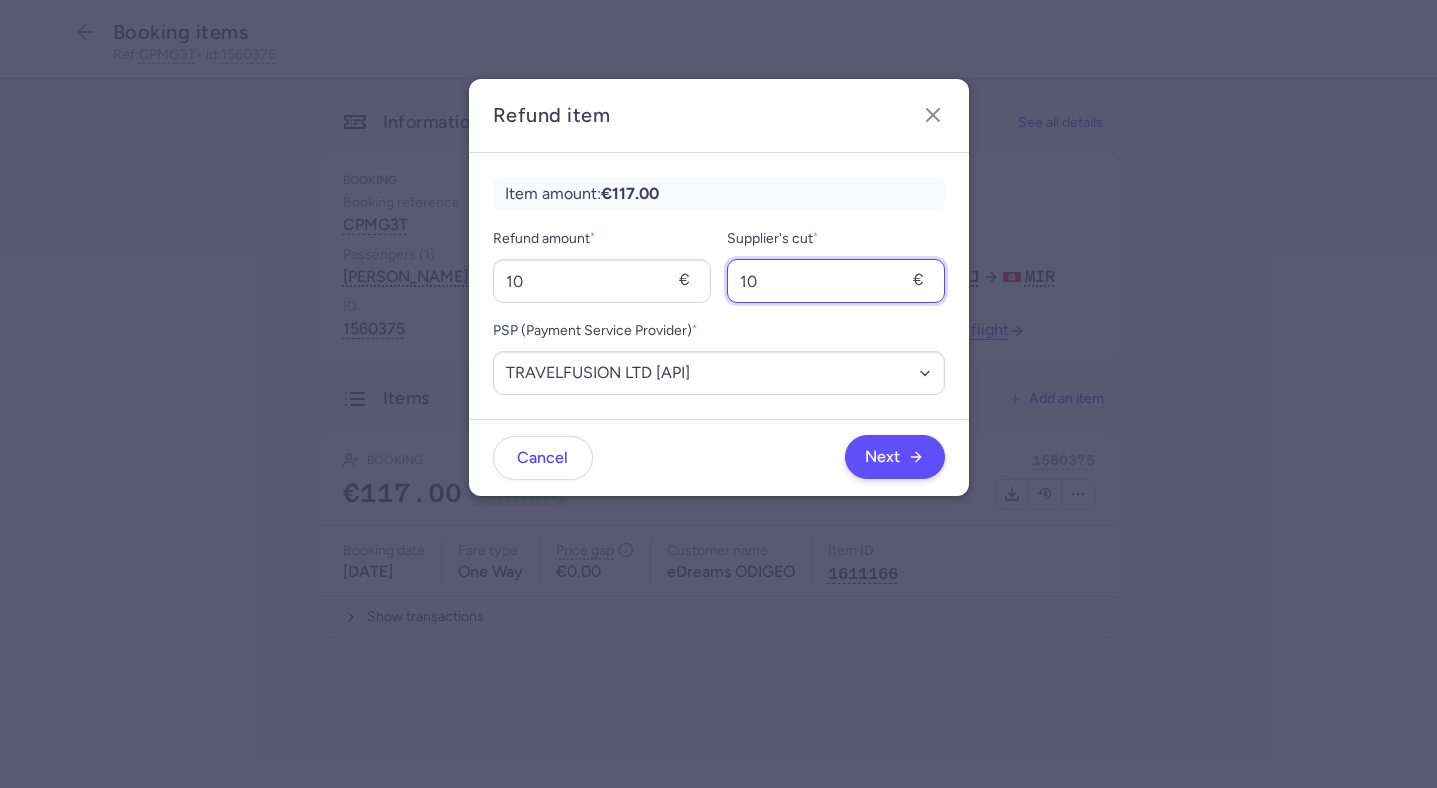 type on "10" 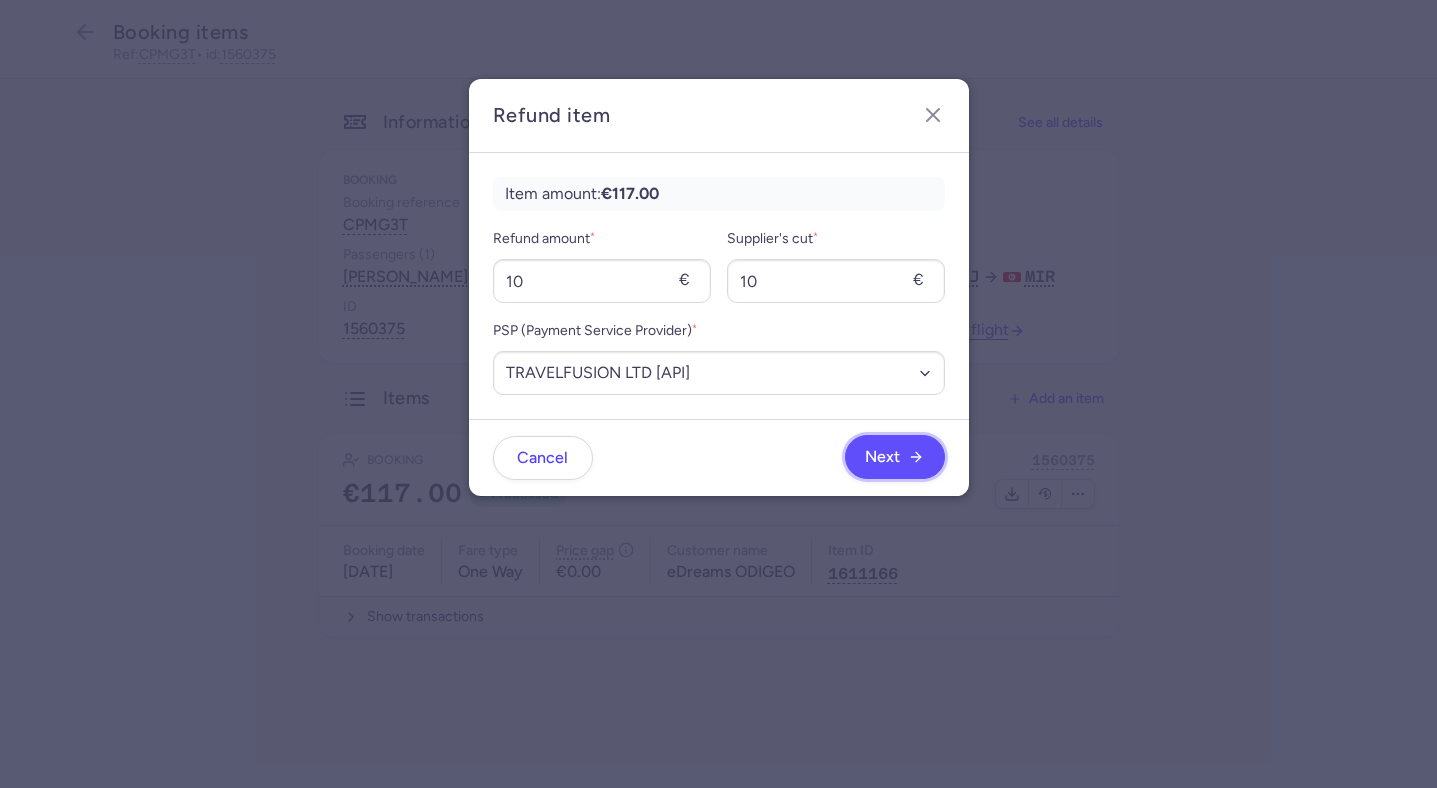 click on "Next" at bounding box center (882, 457) 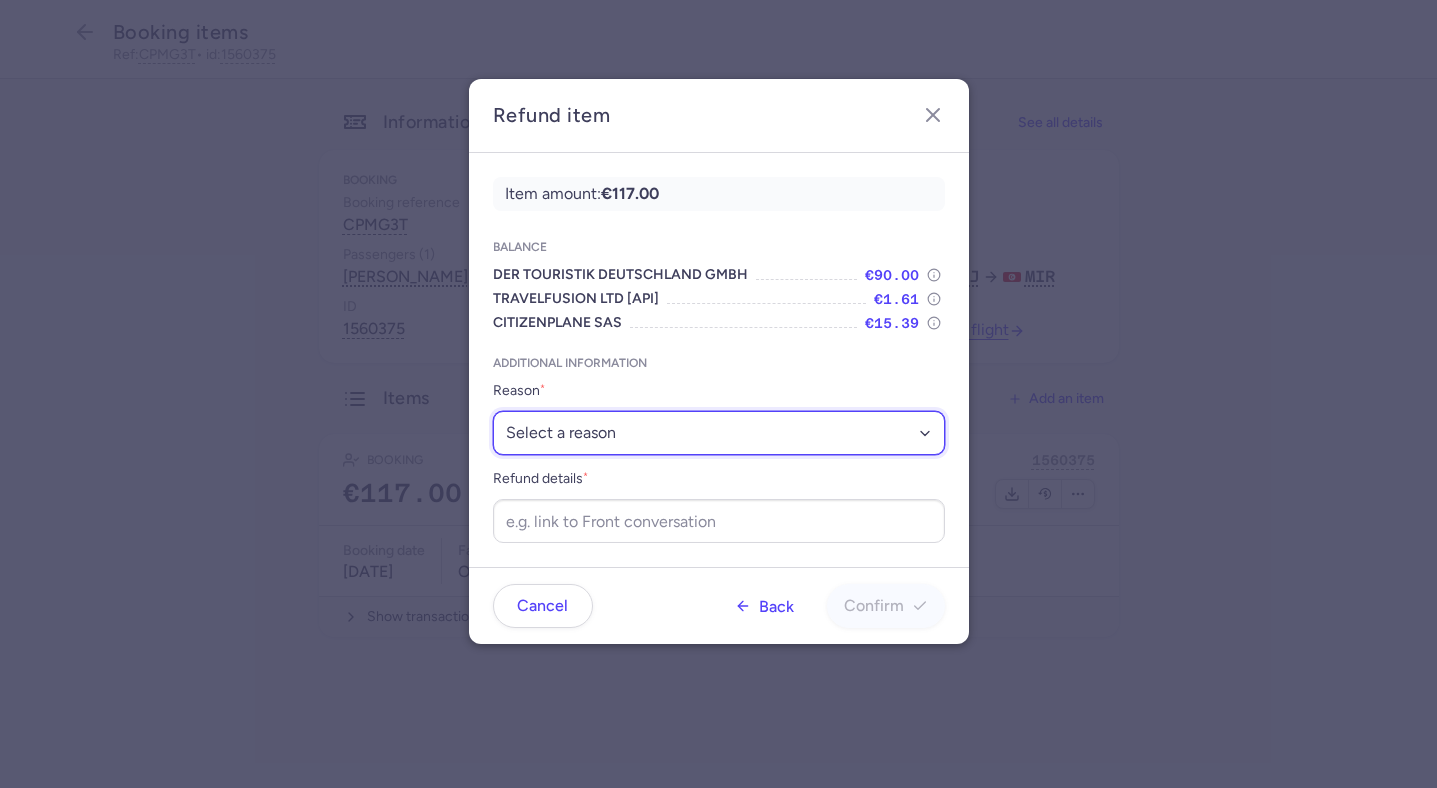 click on "Select a reason ✈️ Airline ceasing ops 💼 Ancillary issue 📄 APIS missing ⚙️ CitizenPlane error ⛔️ Denied boarding 🔁 Duplicate ❌ Flight canceled 🕵🏼‍♂️ Fraud 🎁 Goodwill 🎫 Goodwill allowance 🙃 Other 💺 Overbooking 💸 Refund with penalty 🙅 Schedule change not accepted 🤕 Supplier error 💵 Tax refund ❓ Unconfirmed booking" at bounding box center (719, 433) 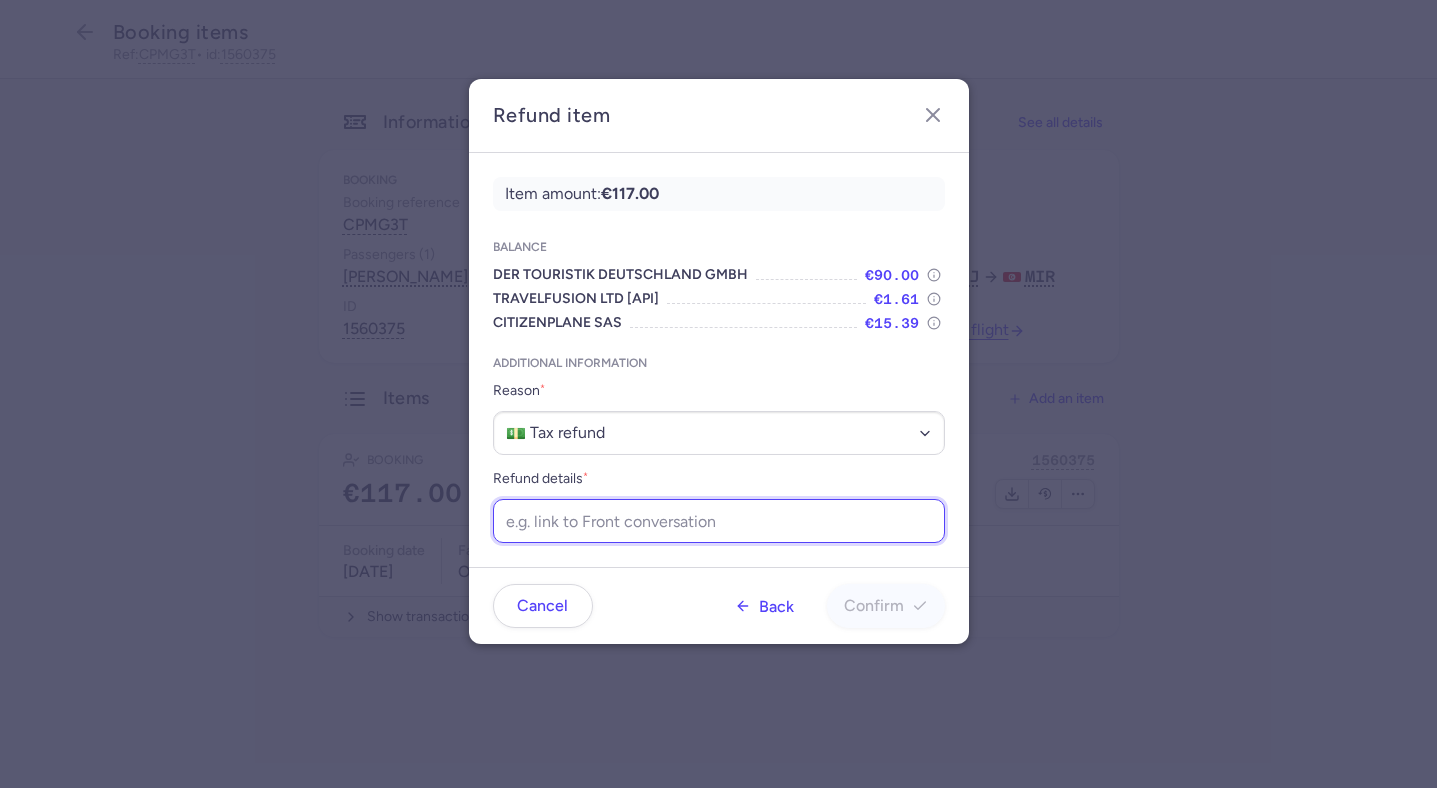 click on "Refund details  *" at bounding box center (719, 521) 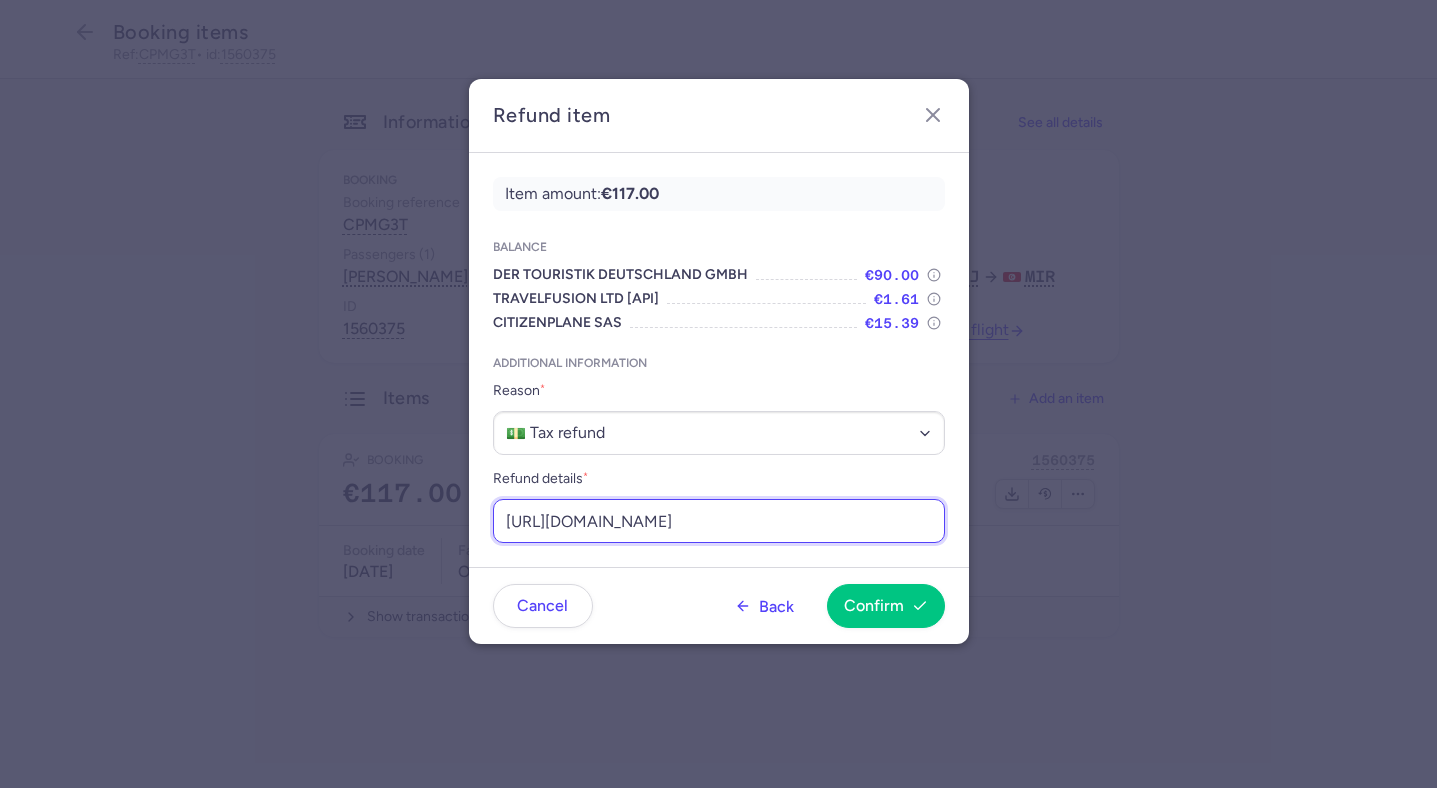 scroll, scrollTop: 0, scrollLeft: 236, axis: horizontal 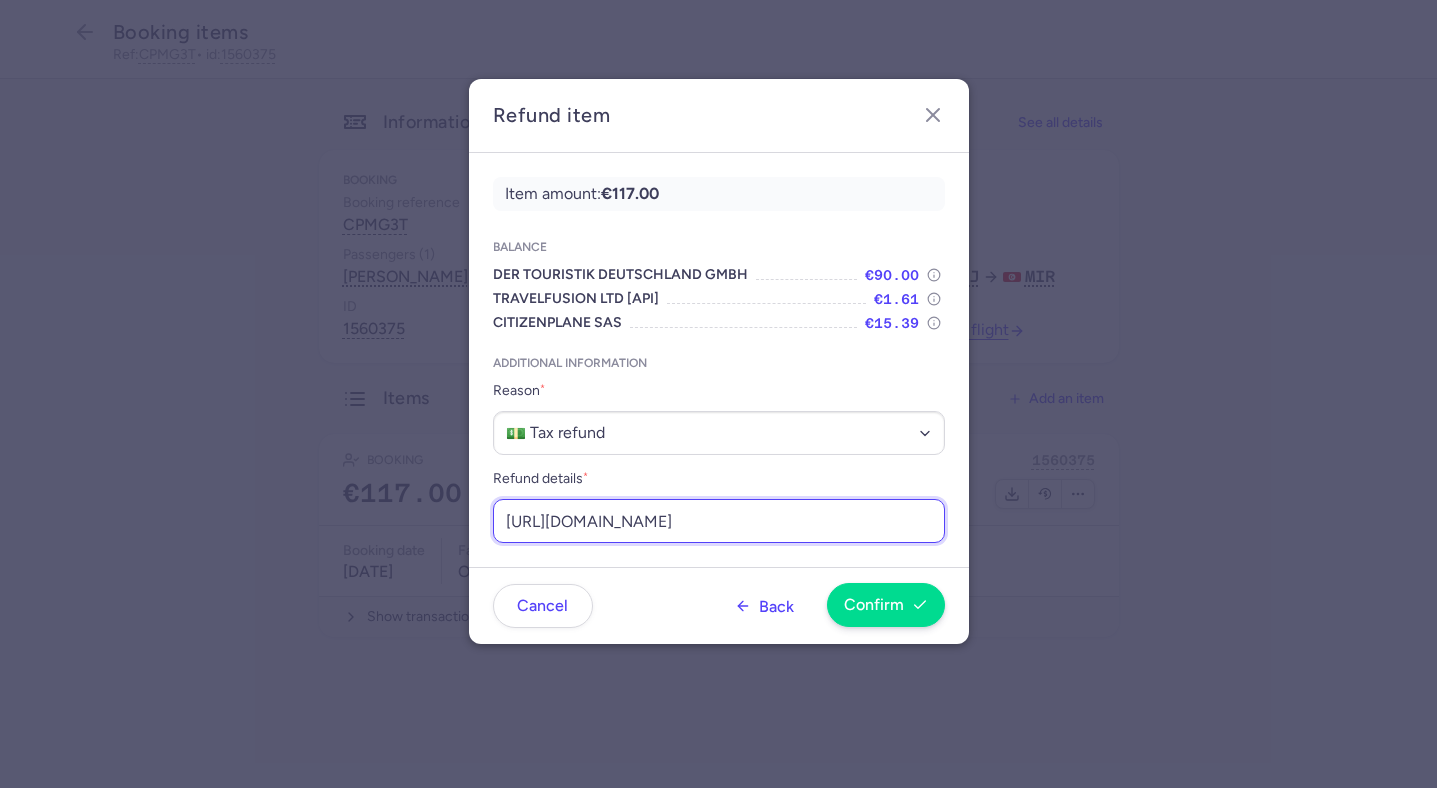 type on "https://app.frontapp.com/open/msg_pvsjnnm?key=F7waP6ZBUT23u5IT0uRfrRUa1pVdsHPD" 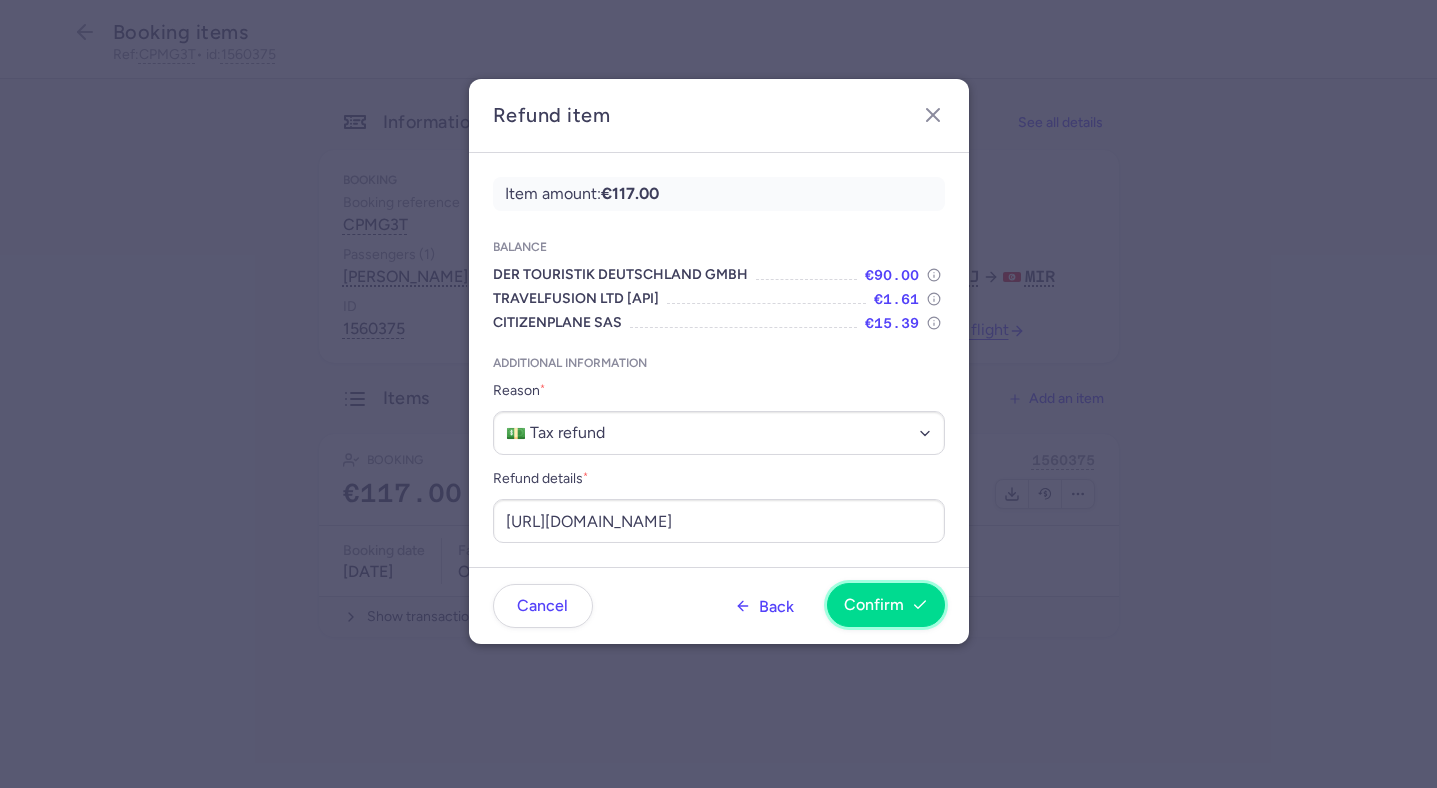 click on "Confirm" at bounding box center [886, 605] 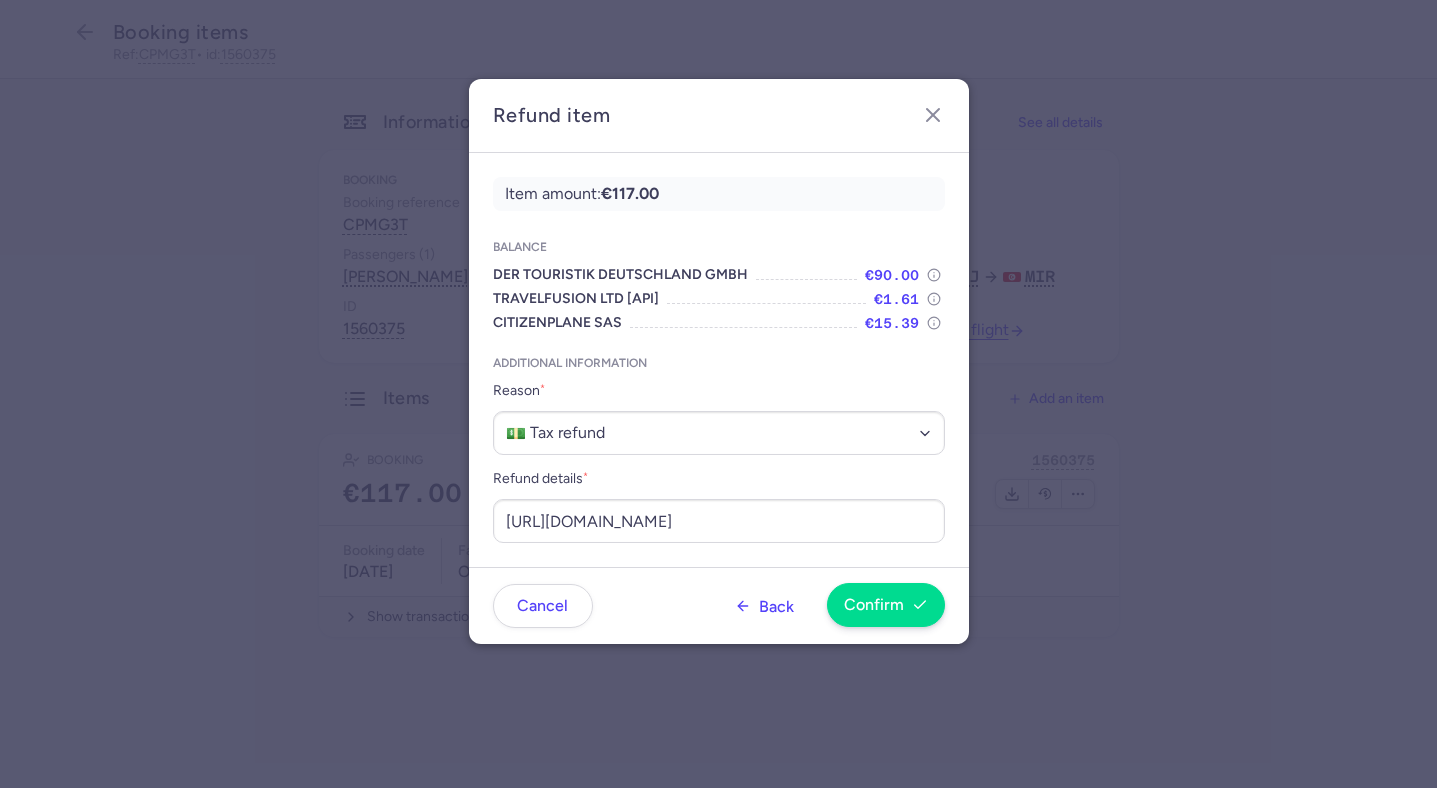 scroll, scrollTop: 0, scrollLeft: 0, axis: both 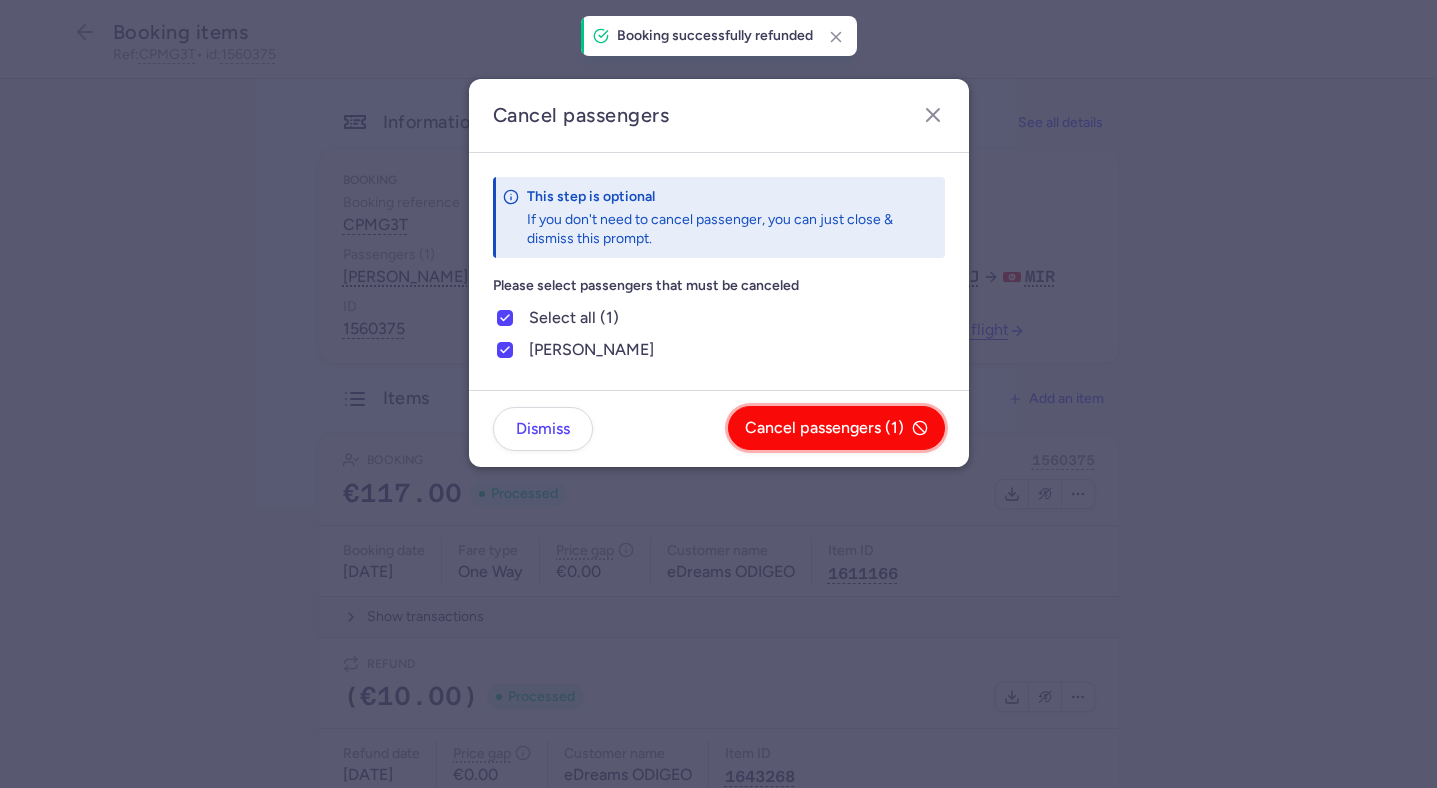 click on "Cancel passengers (1)" at bounding box center [824, 428] 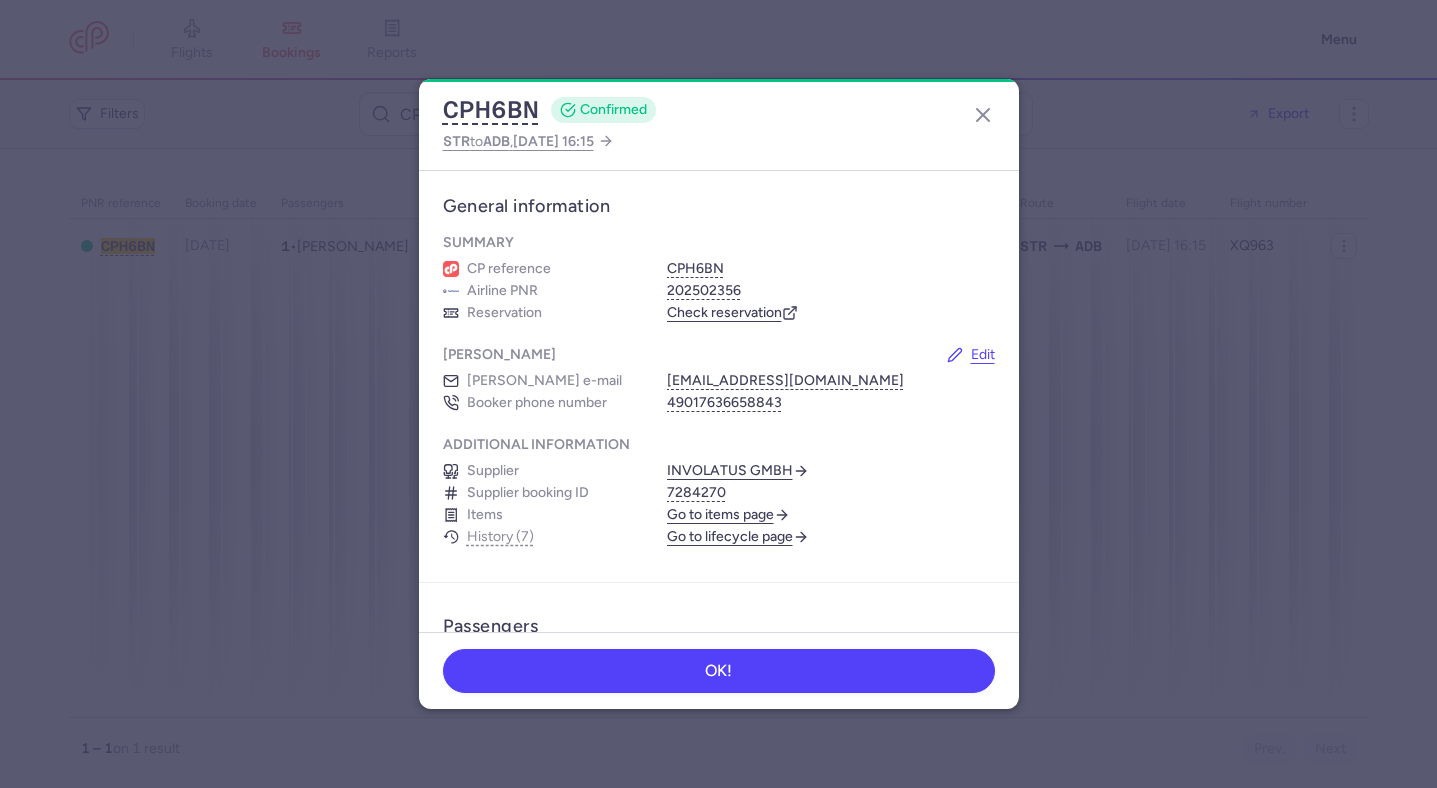 scroll, scrollTop: 0, scrollLeft: 0, axis: both 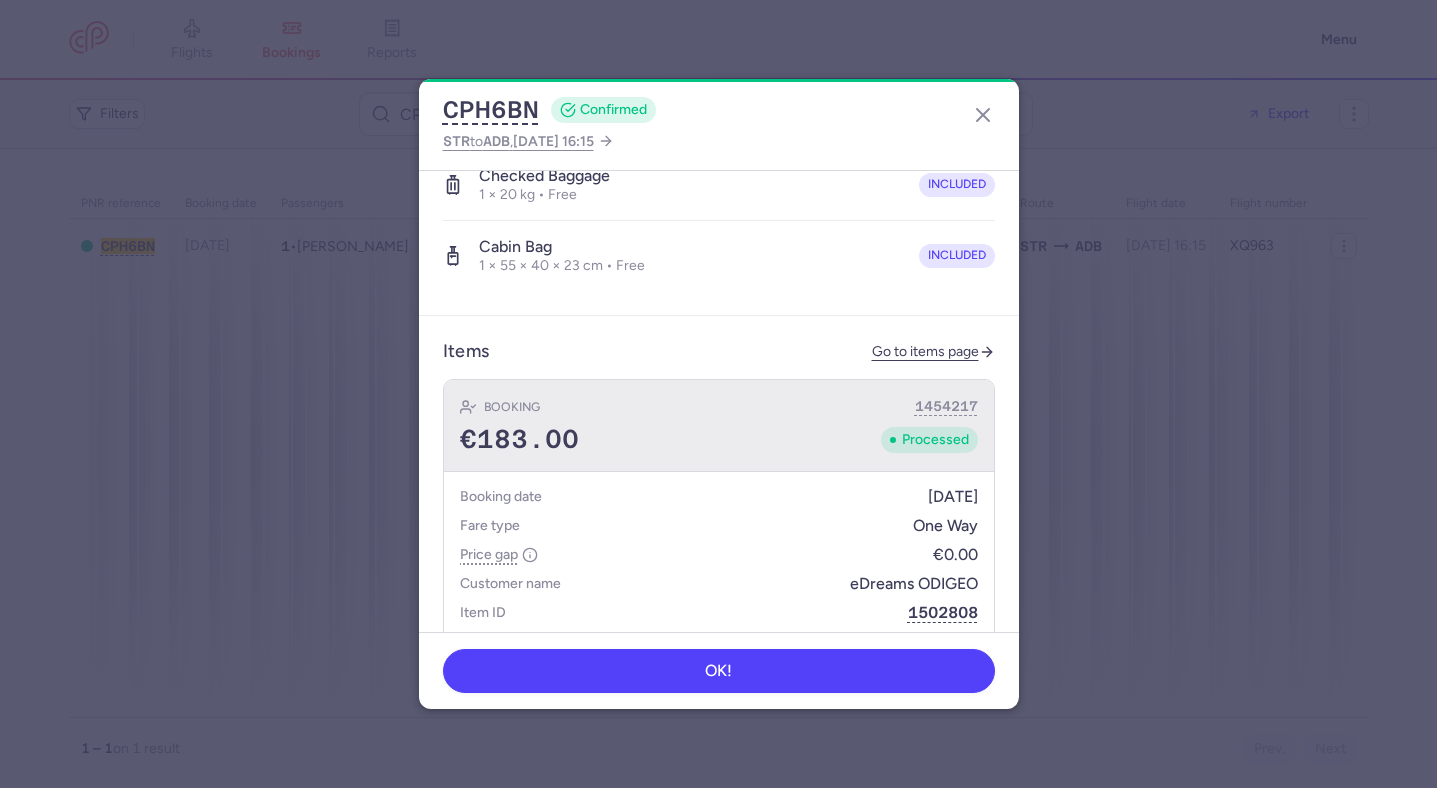 click on "€183.00 Processed" at bounding box center [719, 440] 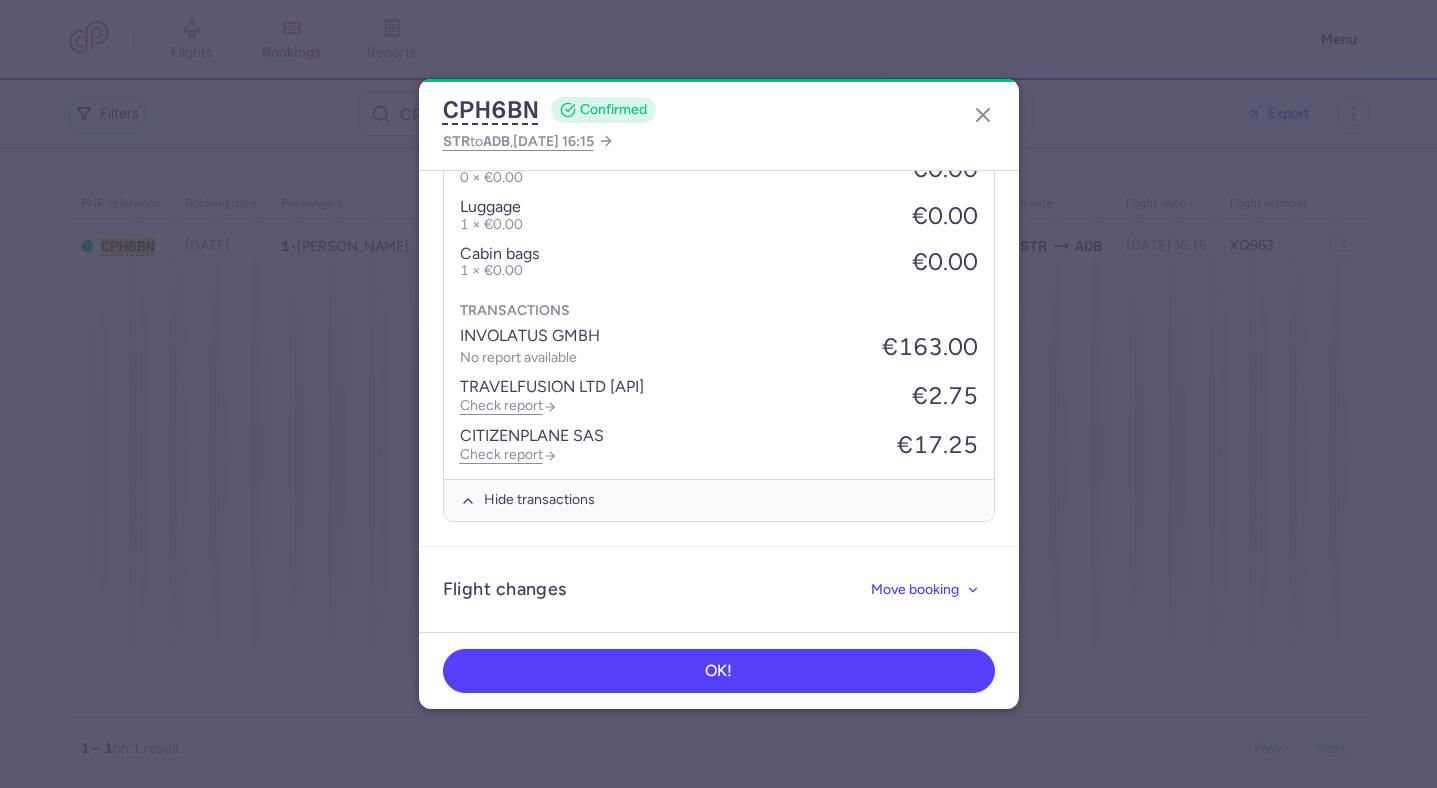 scroll, scrollTop: 1236, scrollLeft: 0, axis: vertical 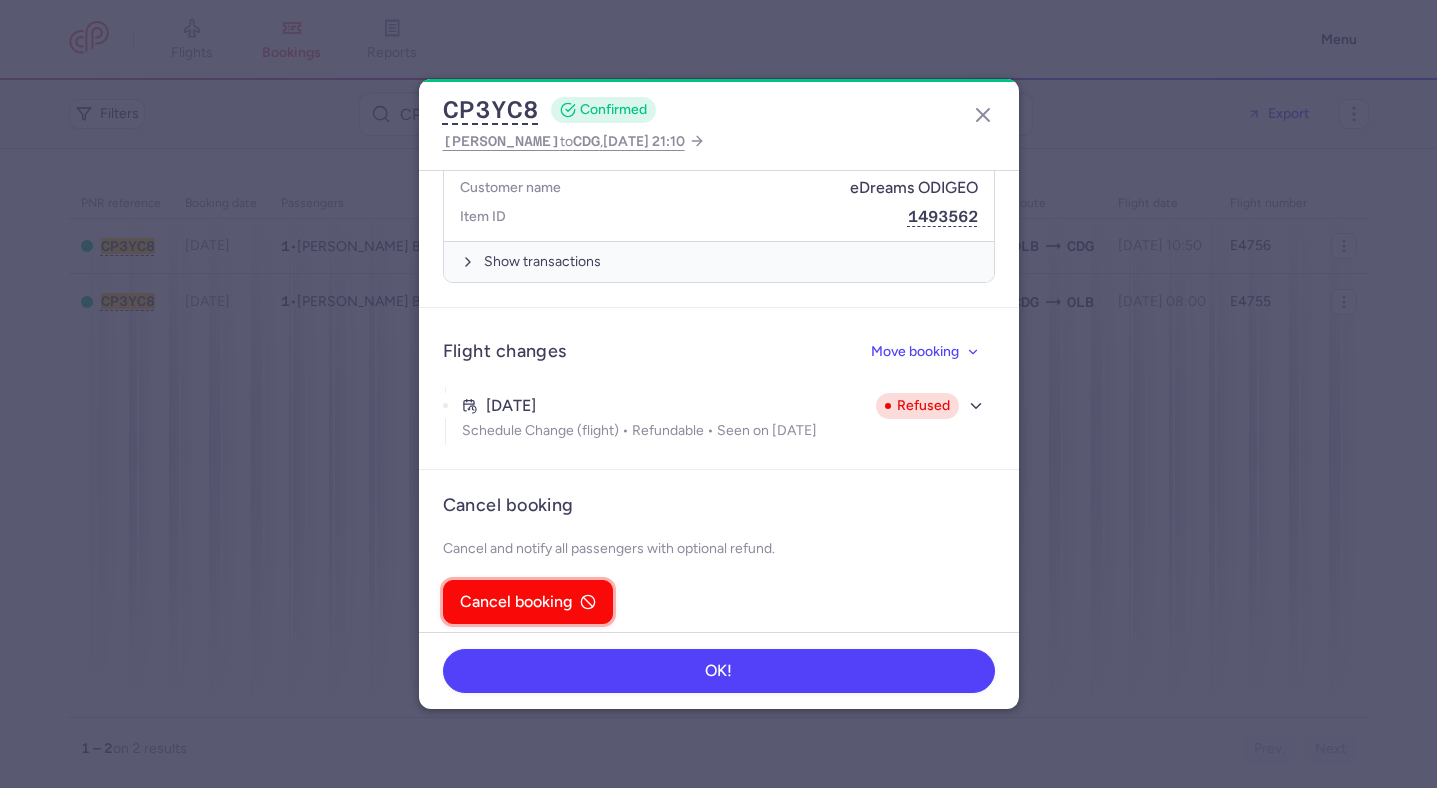 click on "Cancel booking" at bounding box center [516, 602] 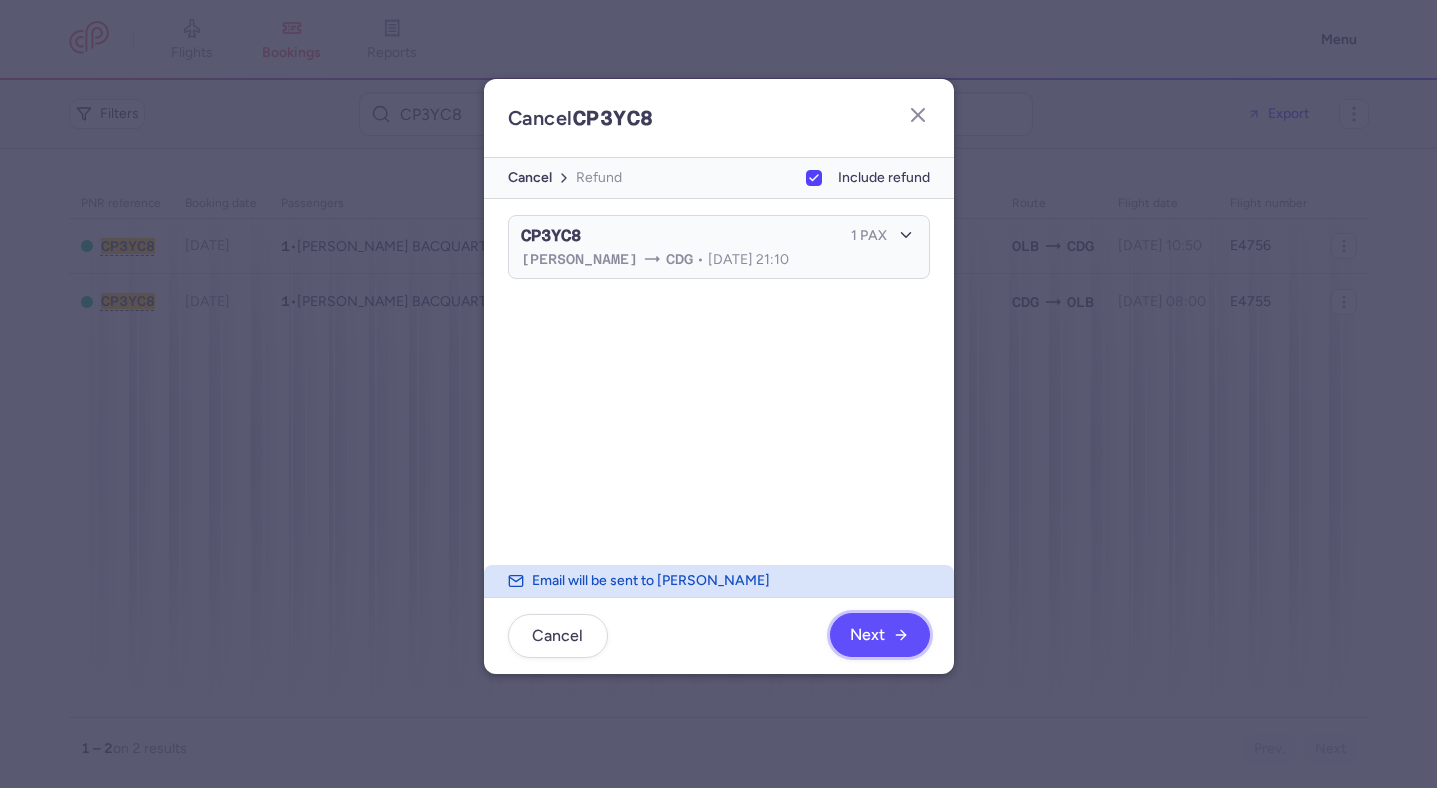 click on "Next" 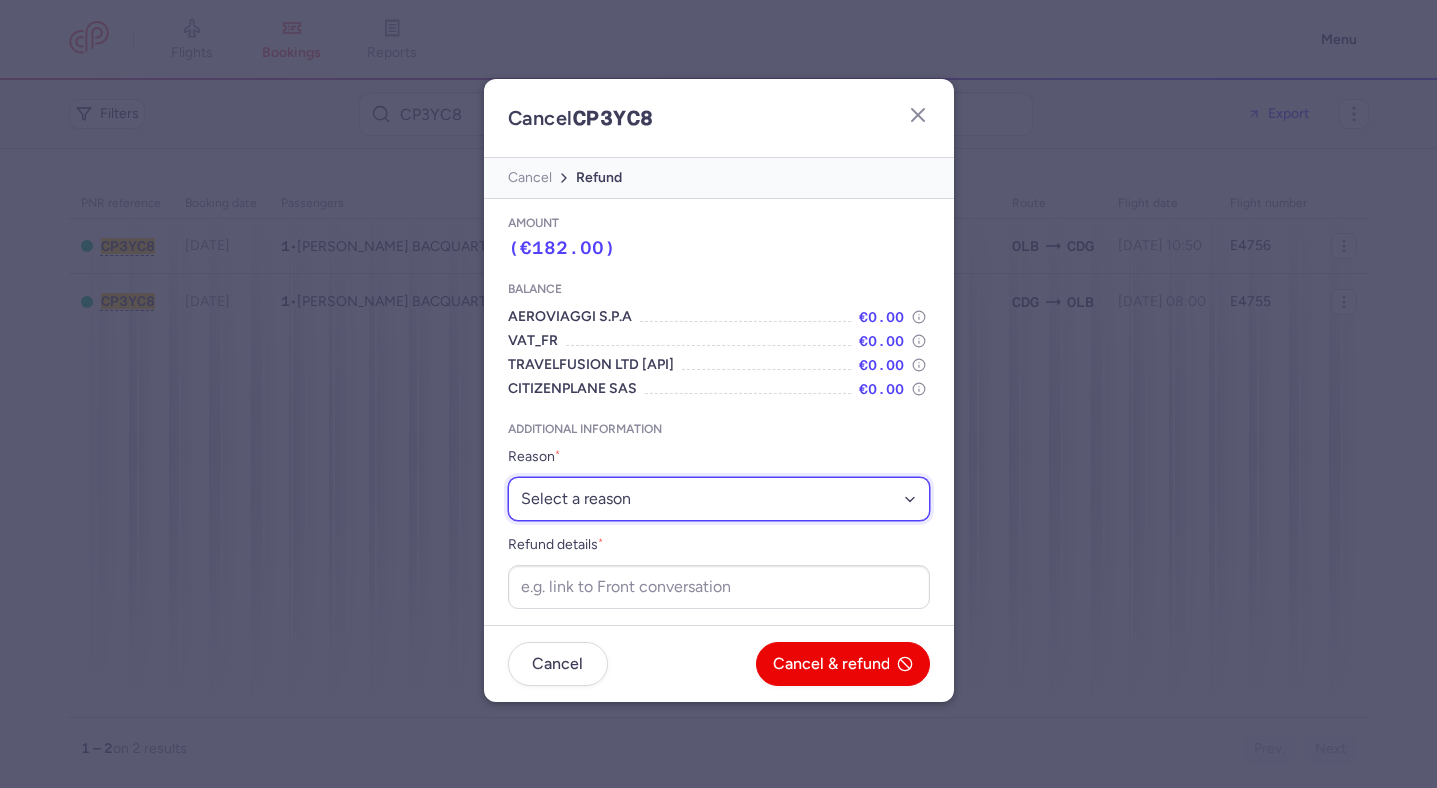 click on "Select a reason ⛔️ Unconfirmed booking ❌ Flight canceled 🙅 Schedule change not accepted" at bounding box center [719, 499] 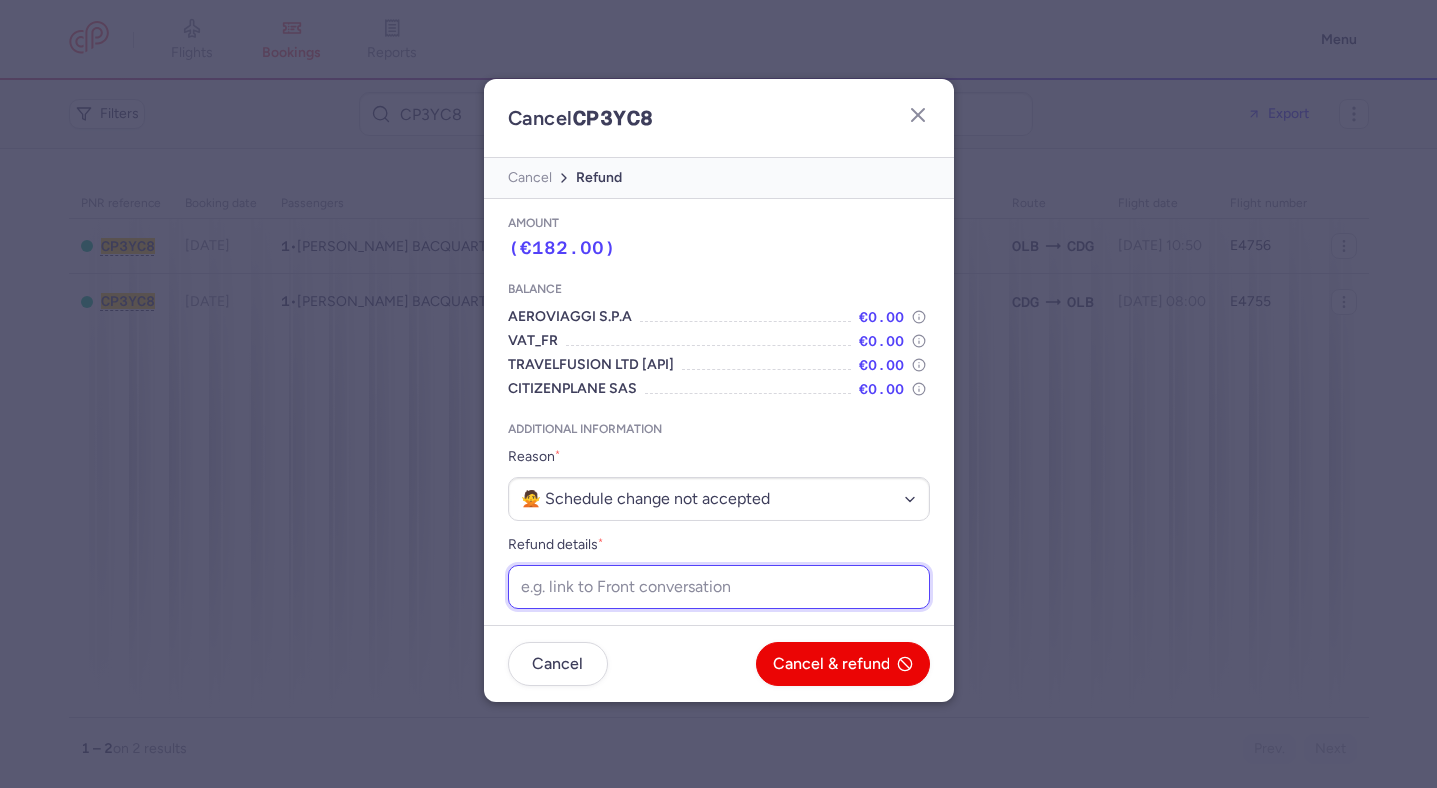 click on "Refund details  *" at bounding box center (719, 587) 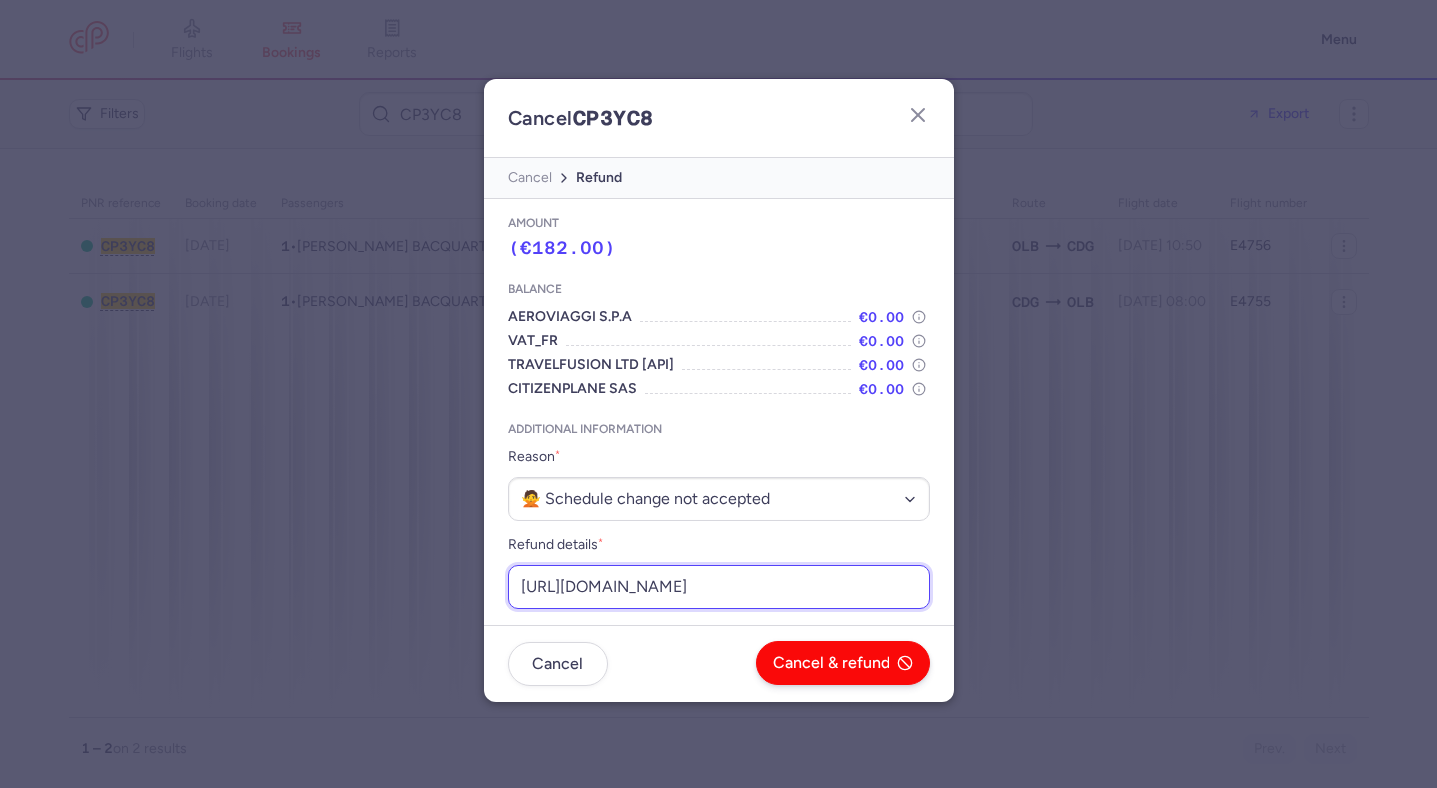 scroll, scrollTop: 0, scrollLeft: 249, axis: horizontal 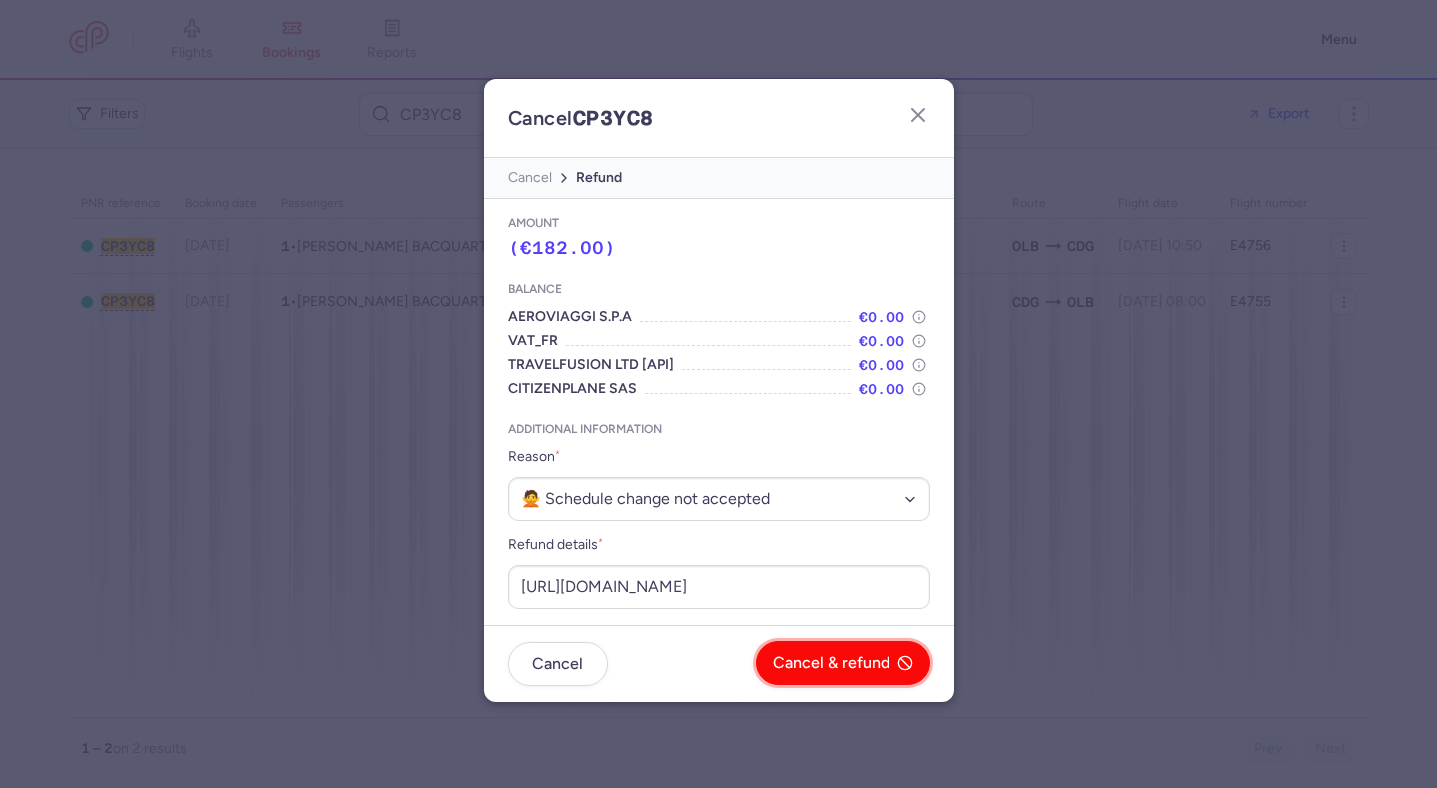 click on "Cancel & refund" 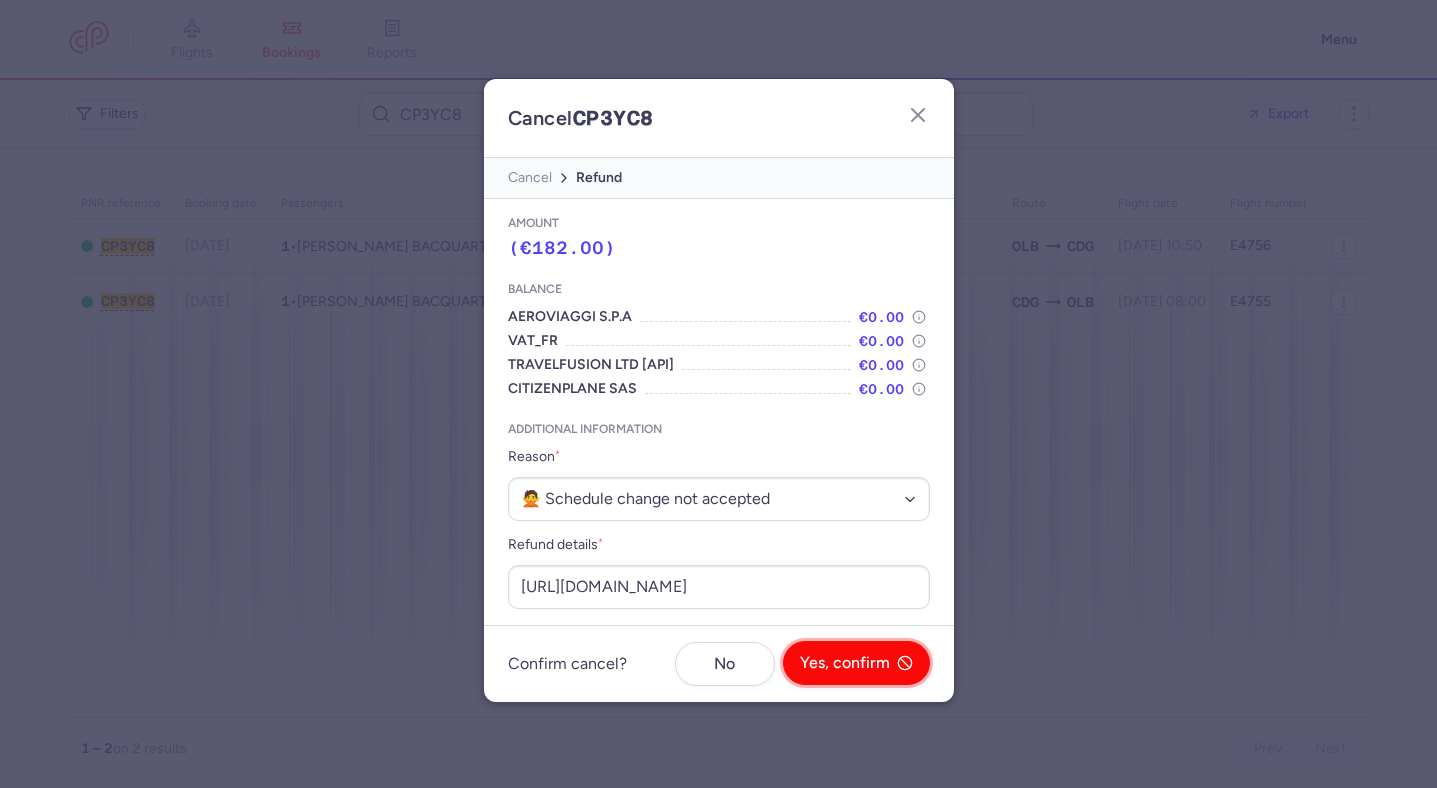 click on "Yes, confirm" 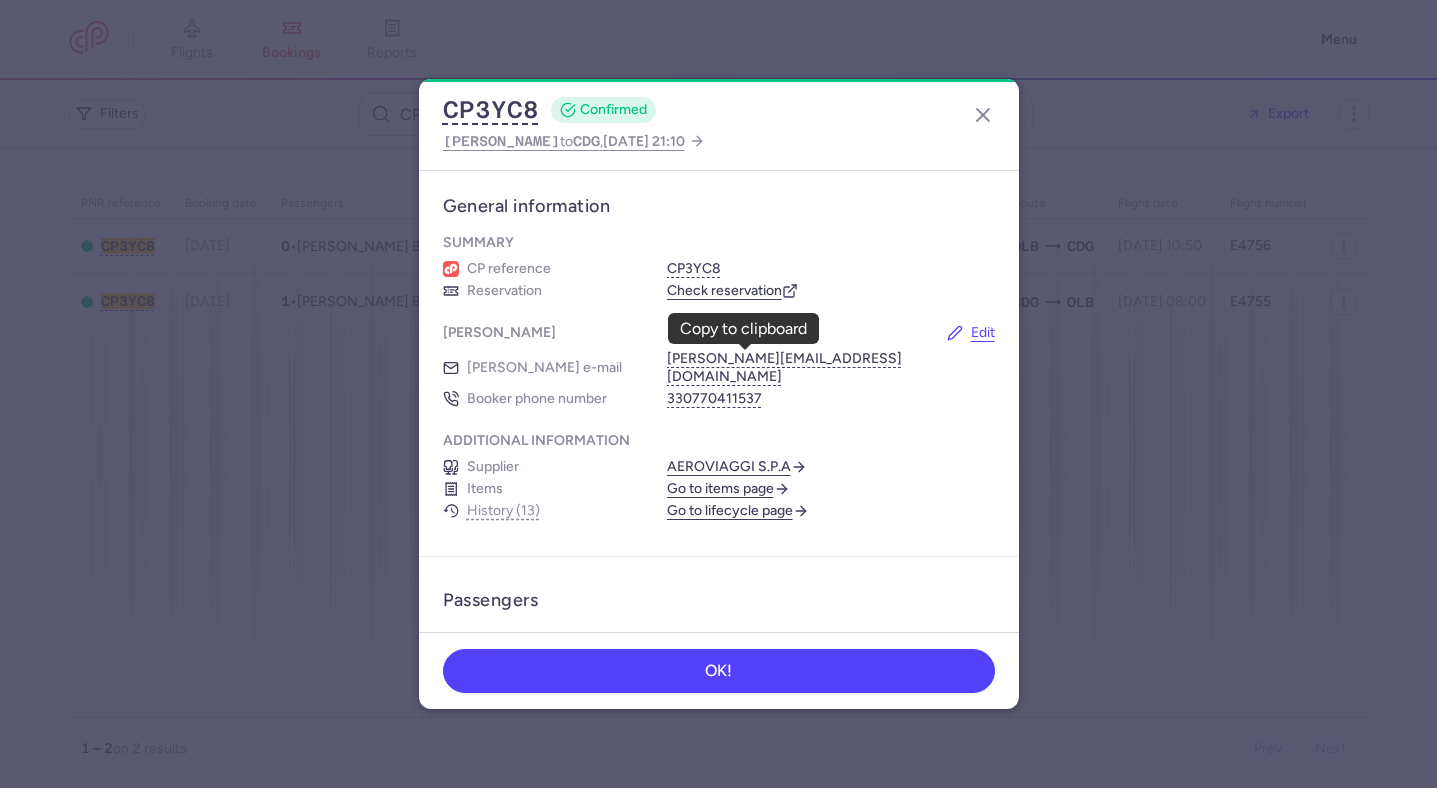 scroll, scrollTop: 0, scrollLeft: 0, axis: both 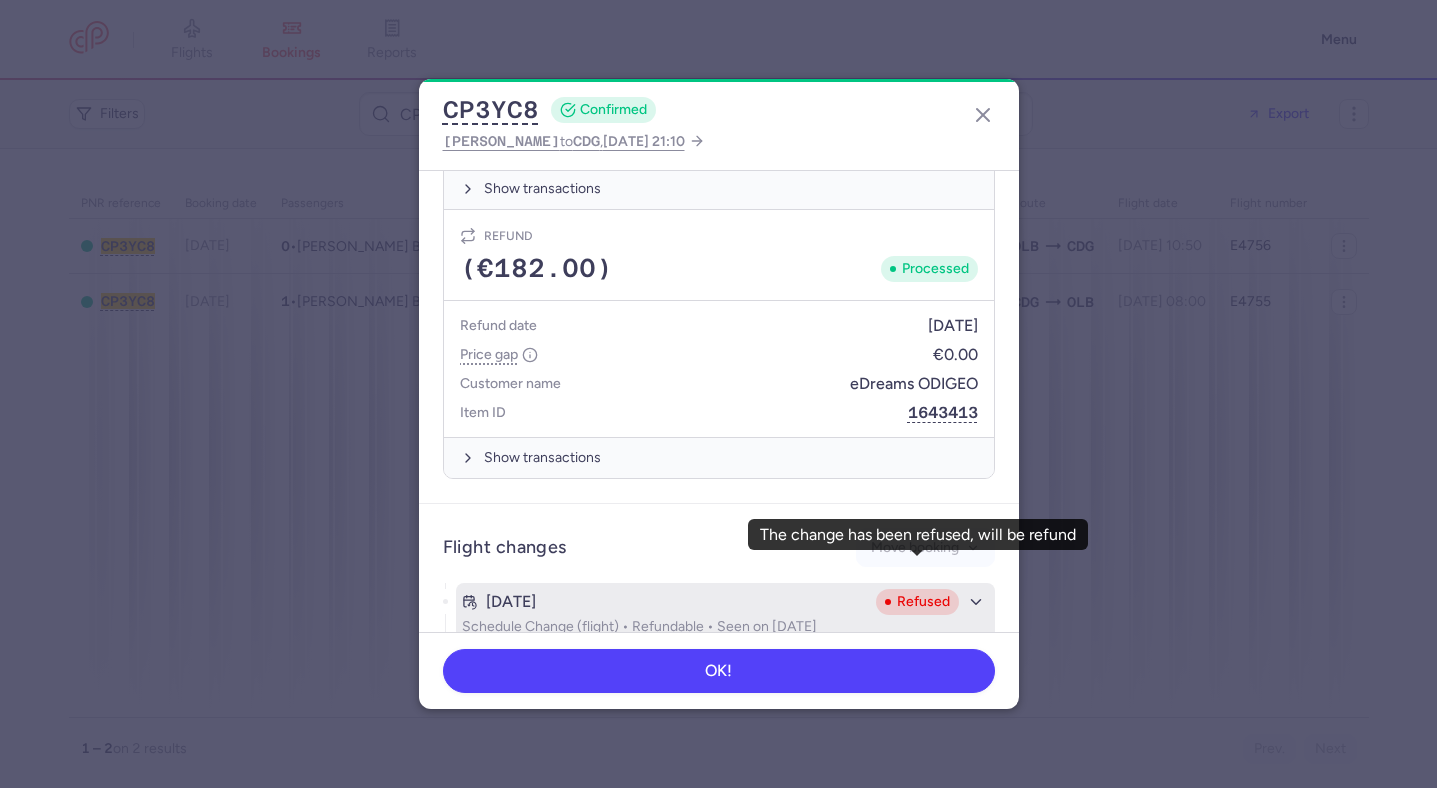 click on "Refused" at bounding box center [917, 602] 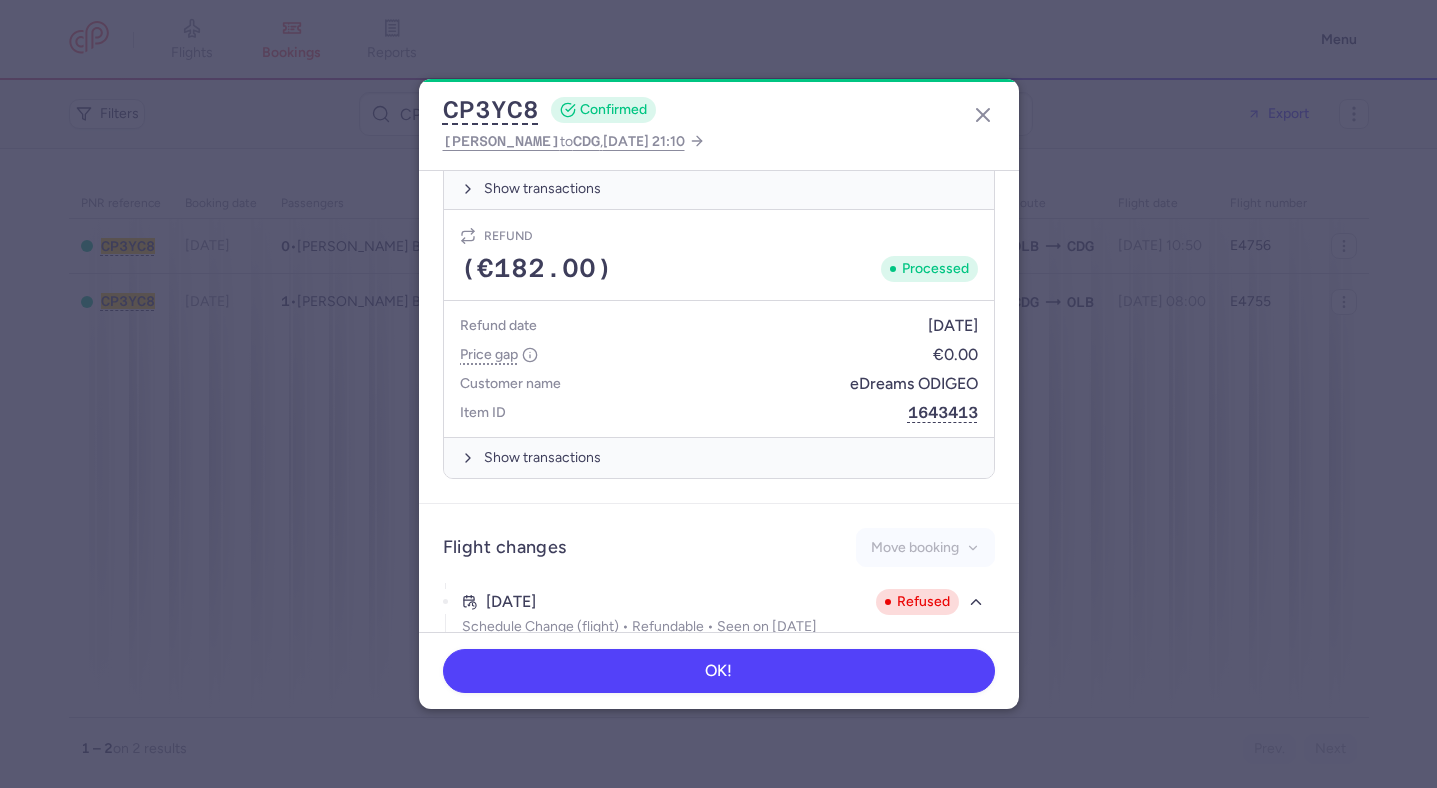scroll, scrollTop: 1417, scrollLeft: 0, axis: vertical 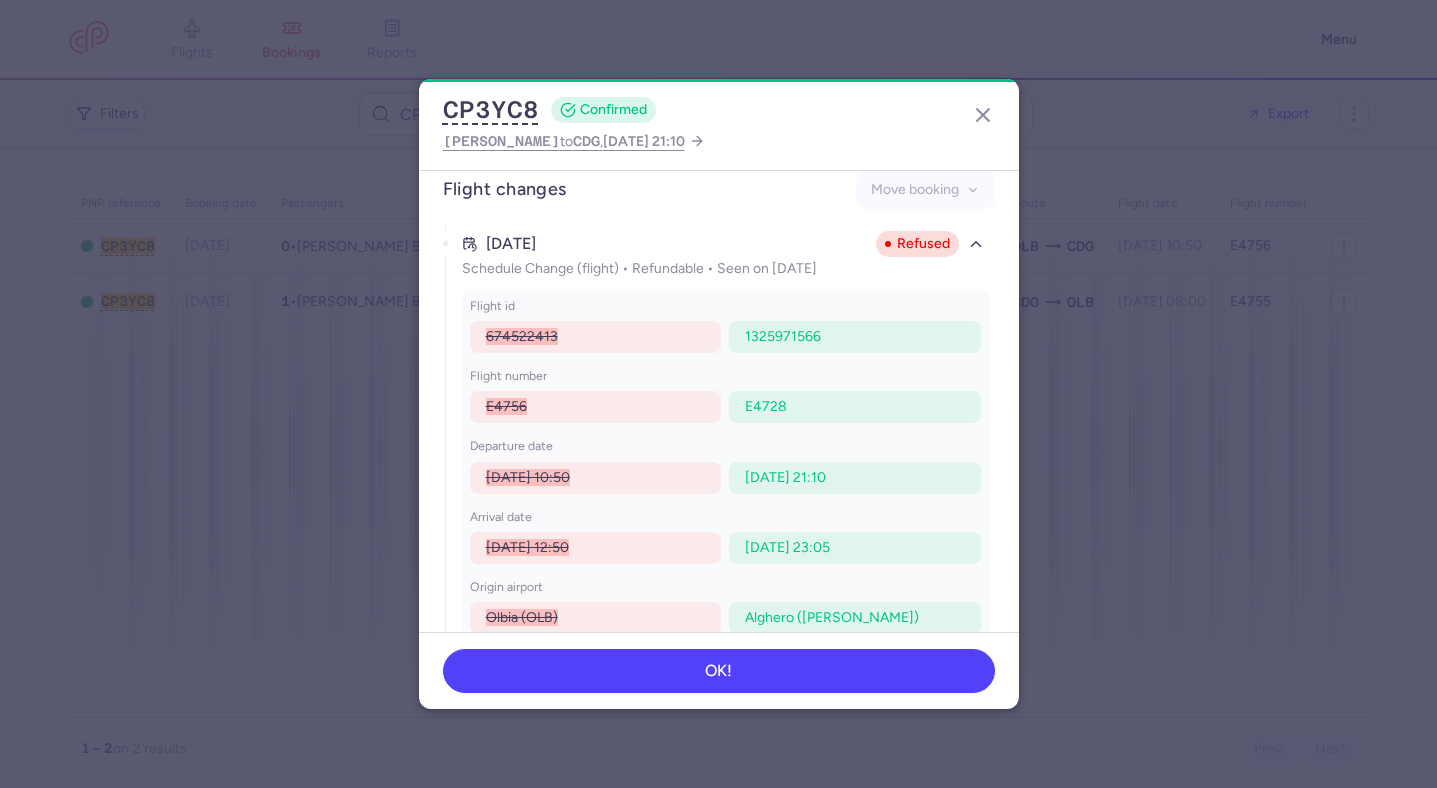 type 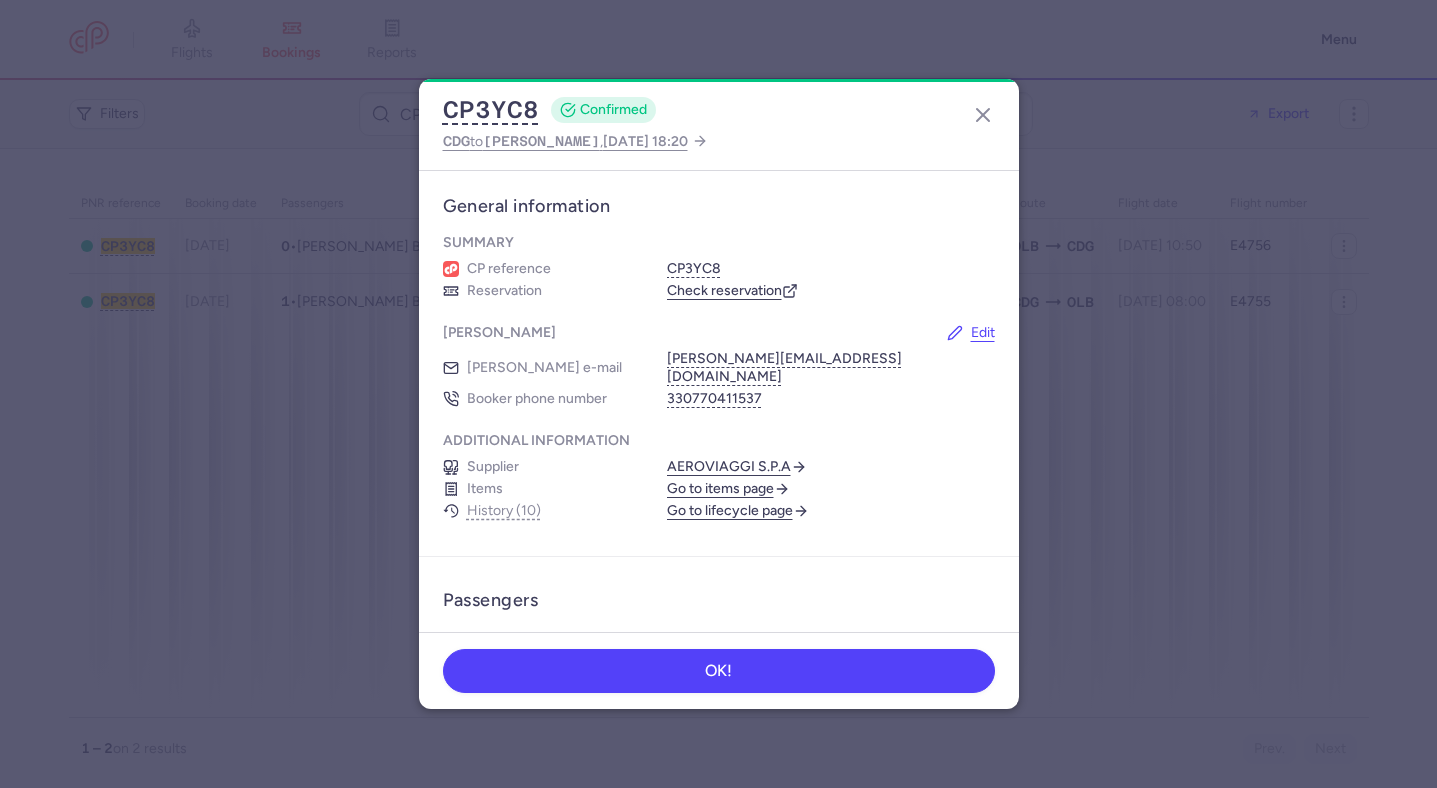 scroll, scrollTop: 0, scrollLeft: 0, axis: both 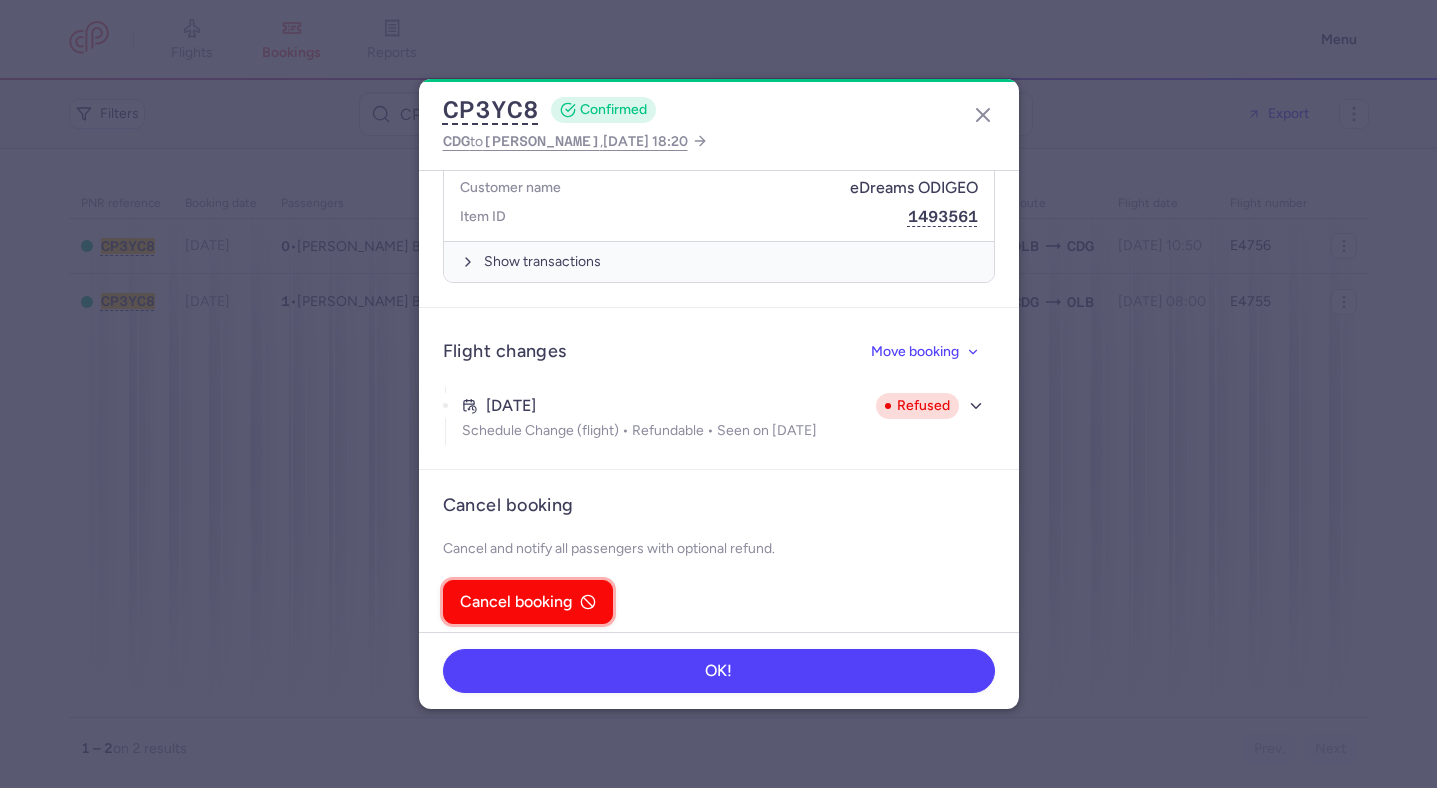 click on "Cancel booking" at bounding box center [516, 602] 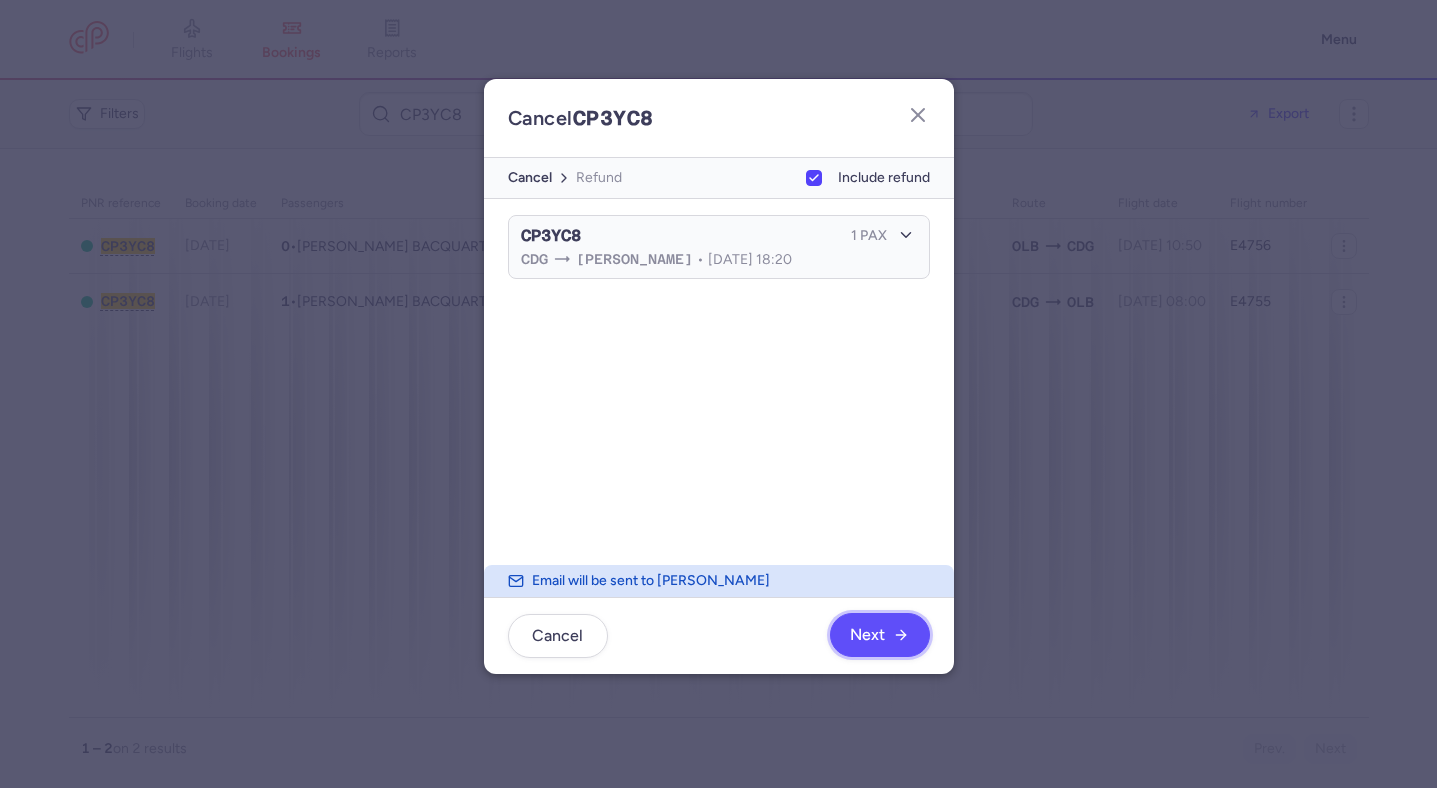 click on "Next" 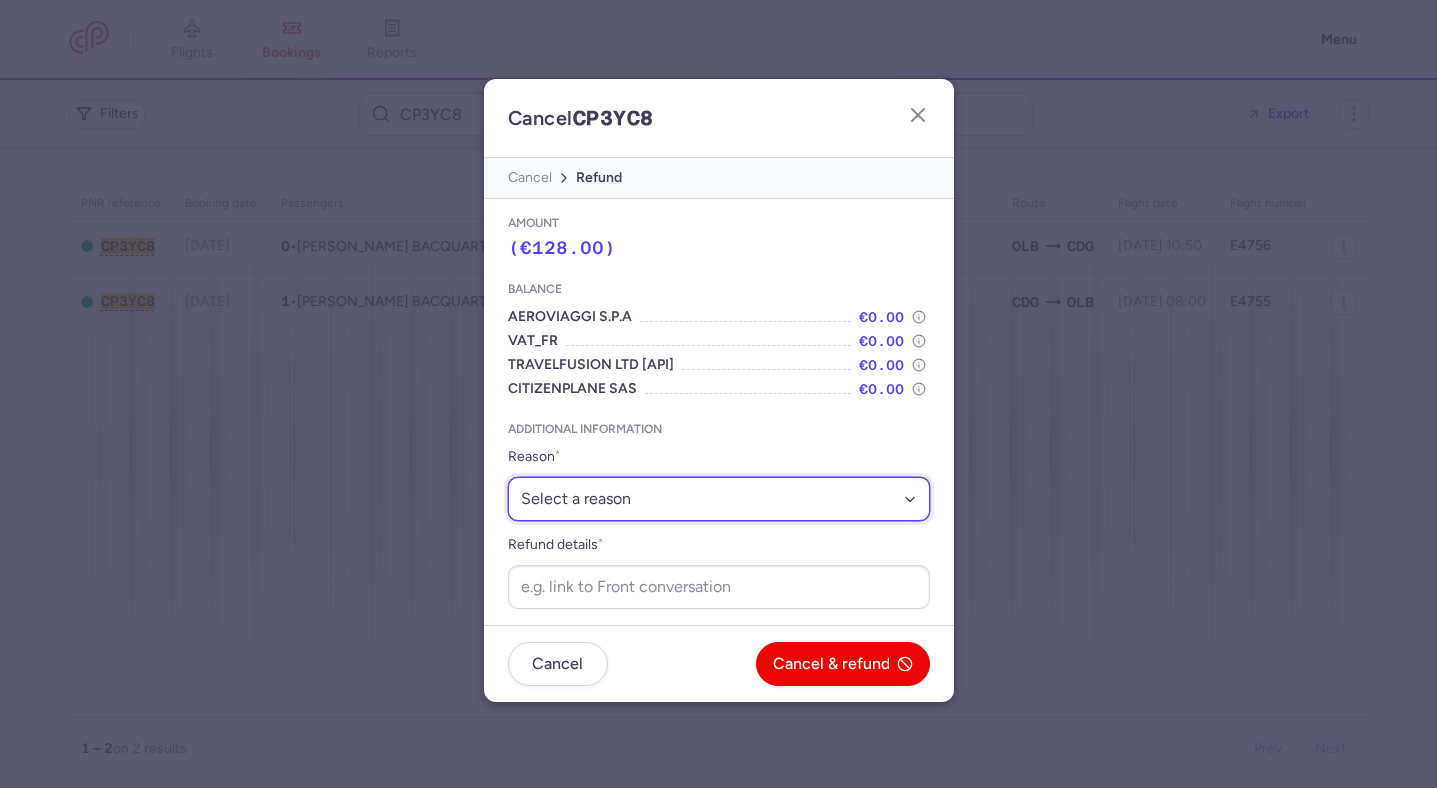 click on "Select a reason ⛔️ Unconfirmed booking ❌ Flight canceled 🙅 Schedule change not accepted" at bounding box center (719, 499) 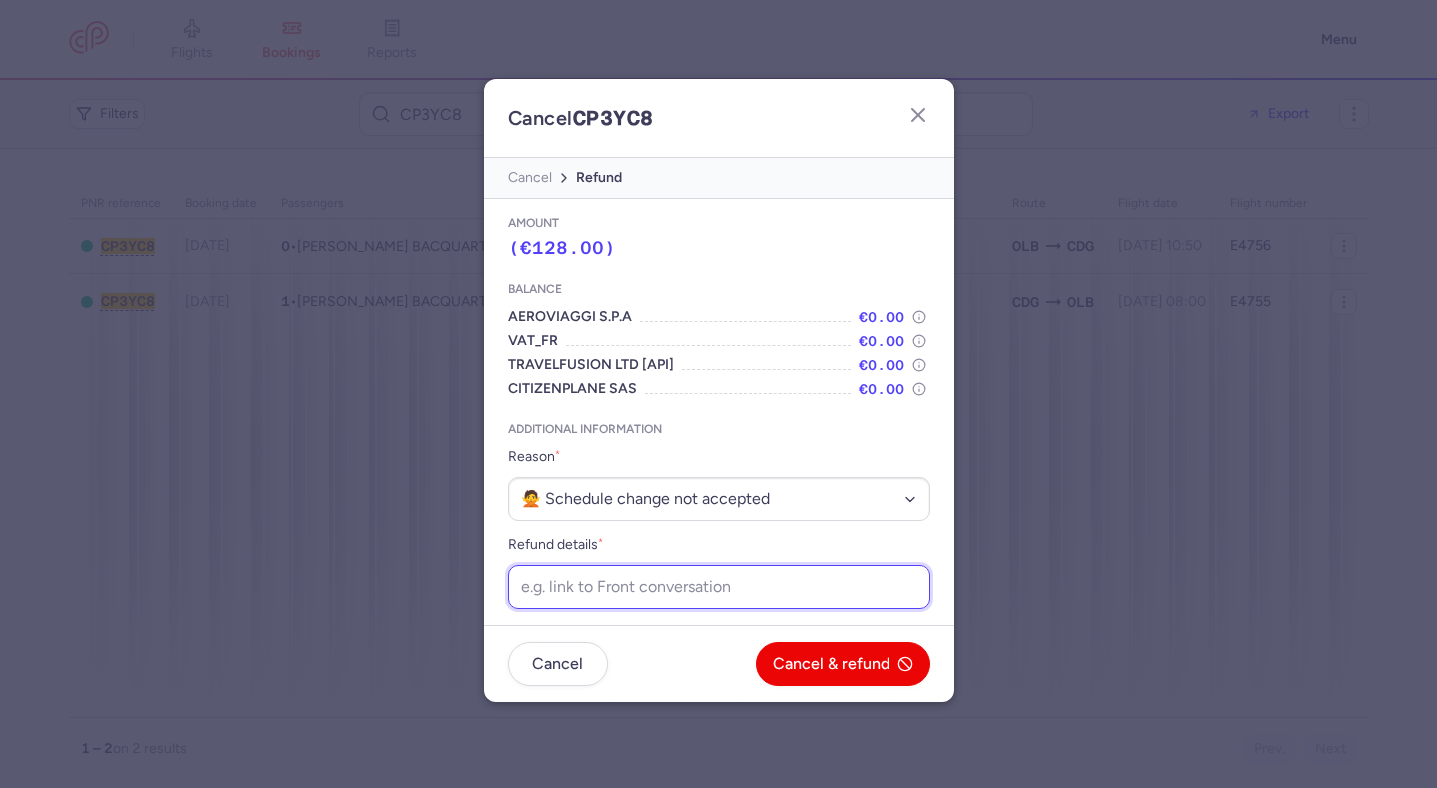 click on "Refund details  *" at bounding box center [719, 587] 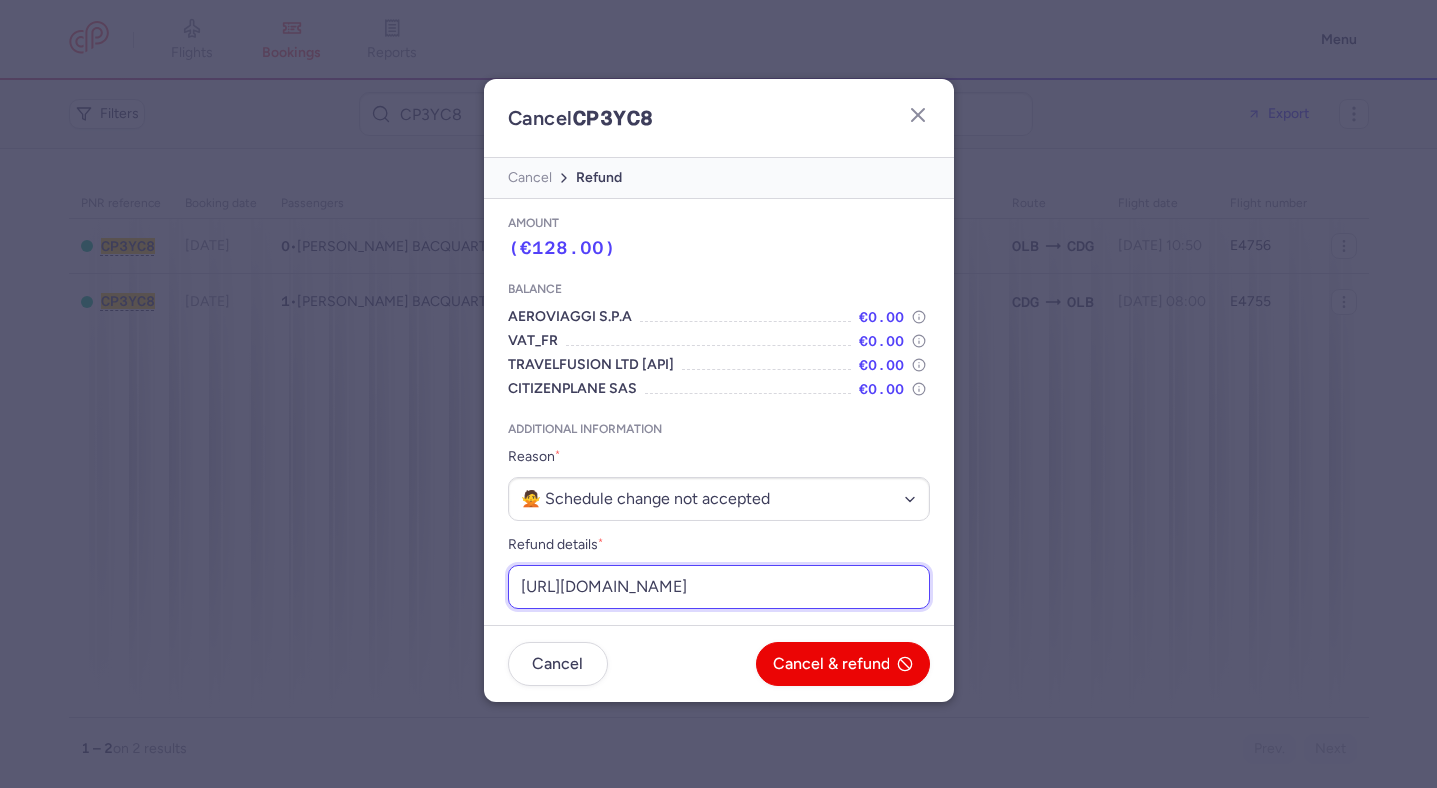 scroll, scrollTop: 0, scrollLeft: 249, axis: horizontal 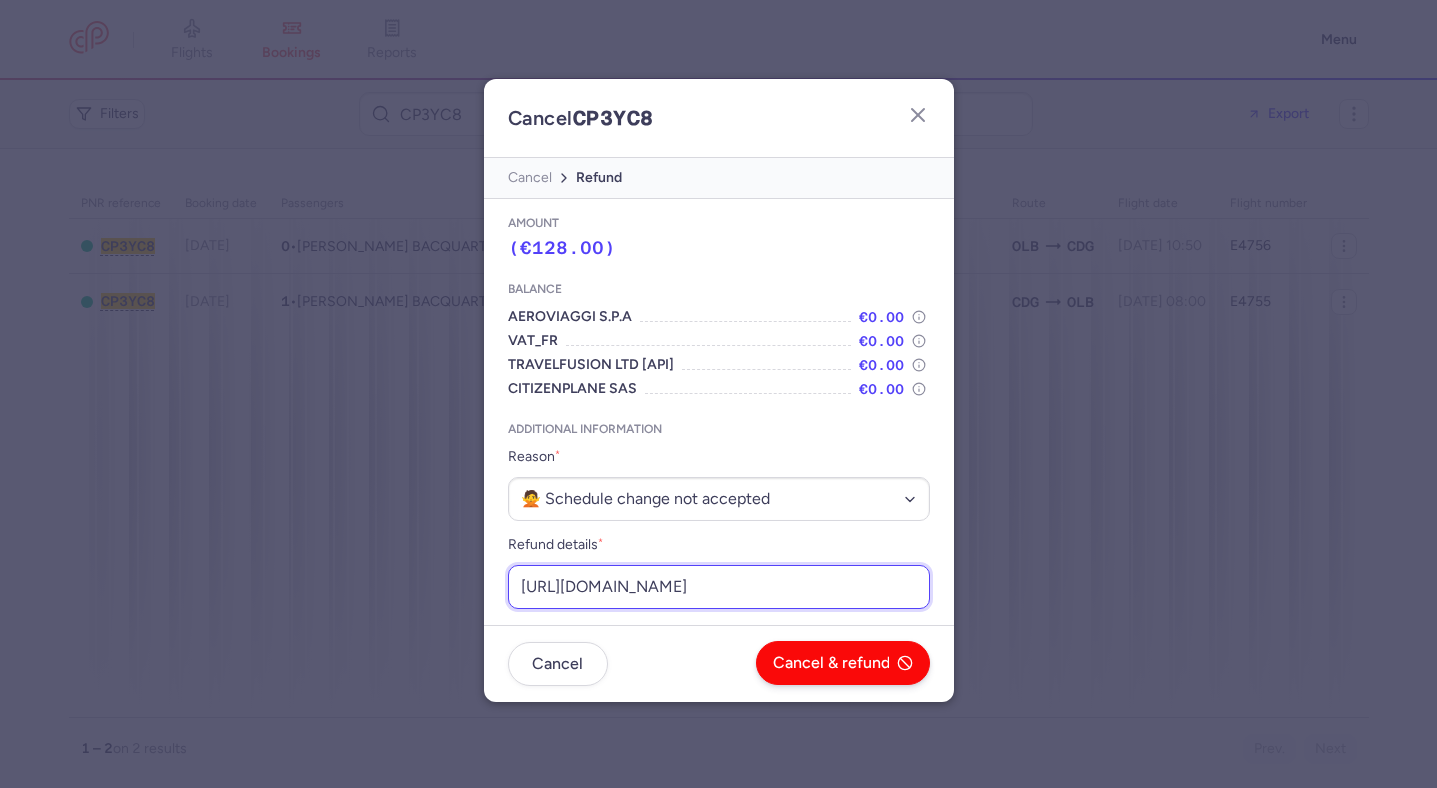 type on "https://app.frontapp.com/open/msg_pvukon6?key=0tvatJOW8x6ifsyHnI_9ncCz_IXAyZhq" 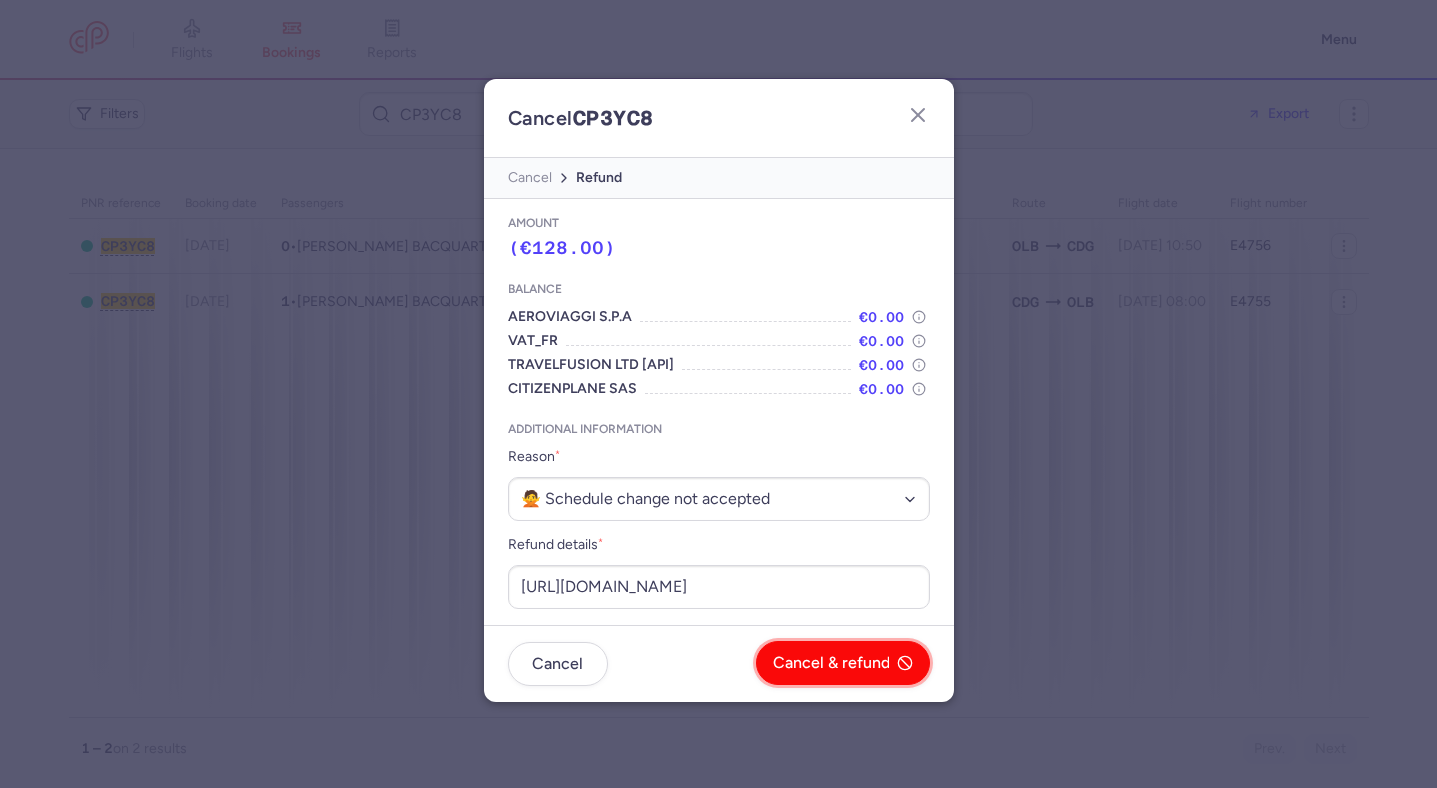 scroll, scrollTop: 0, scrollLeft: 0, axis: both 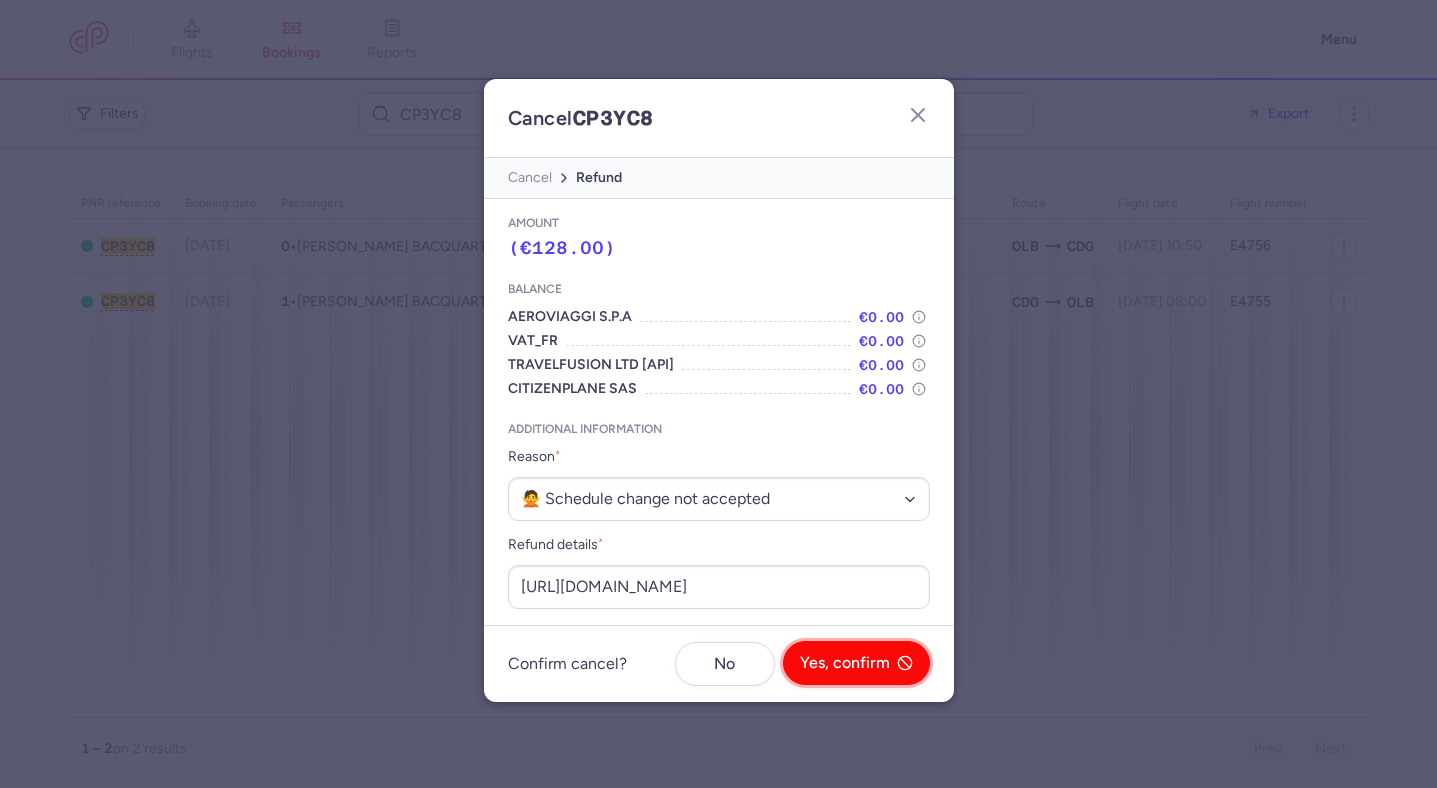 click on "Yes, confirm" 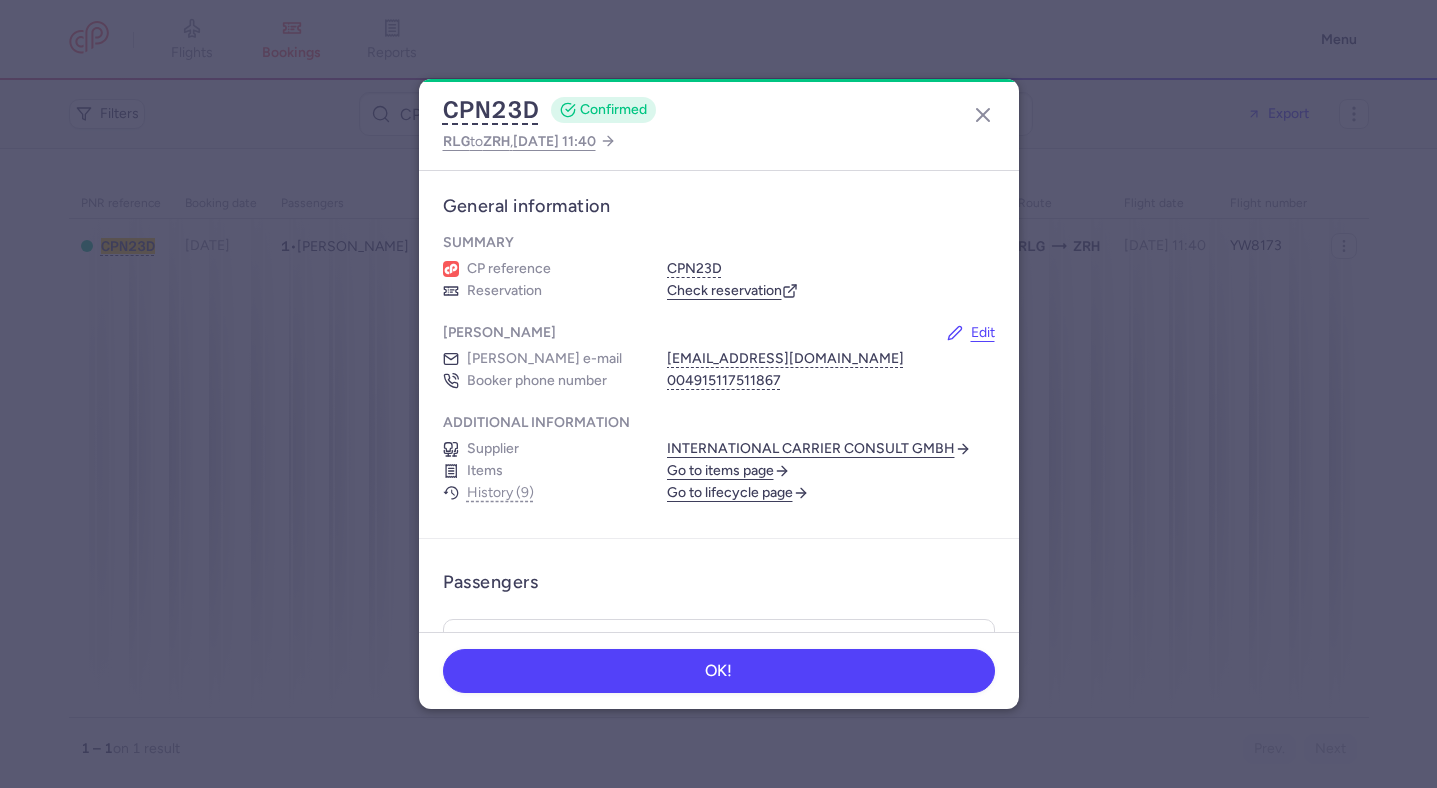 scroll, scrollTop: 0, scrollLeft: 0, axis: both 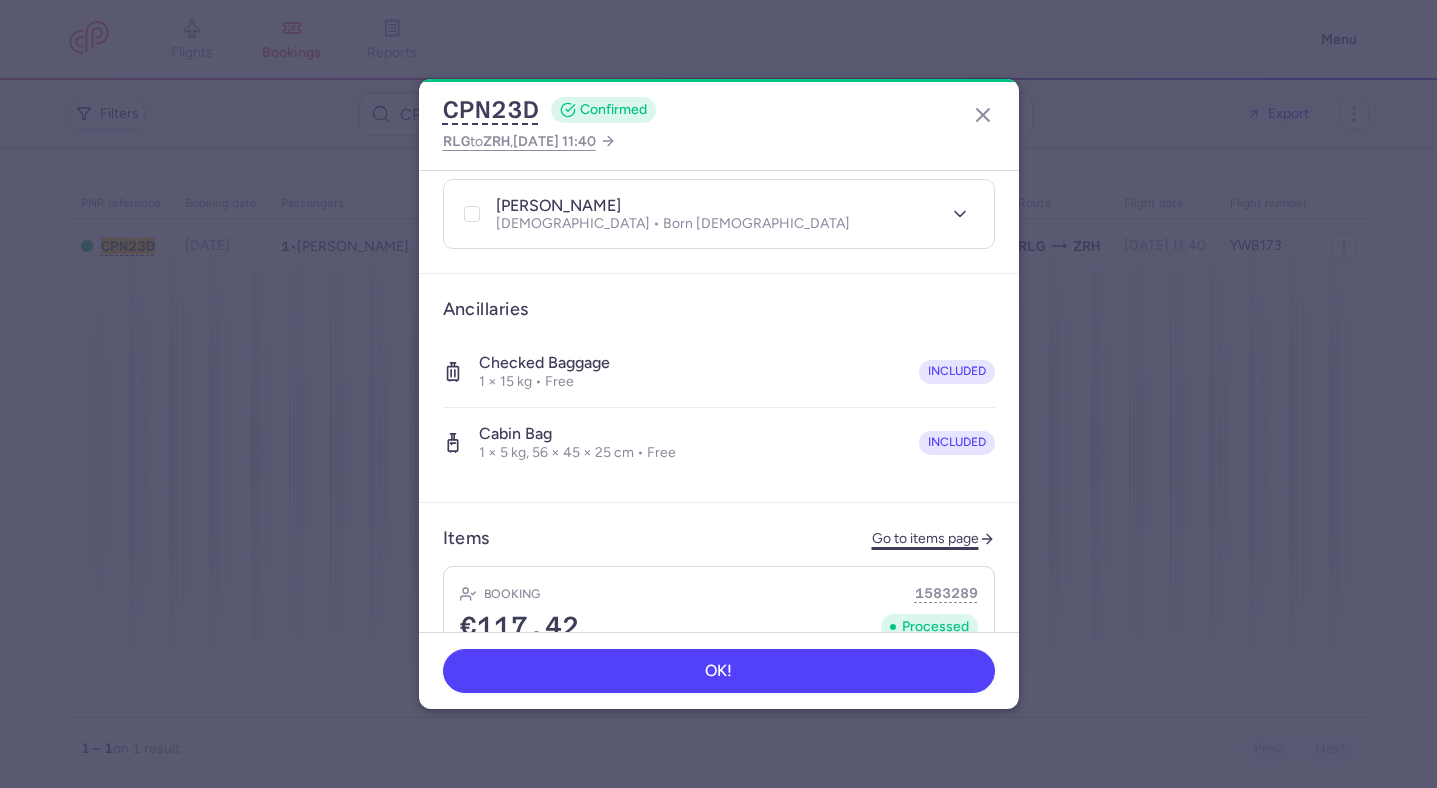 click on "Go to items page" 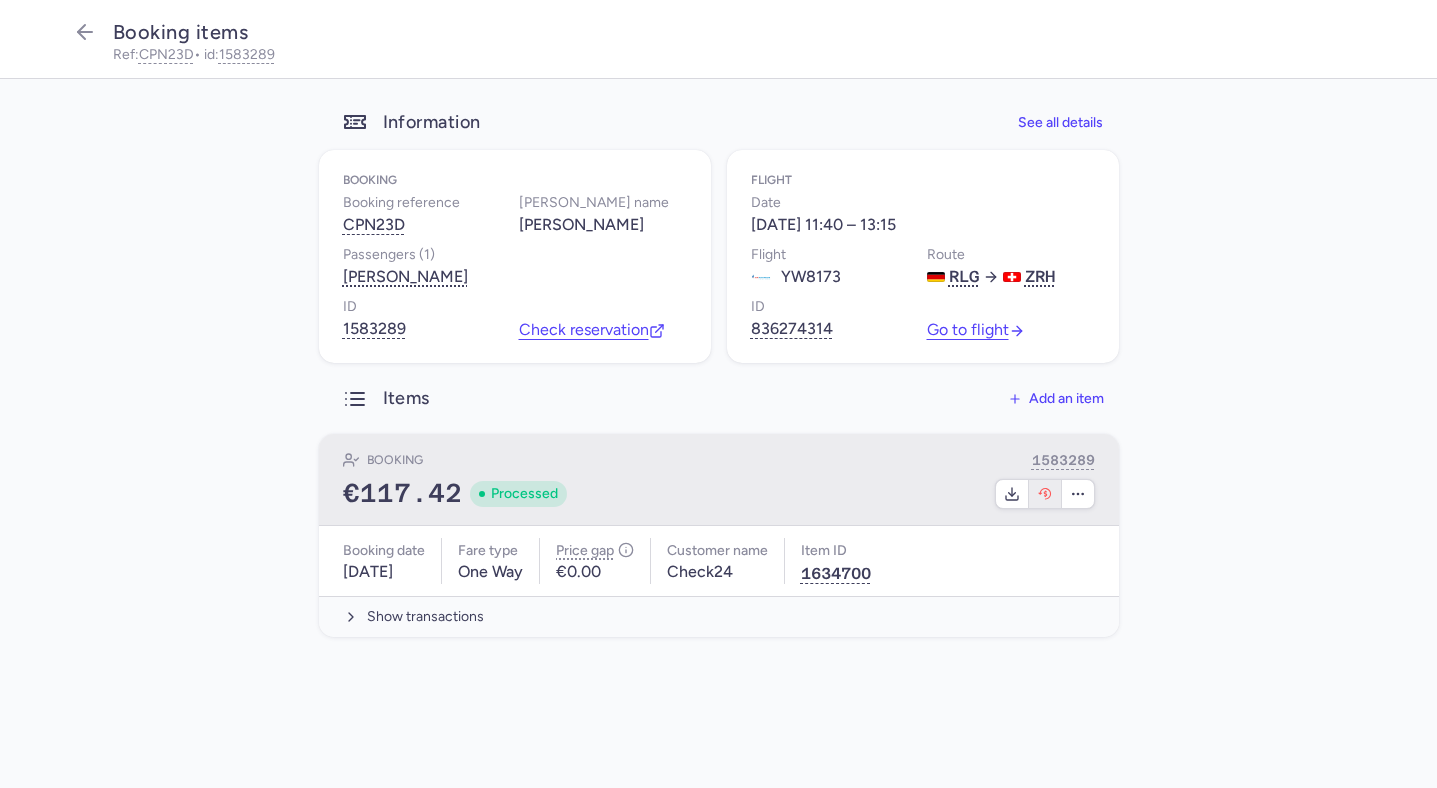 click 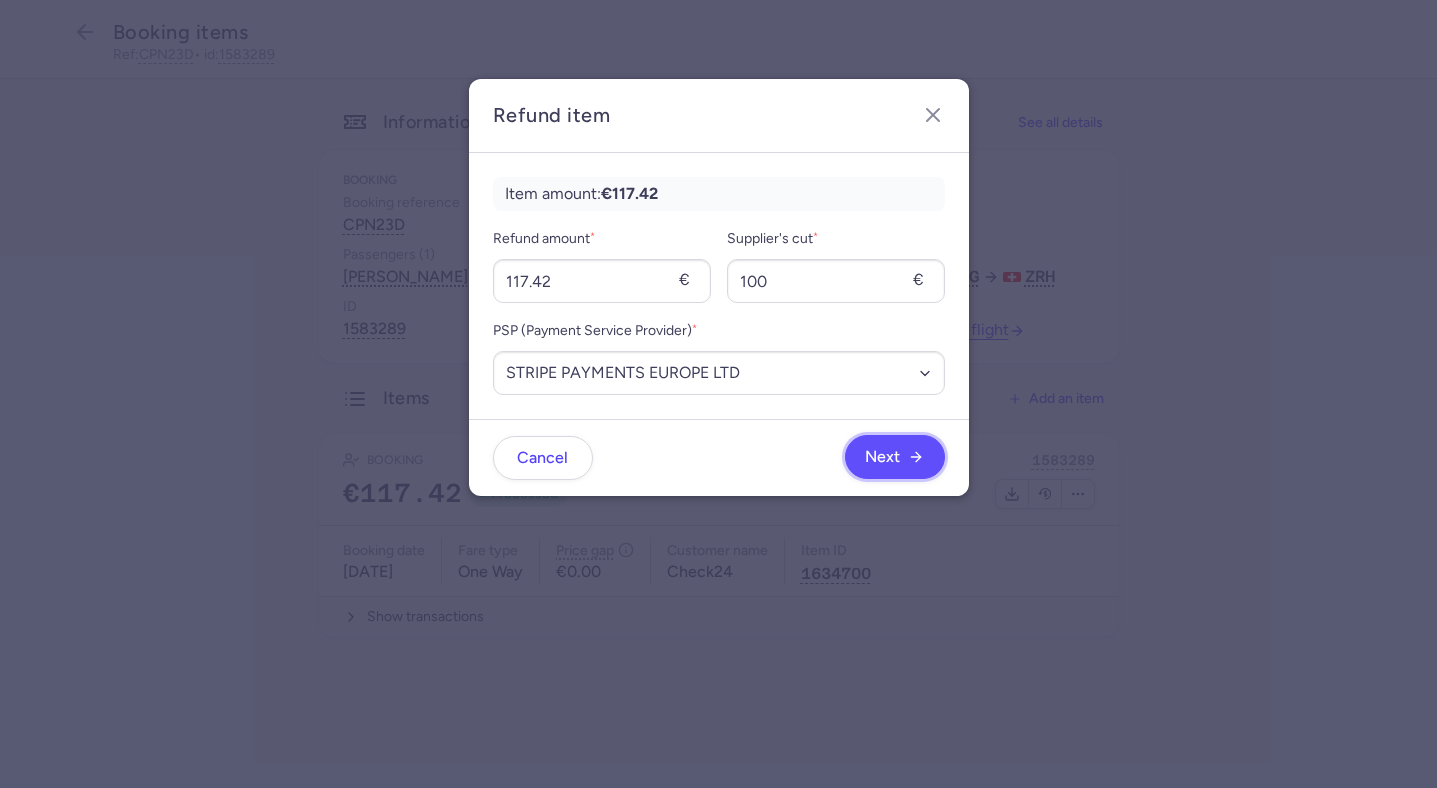 click on "Next" at bounding box center (895, 457) 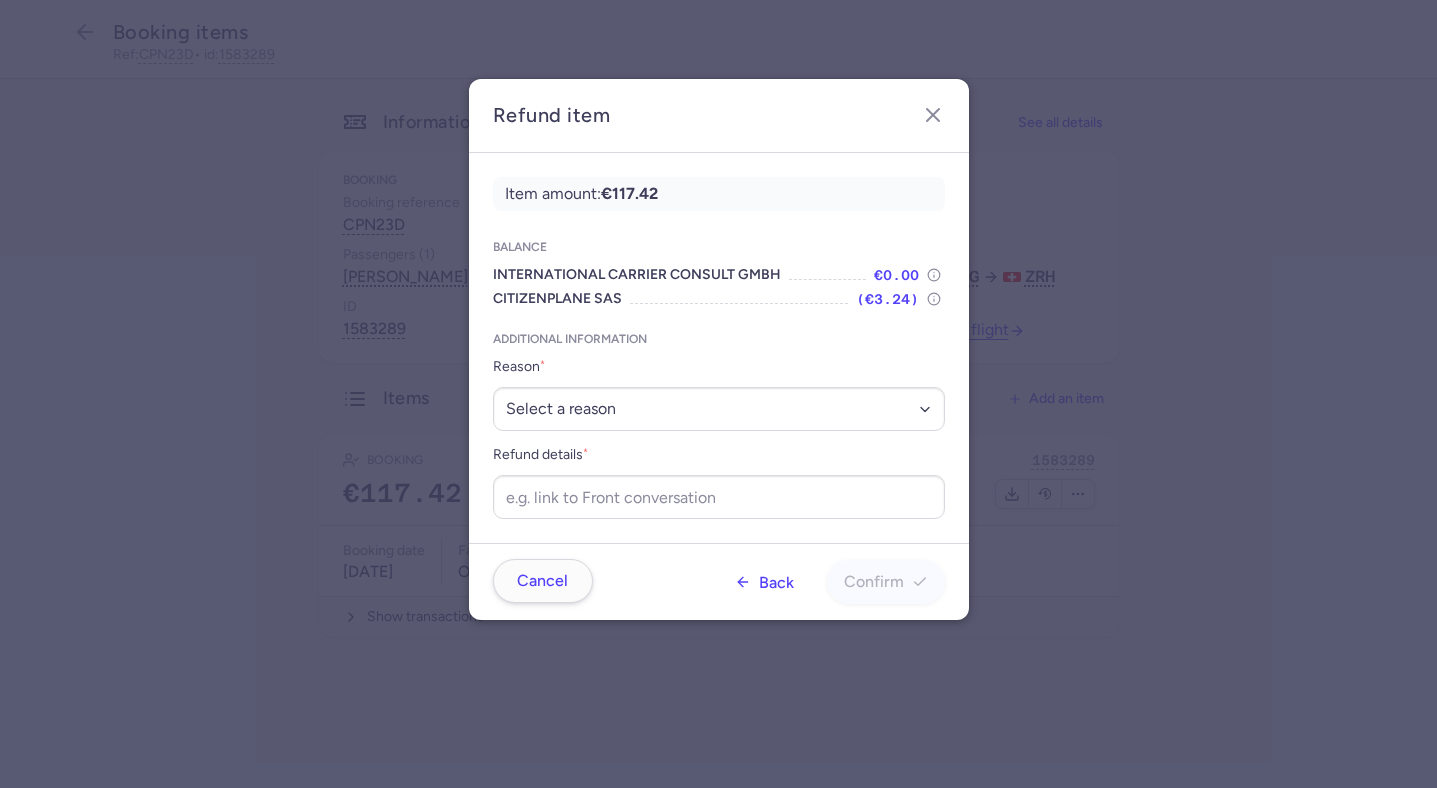 click on "Refund details  *" at bounding box center (719, 481) 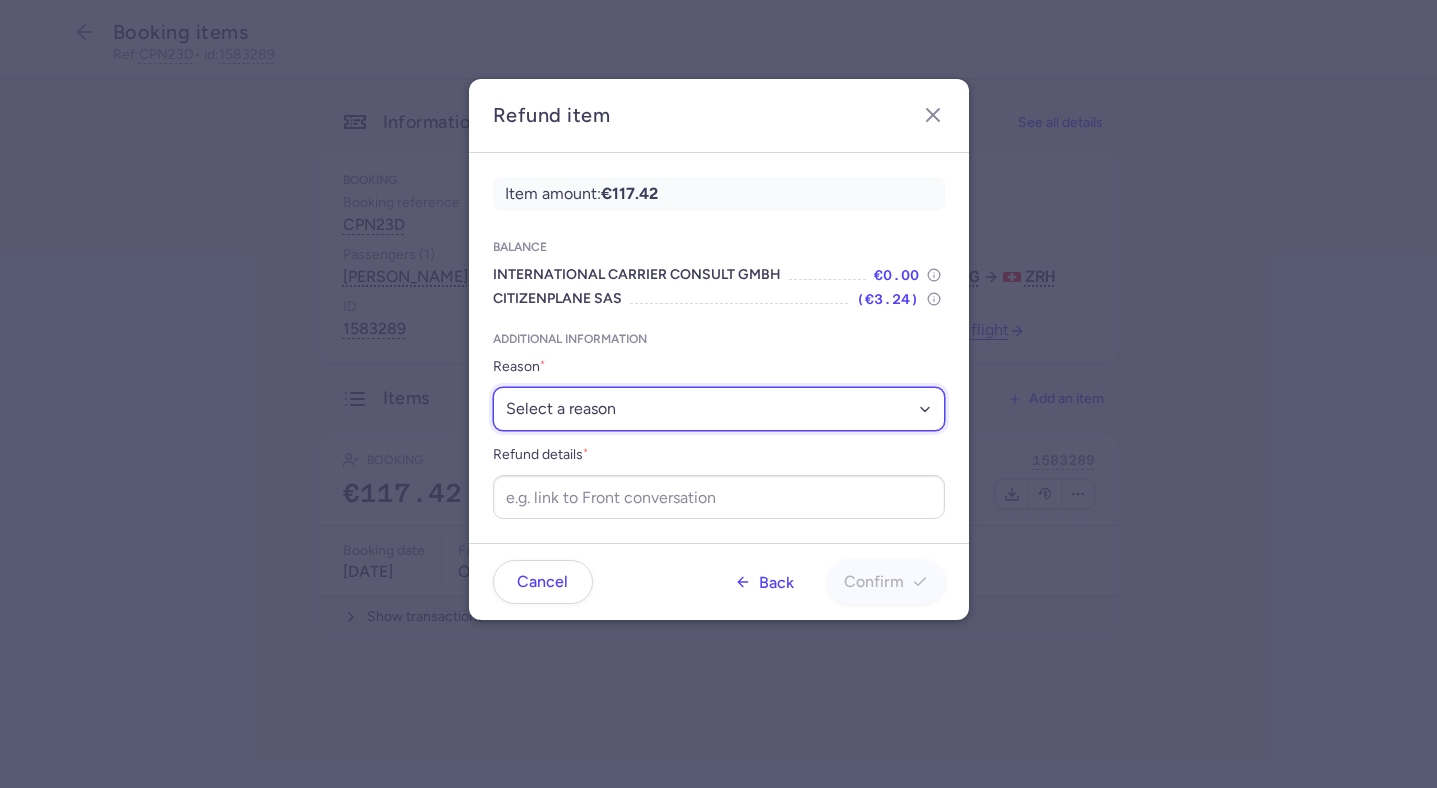 click on "Select a reason ✈️ Airline ceasing ops 💼 Ancillary issue 📄 APIS missing ⚙️ CitizenPlane error ⛔️ Denied boarding 🔁 Duplicate ❌ Flight canceled 🕵🏼‍♂️ Fraud 🎁 Goodwill 🎫 Goodwill allowance 🙃 Other 💺 Overbooking 💸 Refund with penalty 🙅 Schedule change not accepted 🤕 Supplier error 💵 Tax refund ❓ Unconfirmed booking" at bounding box center (719, 409) 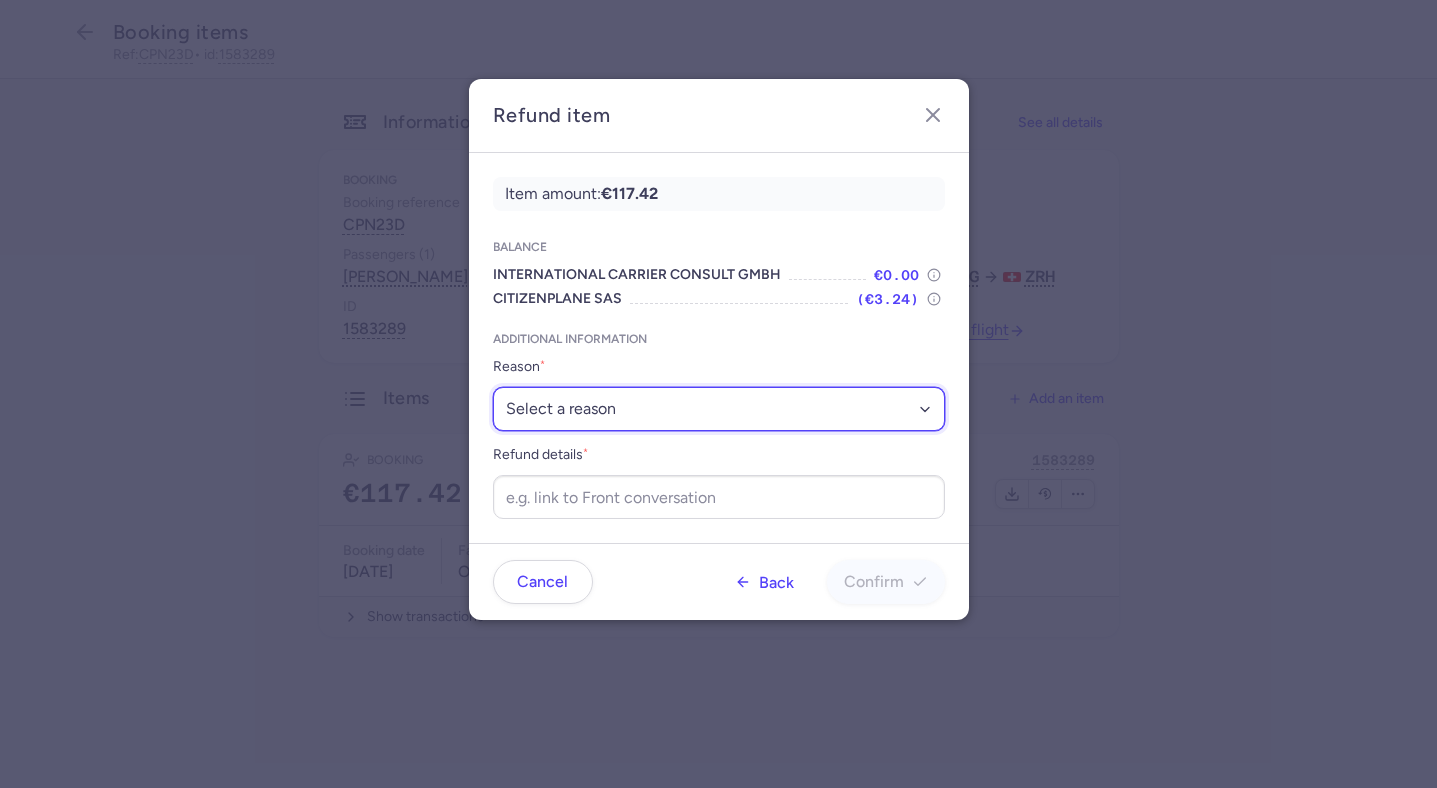 select on "GOODWILL" 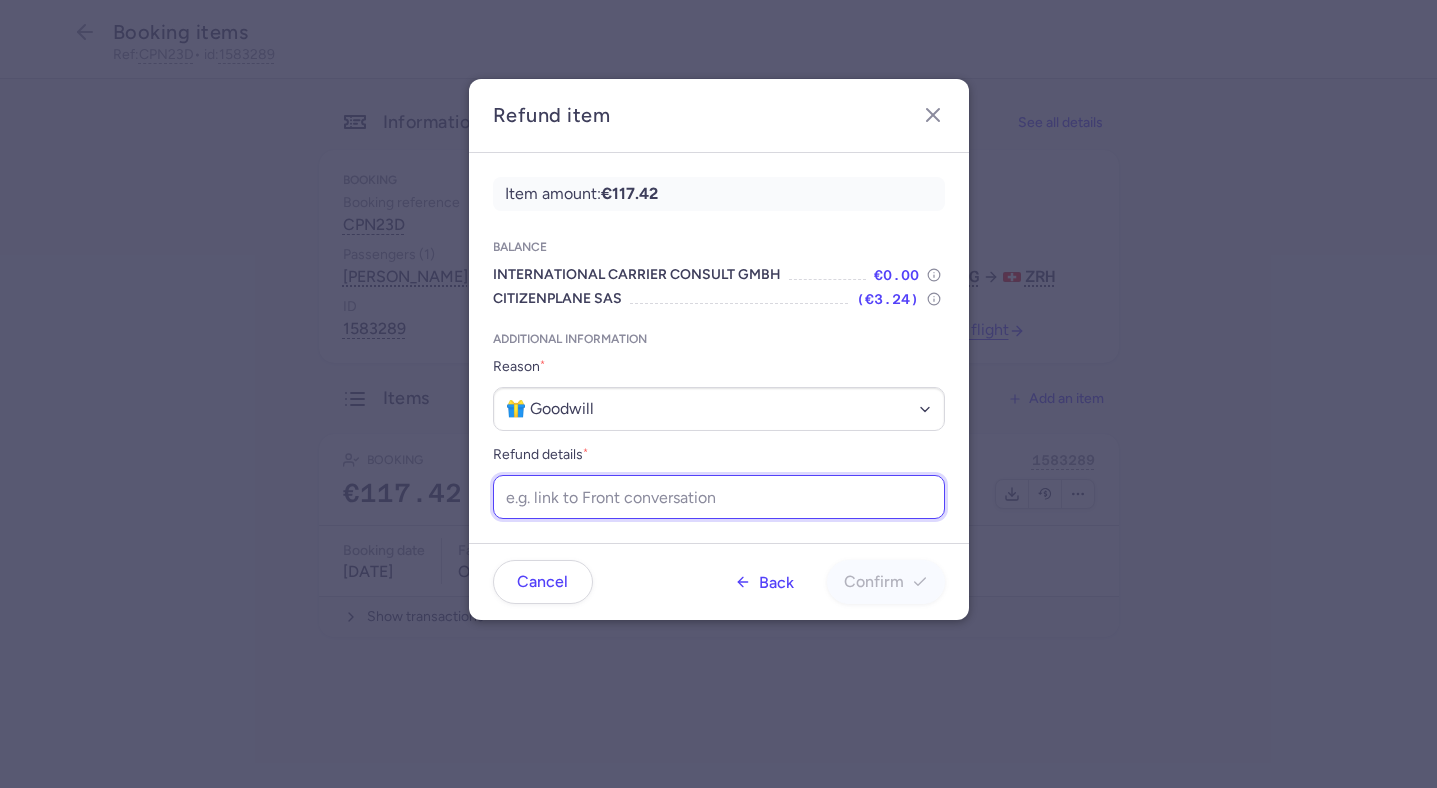 click on "Refund details  *" at bounding box center [719, 497] 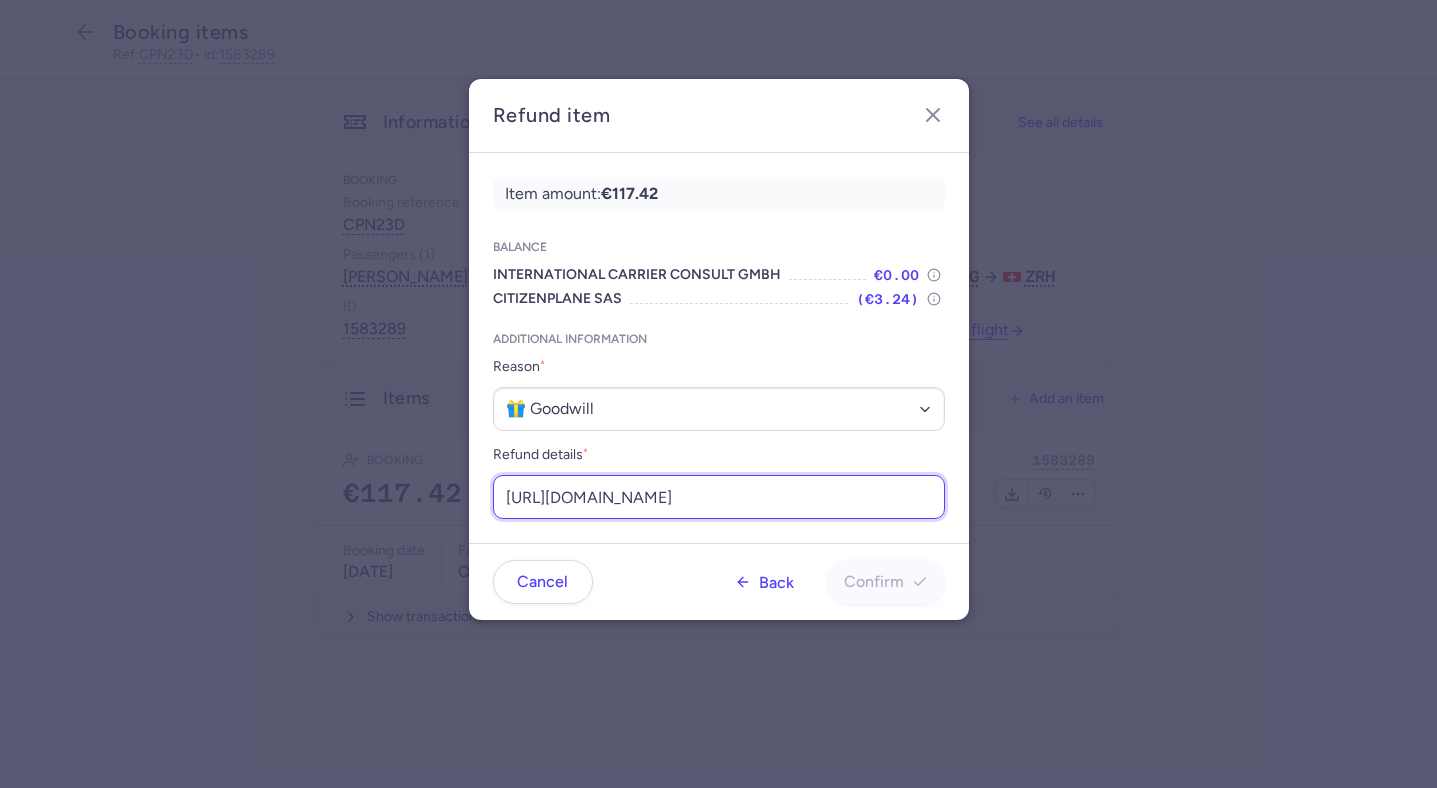 scroll, scrollTop: 0, scrollLeft: 233, axis: horizontal 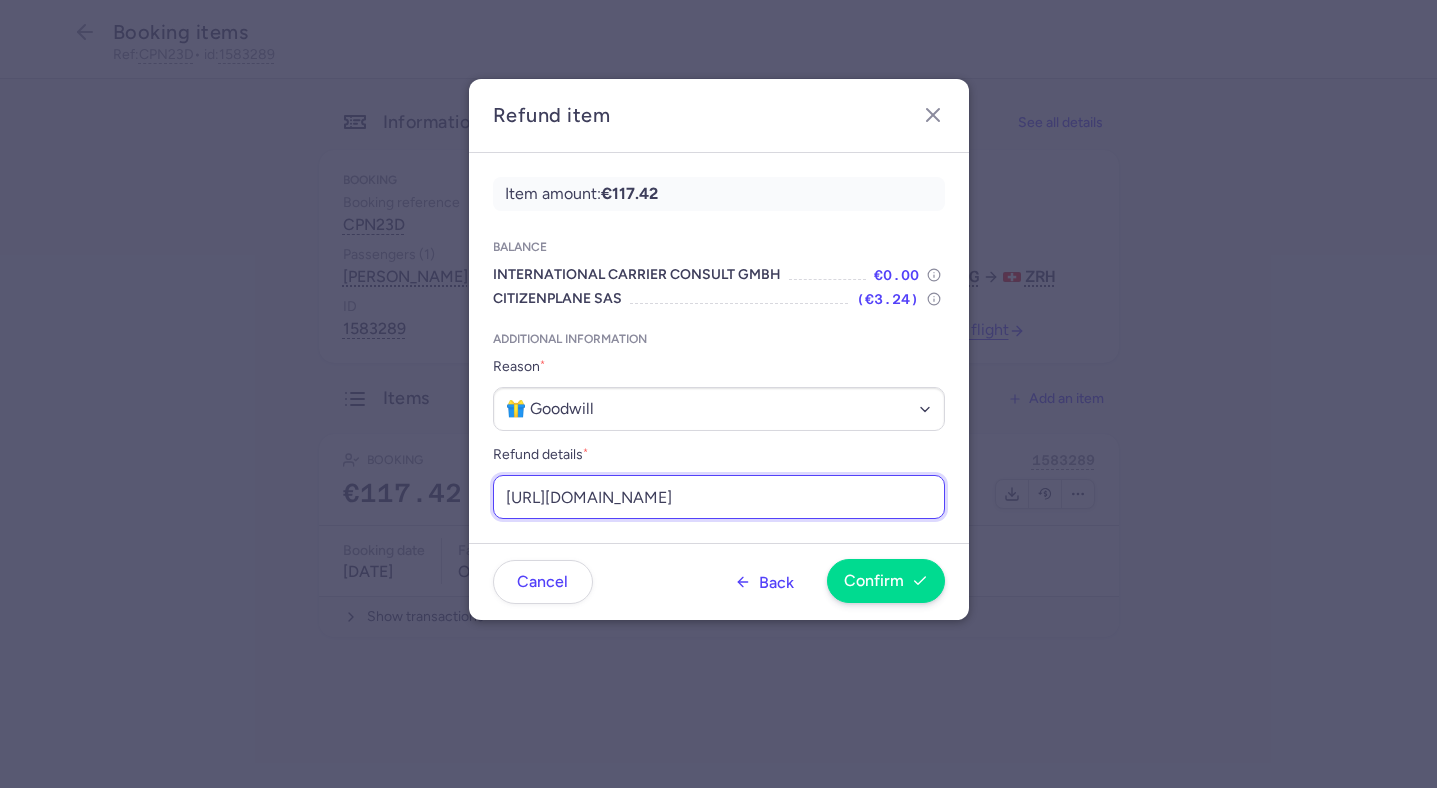 type on "https://app.frontapp.com/open/msg_pvul0xu?key=gl5RzjjUqDD7zGQ0zDOa-OWjx3l5ooKM" 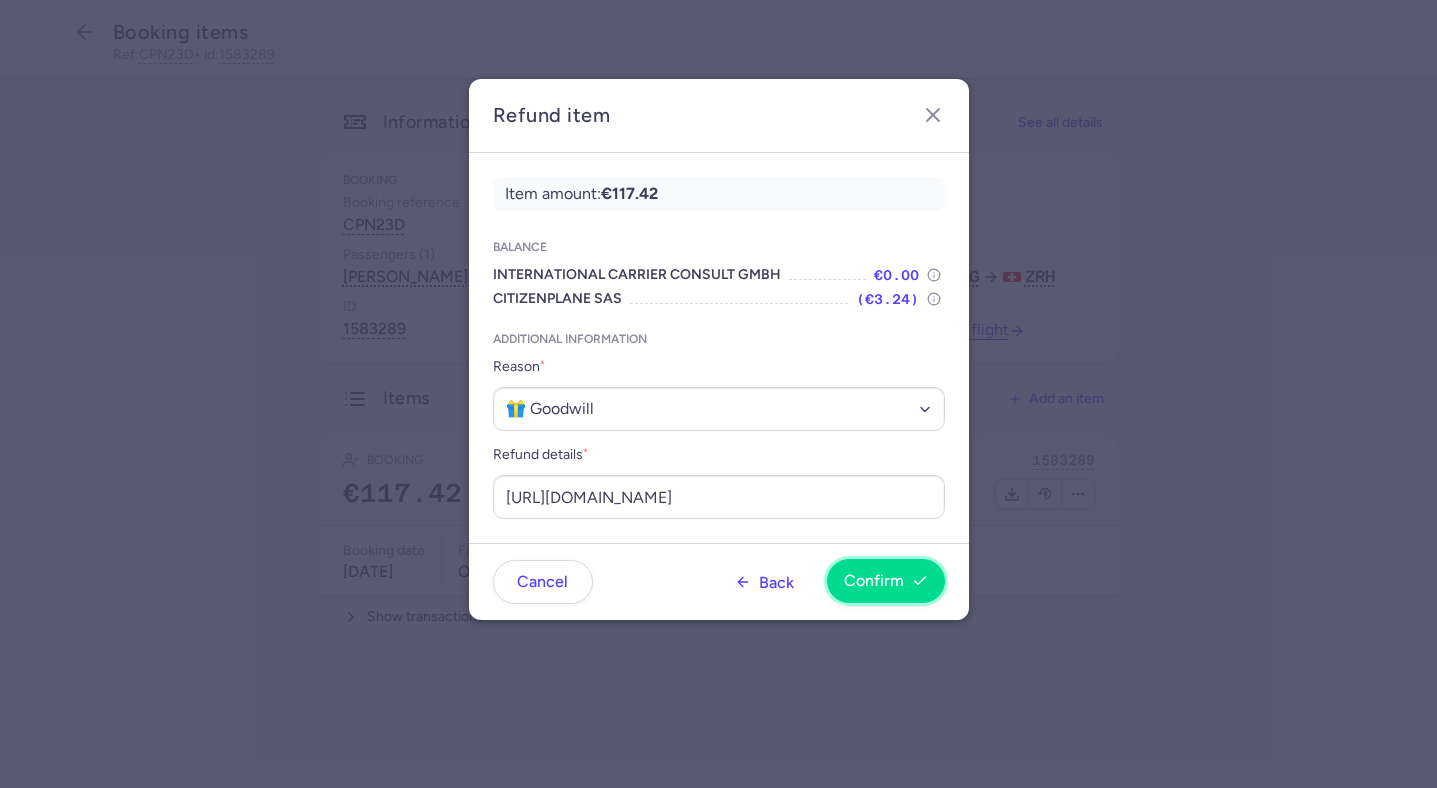 scroll, scrollTop: 0, scrollLeft: 0, axis: both 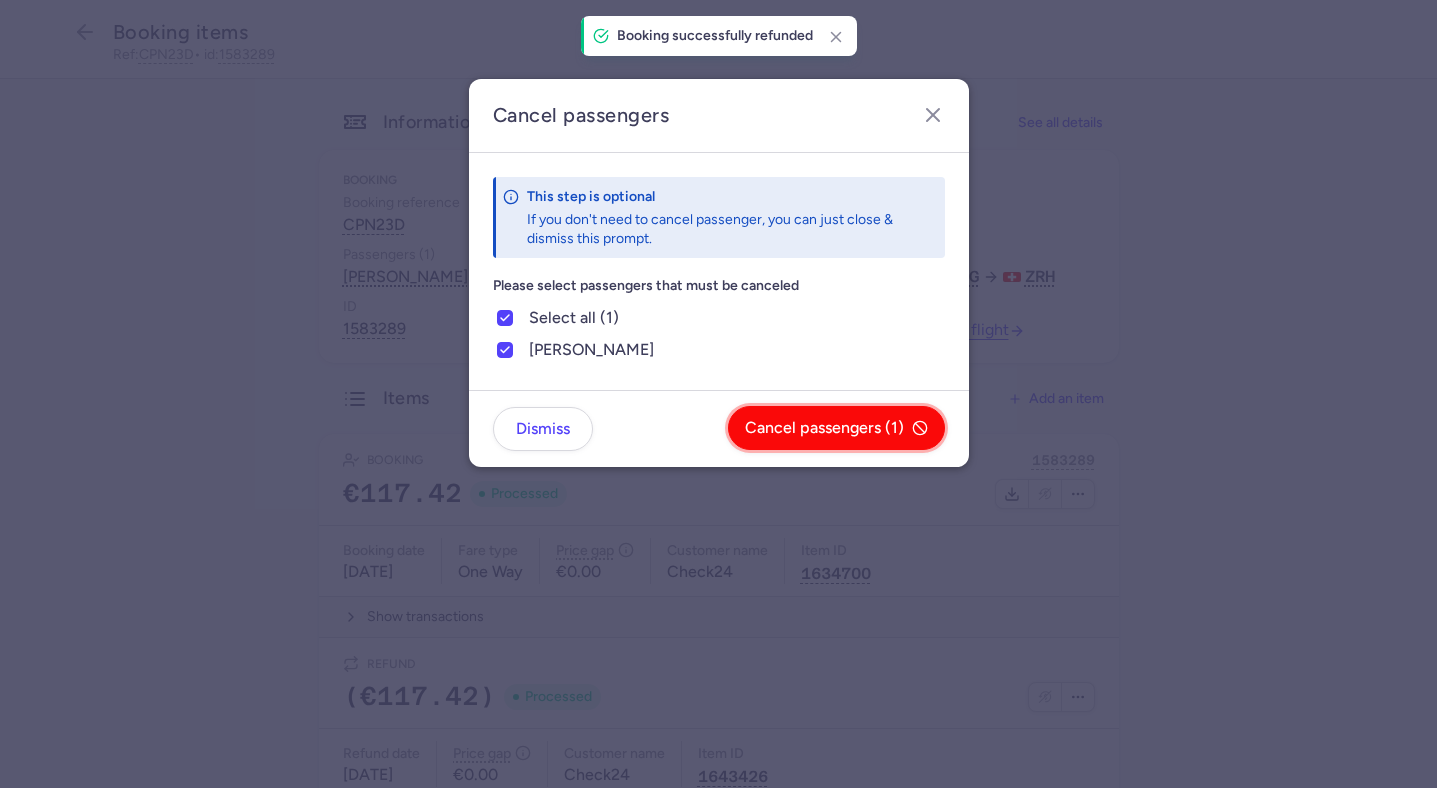 click on "Cancel passengers (1)" at bounding box center (836, 428) 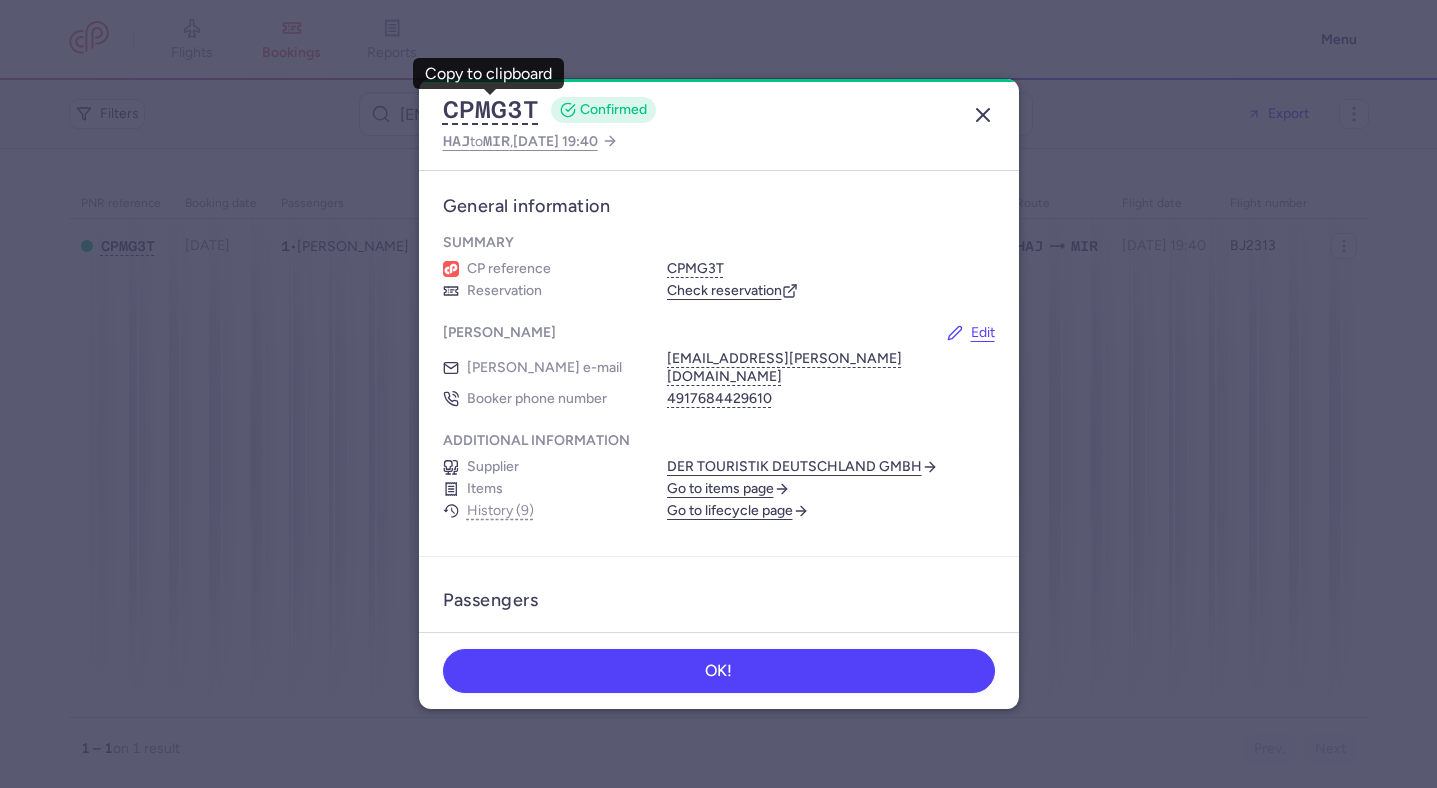 scroll, scrollTop: 0, scrollLeft: 0, axis: both 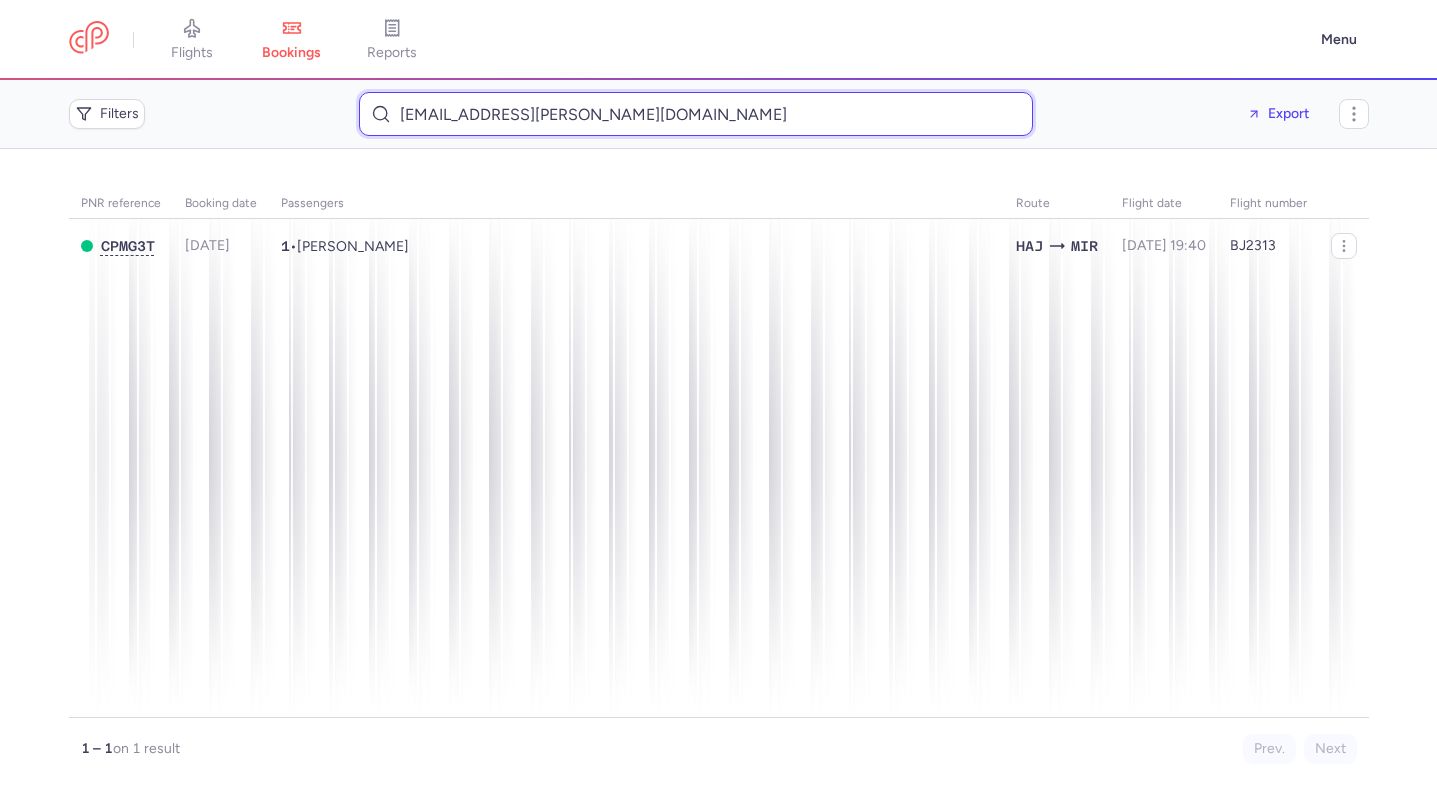 click on "mbarek.niwin@icloud.com" at bounding box center (696, 114) 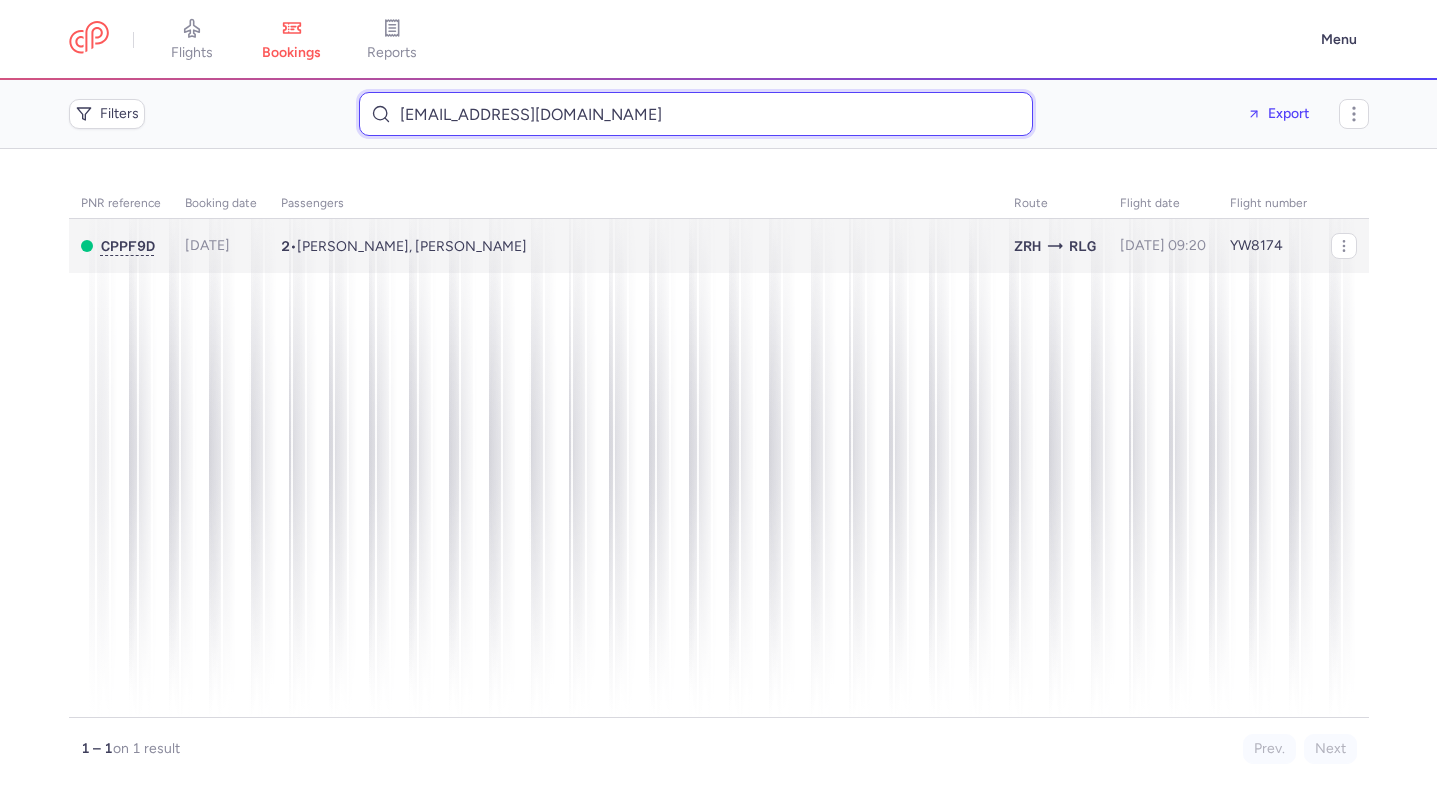 type on "beatricejeschke1979@gmail.com" 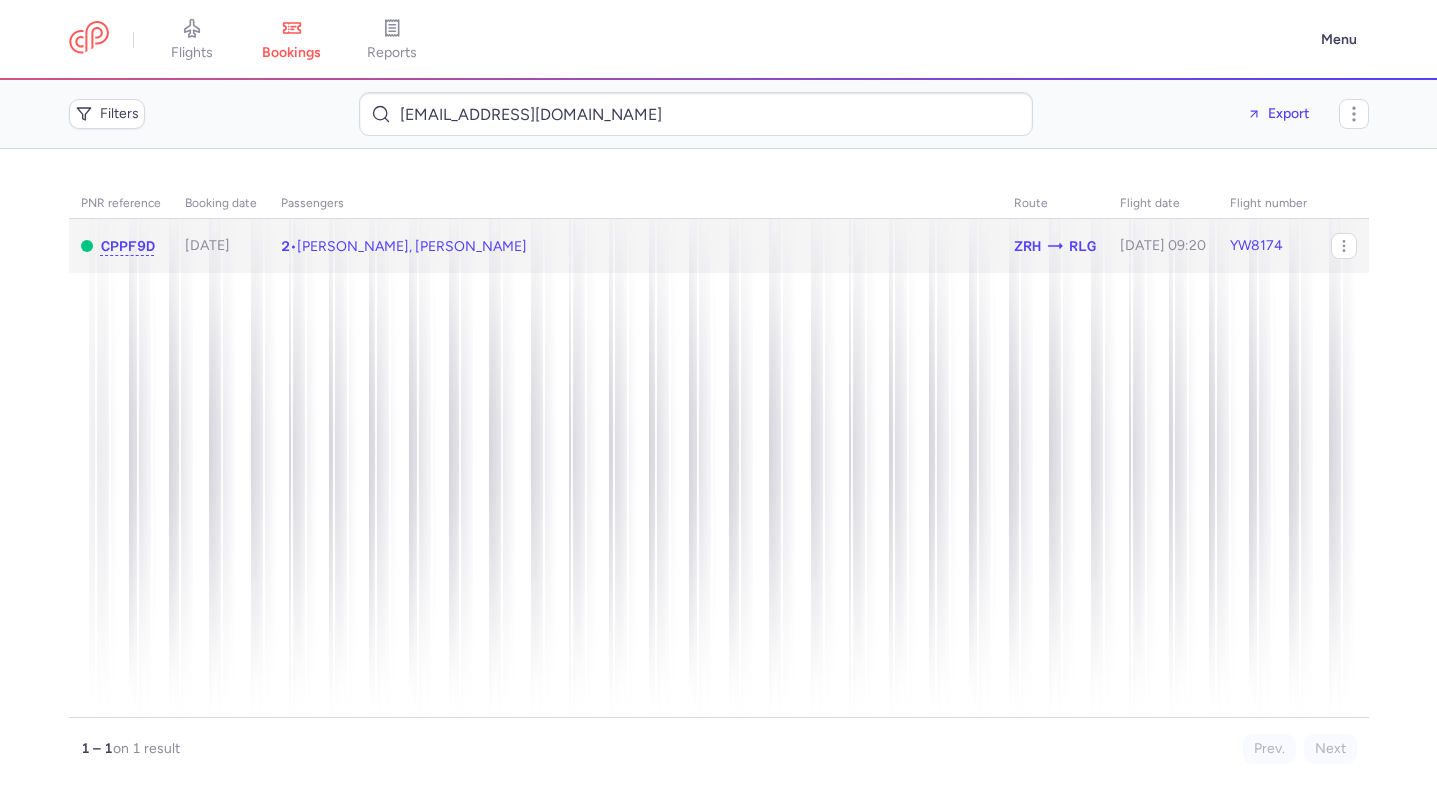 click on "2  •  Beatrice JESCHKE, Josephin JESCHKE" at bounding box center (635, 246) 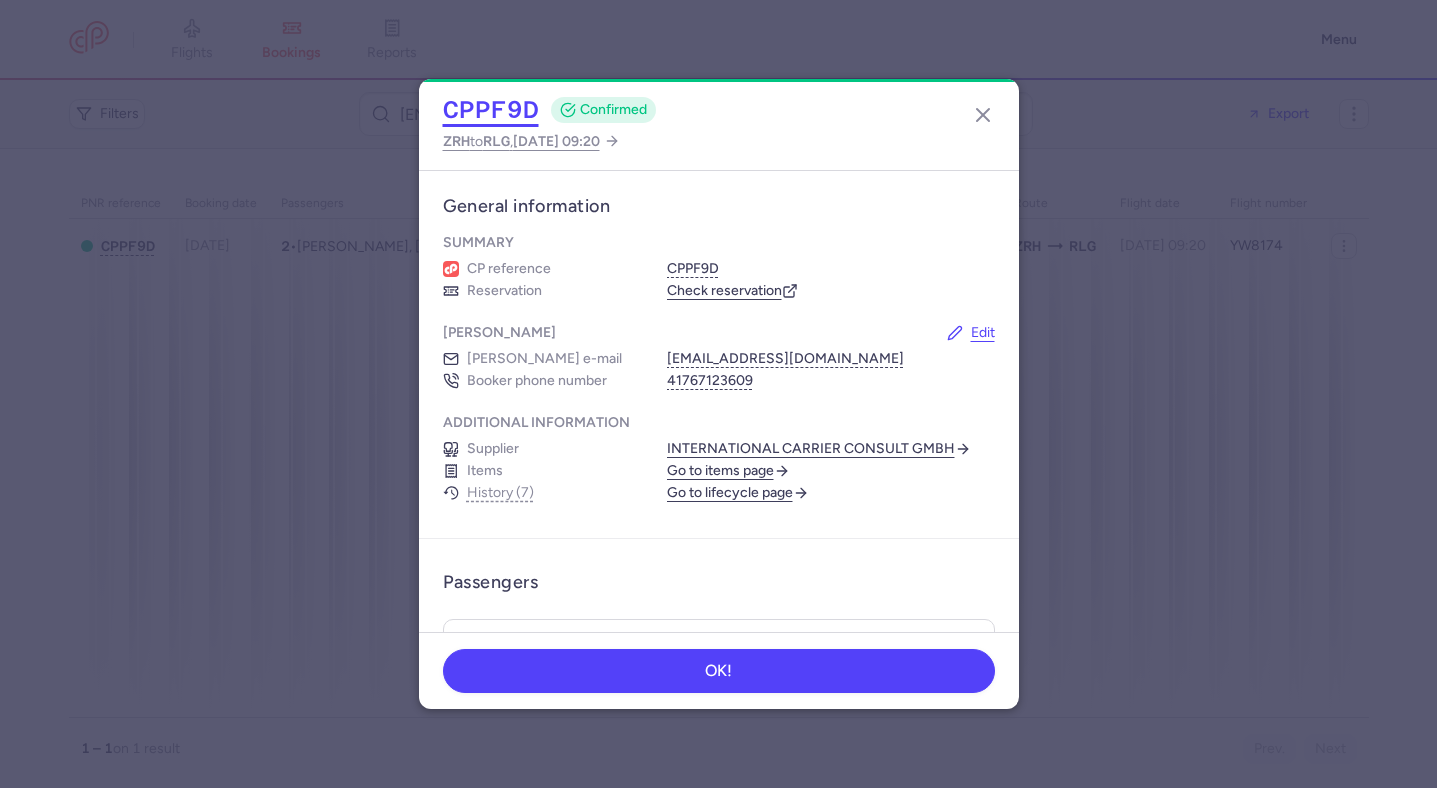 click on "CPPF9D" 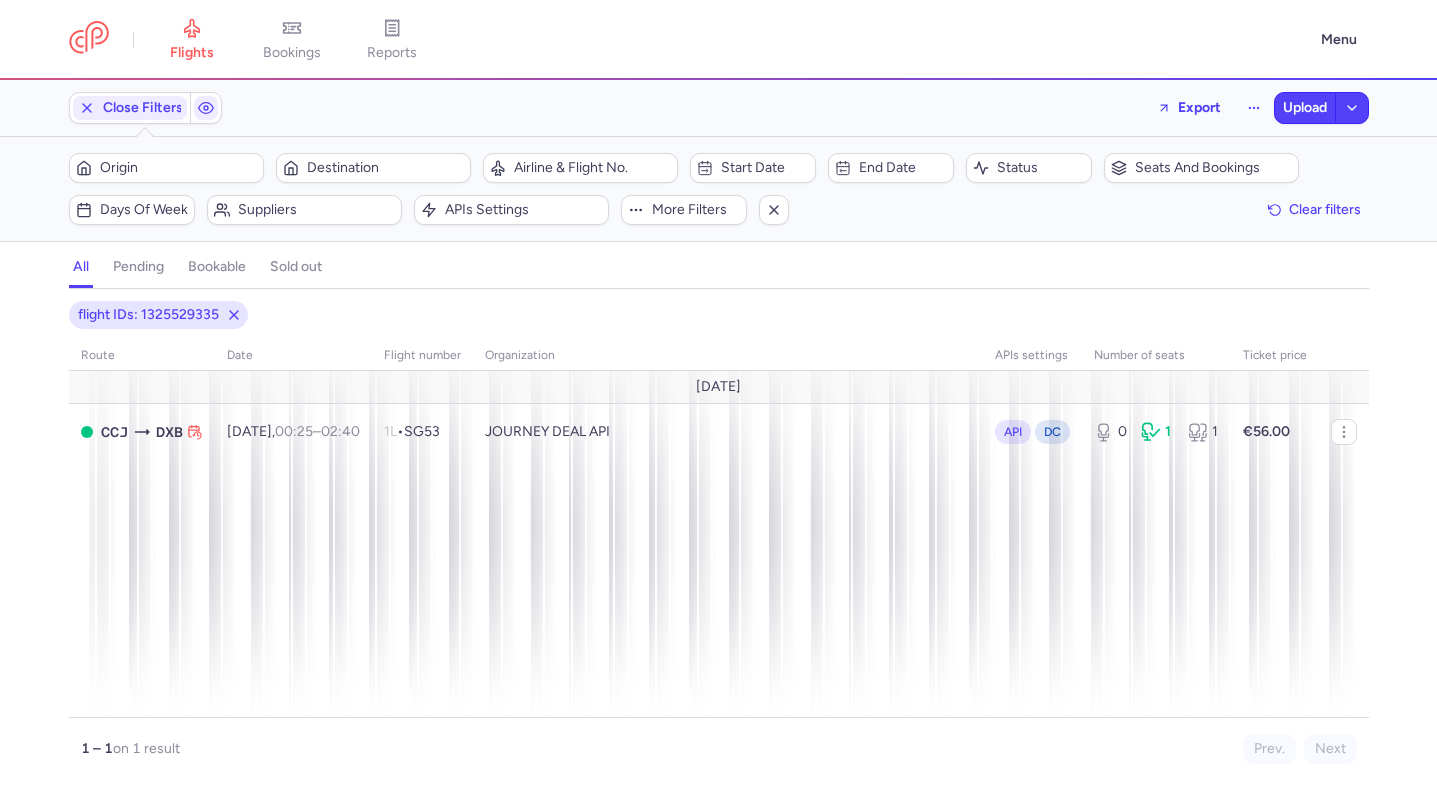 click on "Upload" at bounding box center (1305, 108) 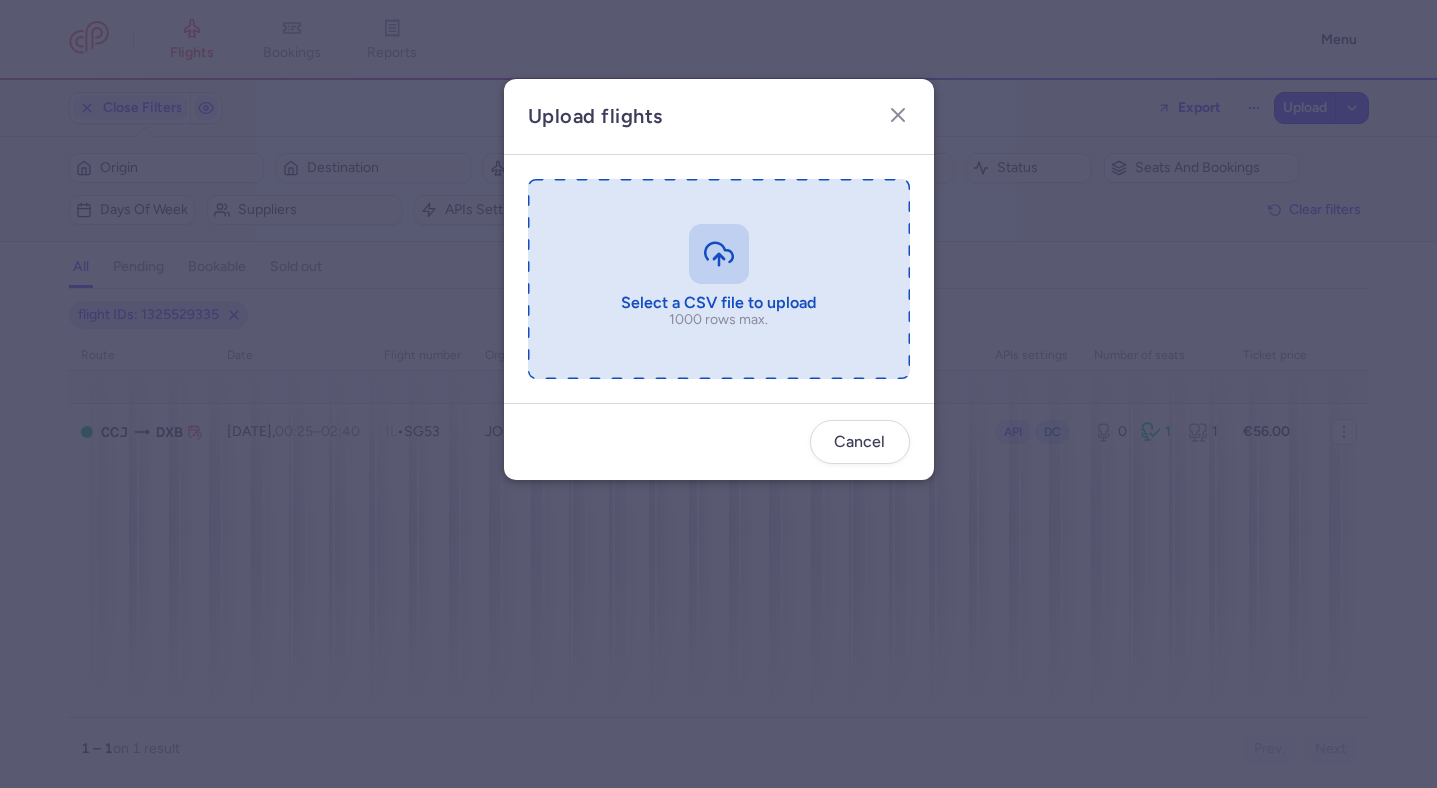 type on "C:\fakepath\export_flights_20250716,1654.csv" 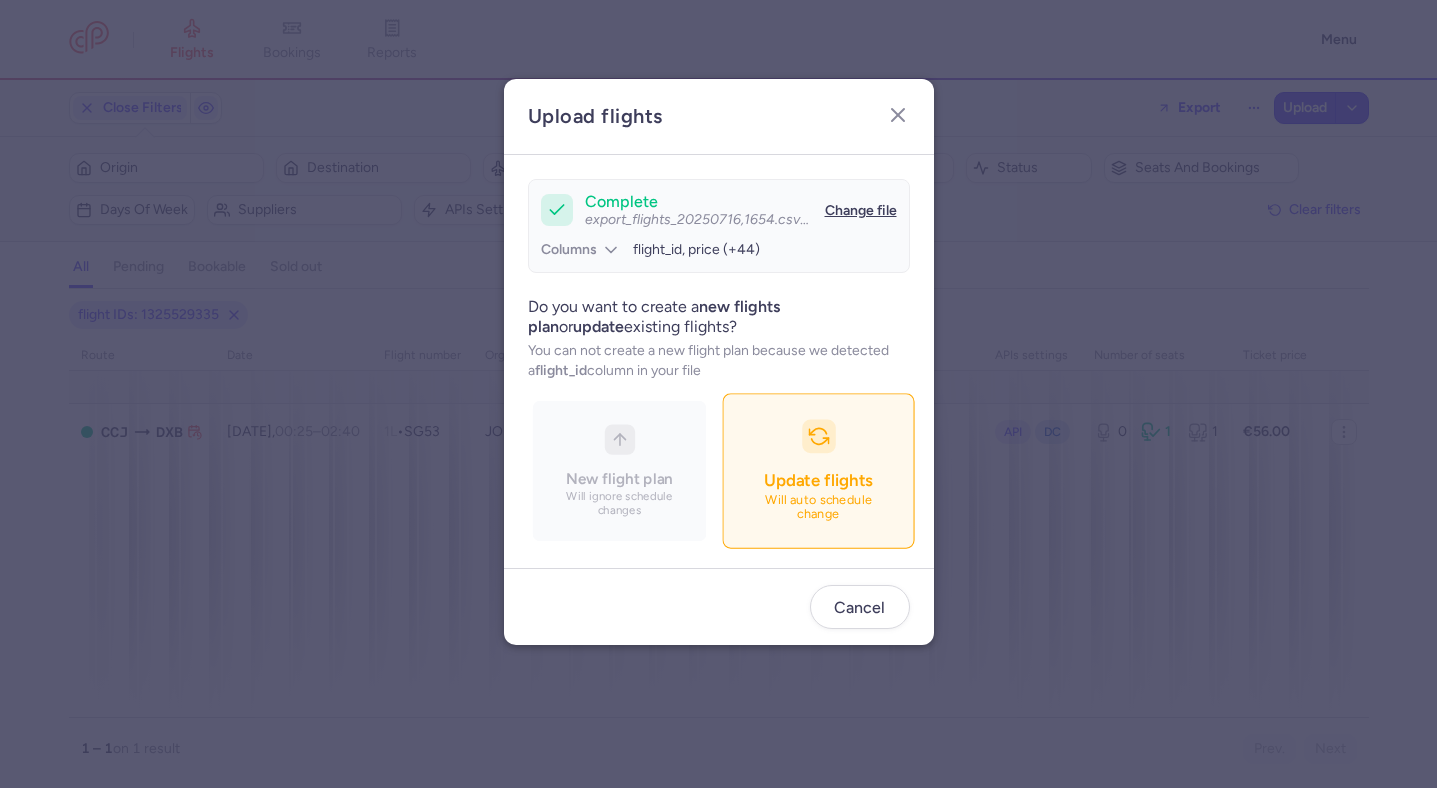 click on "Update flights Will auto schedule change" at bounding box center (818, 470) 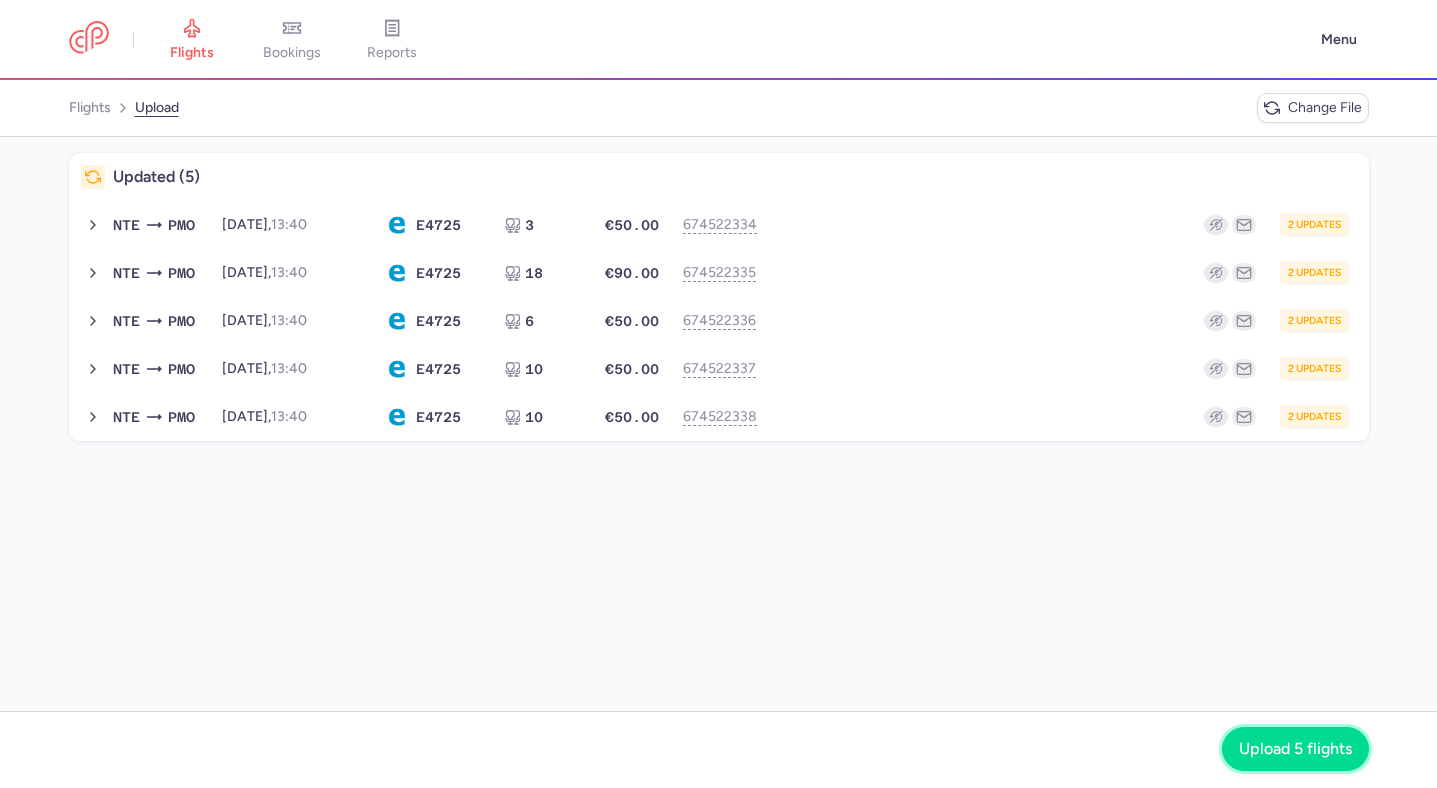 click on "Upload 5 flights" 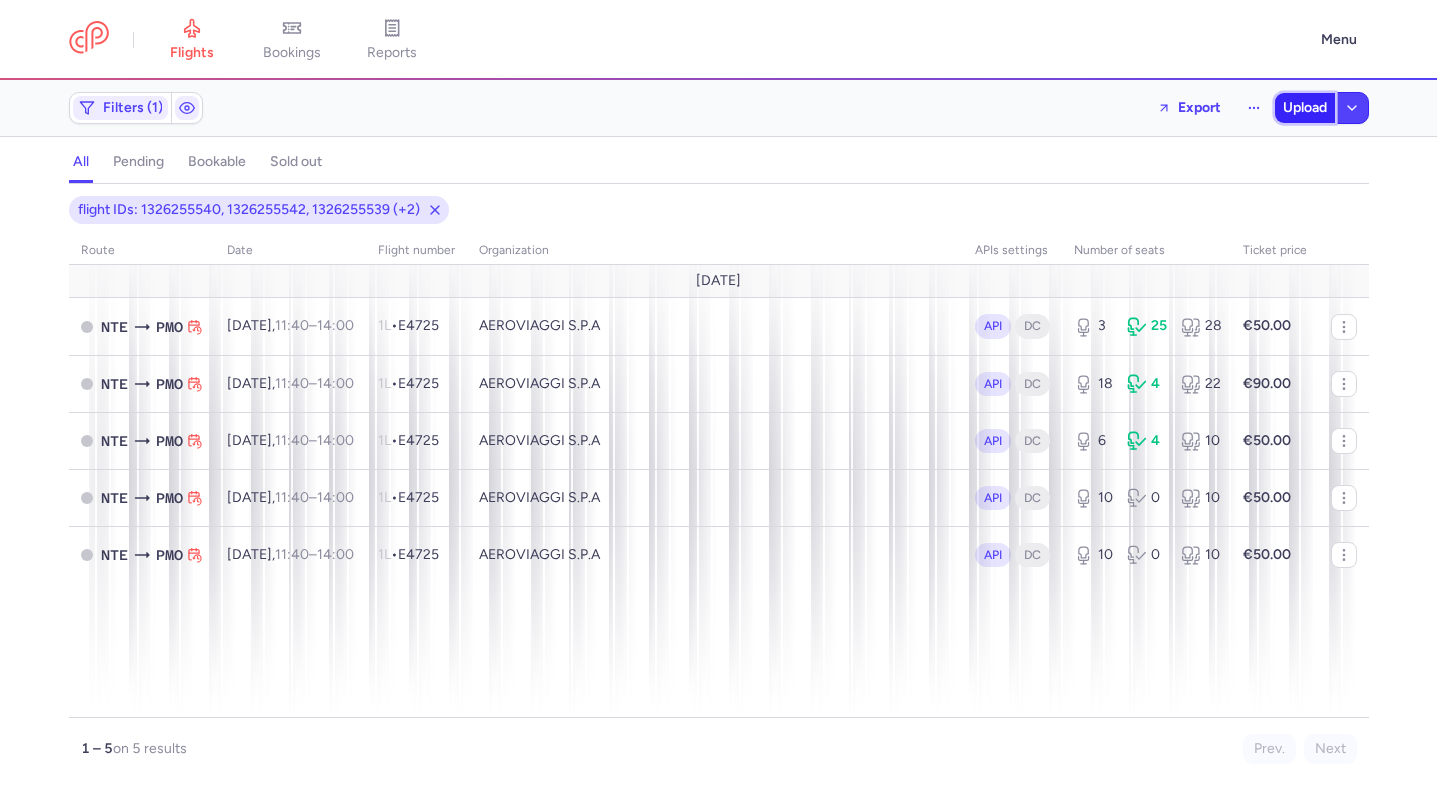 click on "Upload" at bounding box center [1305, 108] 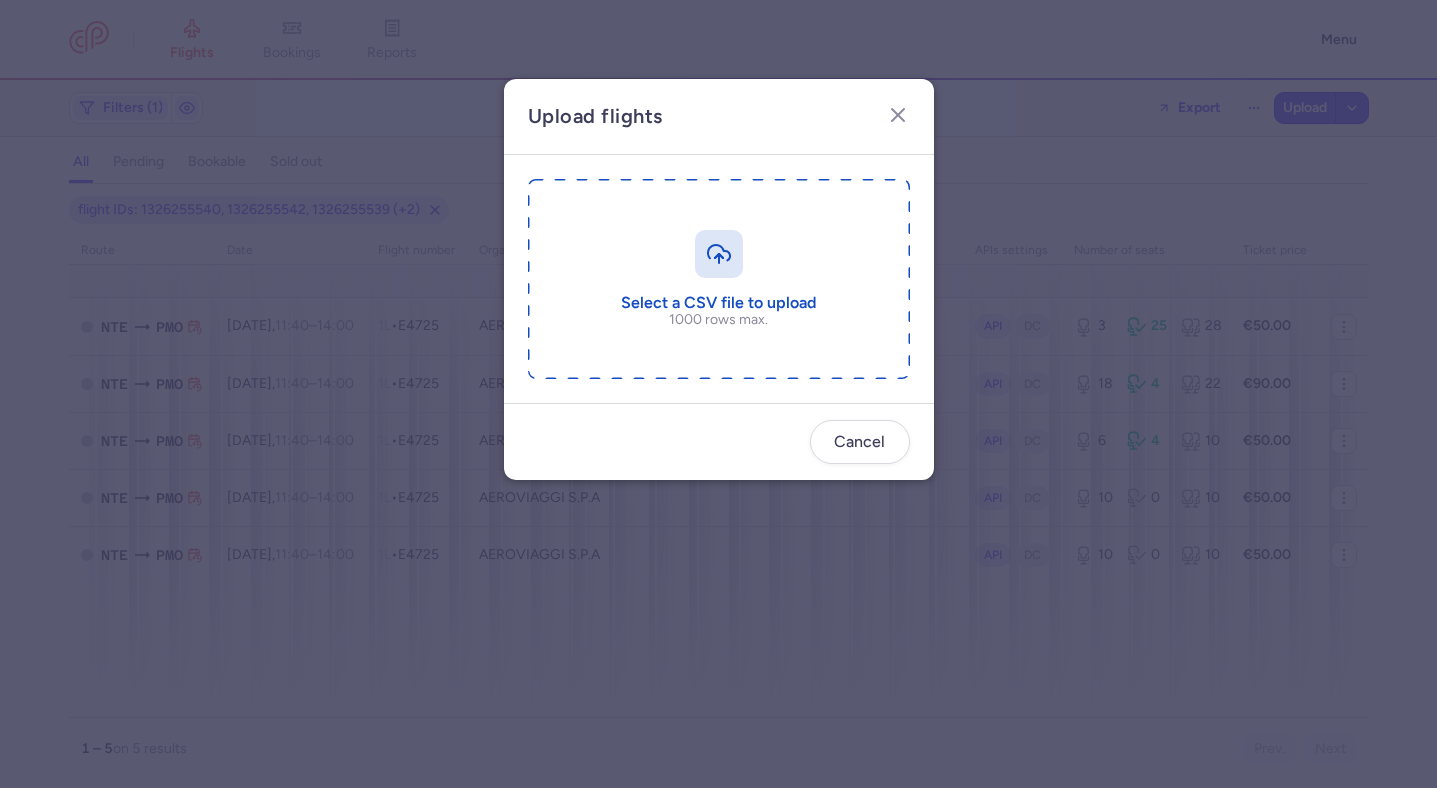 type 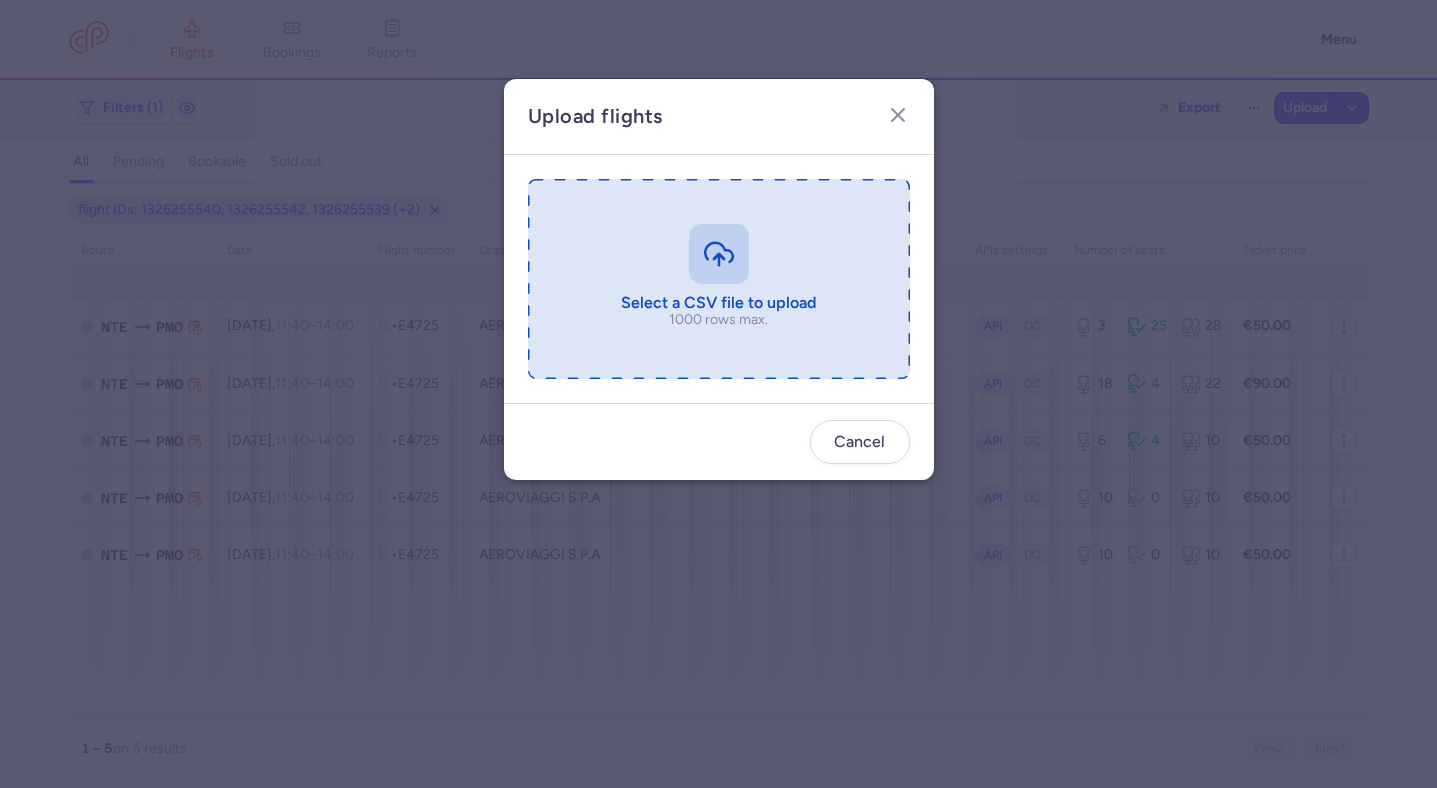 type on "C:\fakepath\export_flights_20250716,1647.csv" 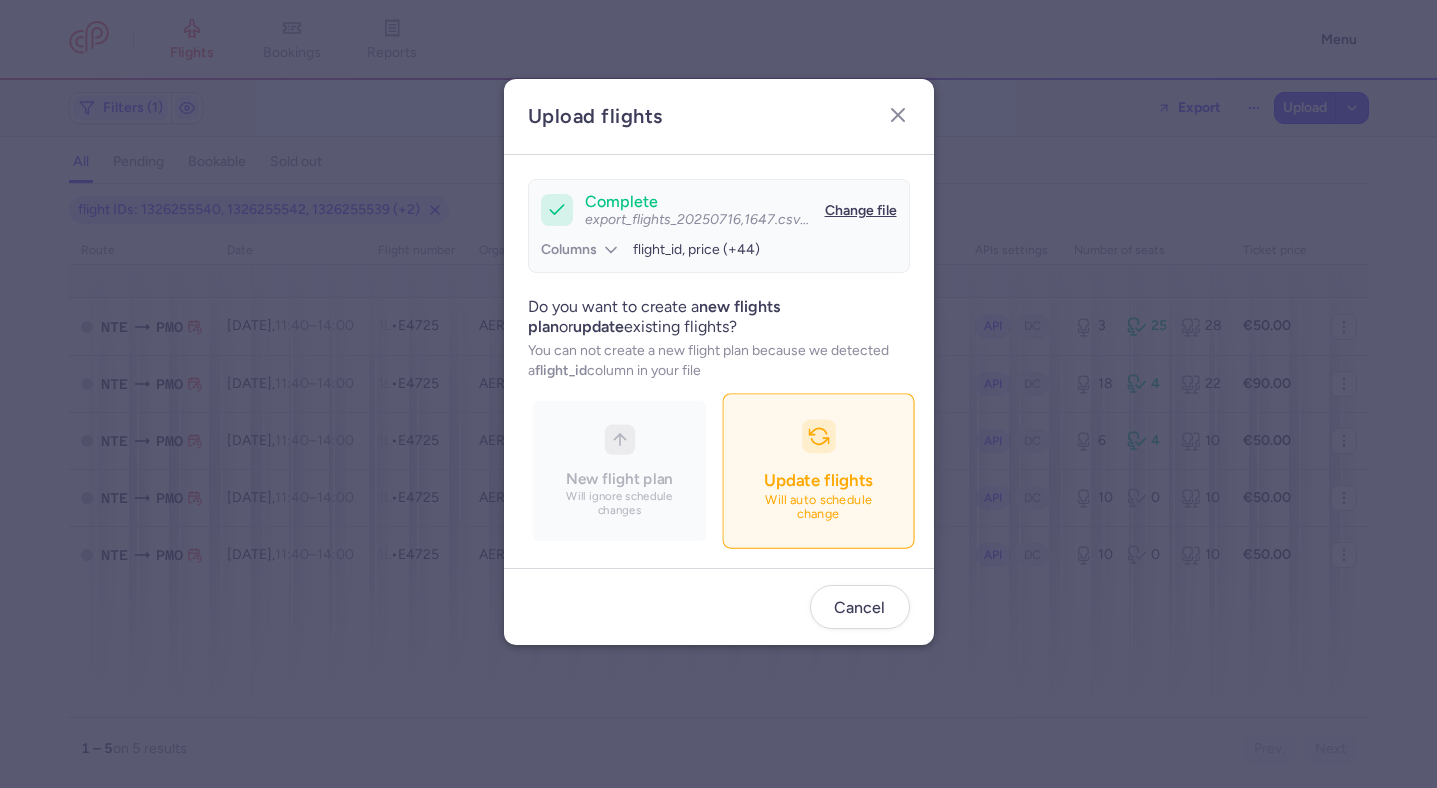 click on "Update flights Will auto schedule change" at bounding box center [818, 470] 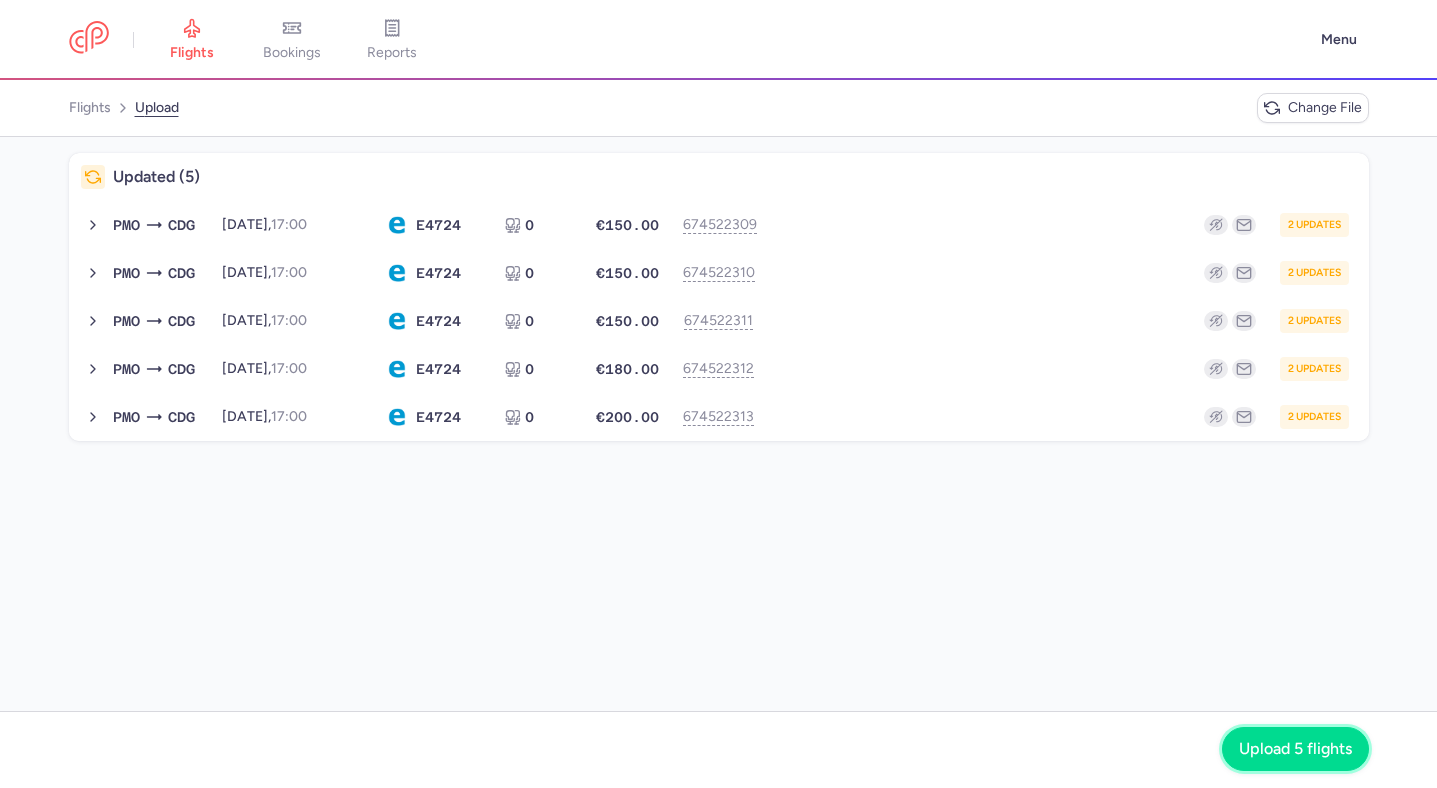 click on "Upload 5 flights" 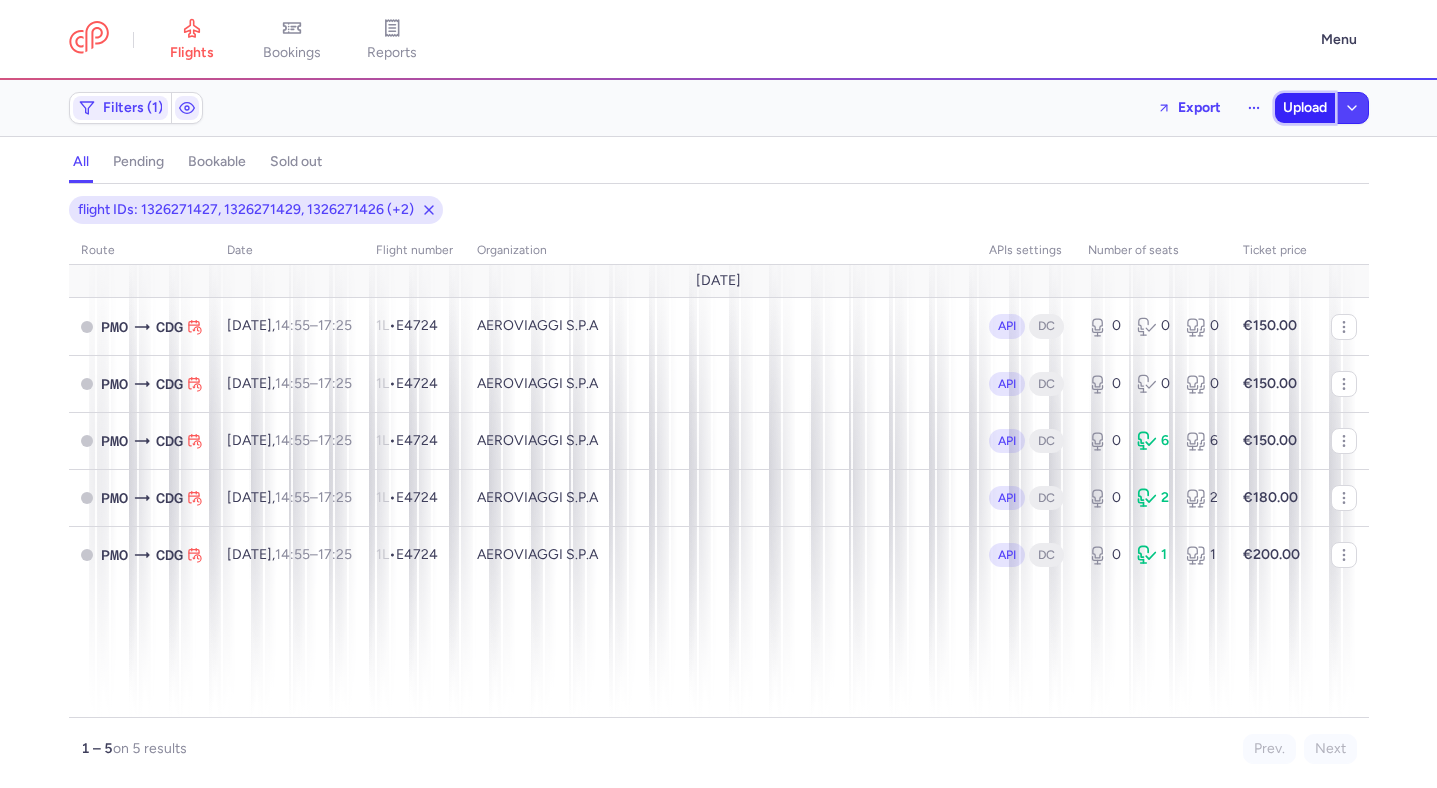 click on "Upload" at bounding box center (1305, 108) 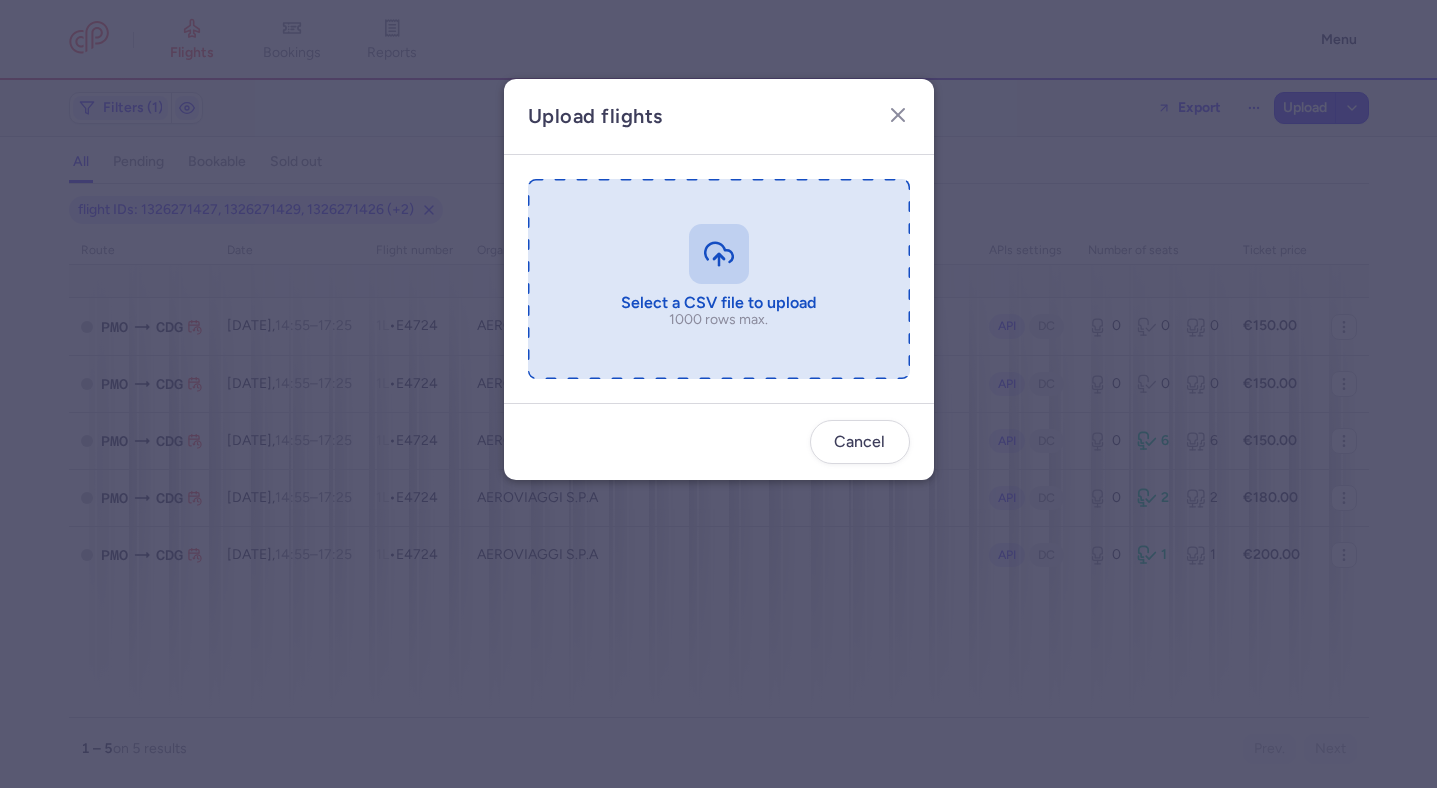 type on "C:\fakepath\export_flights_20250716,1643.csv" 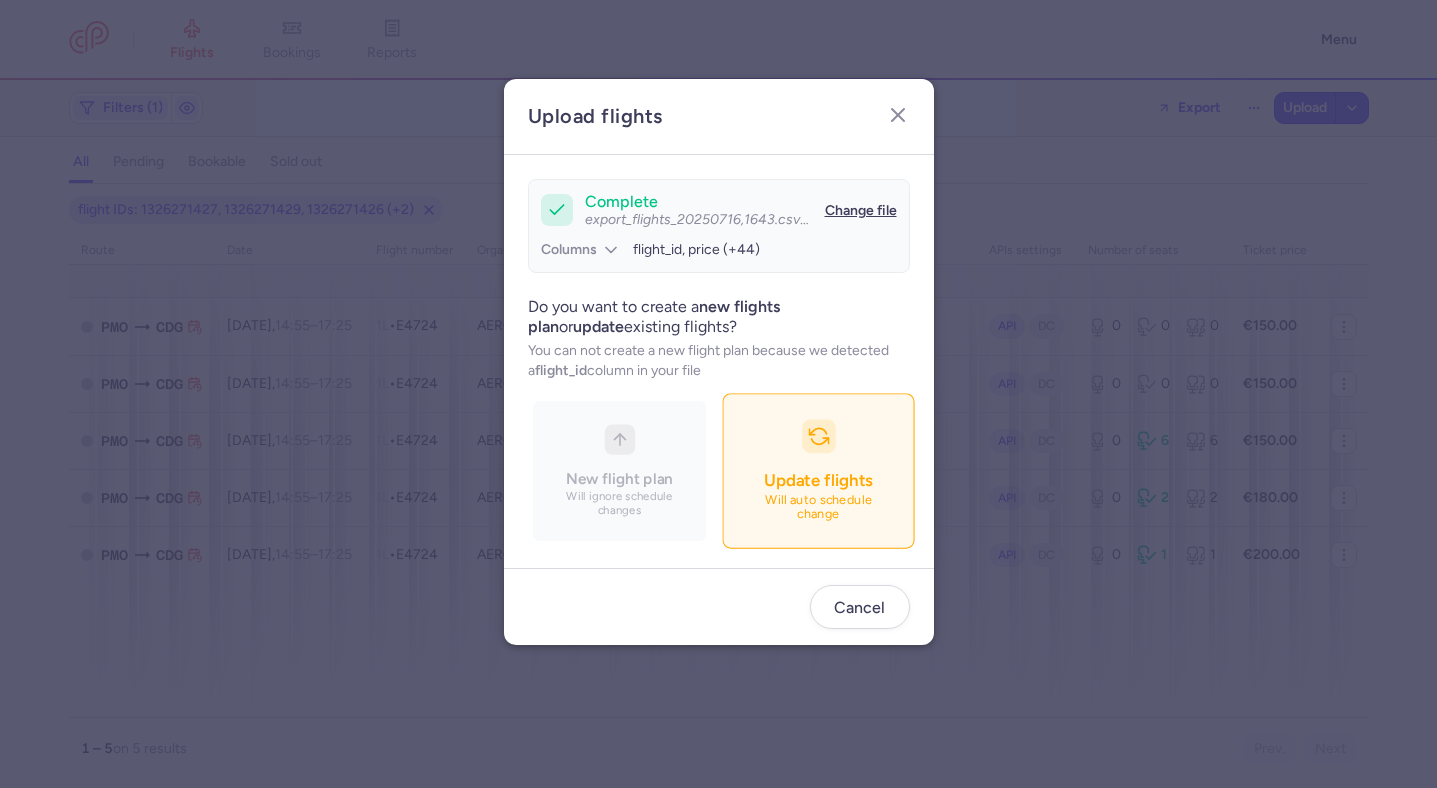 click on "Update flights Will auto schedule change" at bounding box center [818, 470] 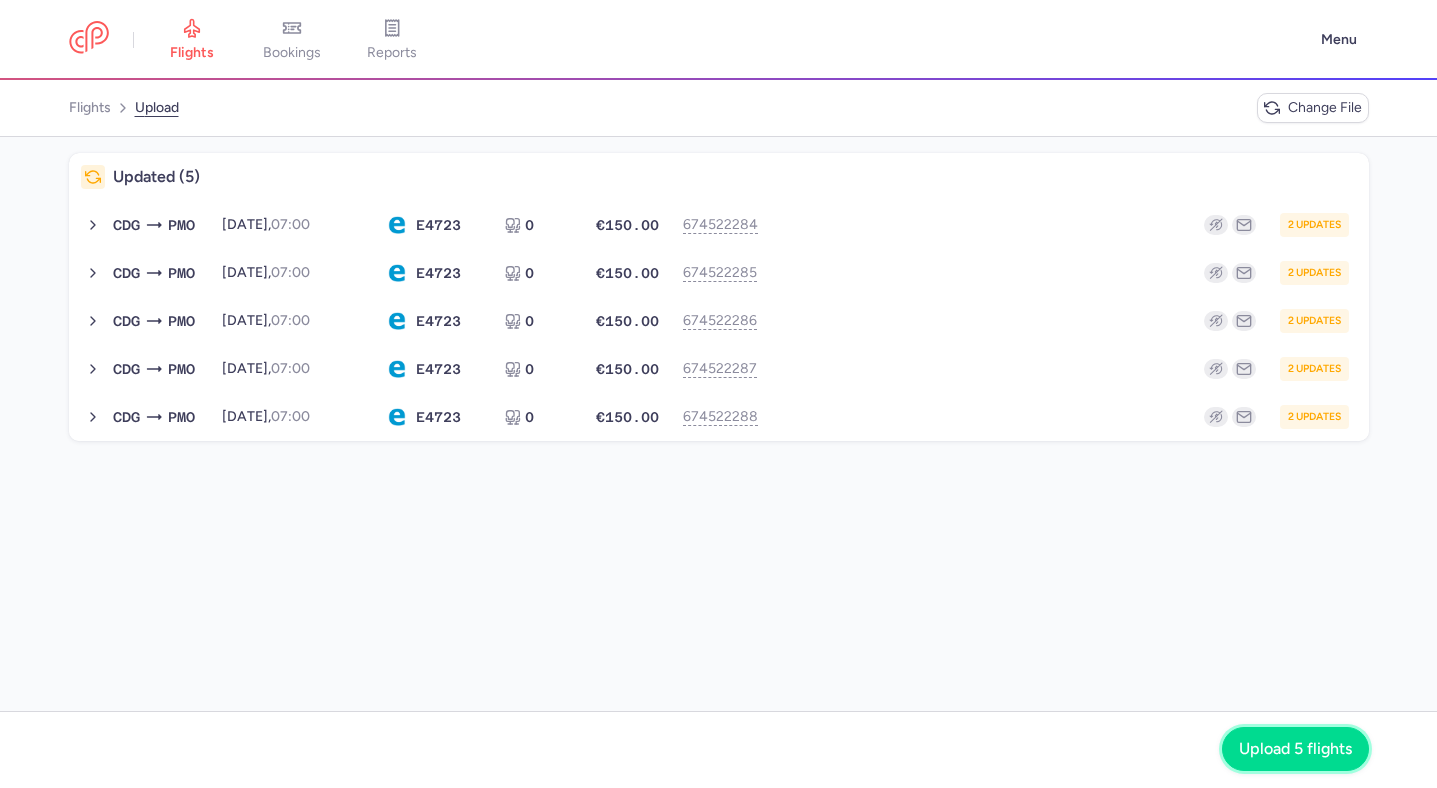 click on "Upload 5 flights" 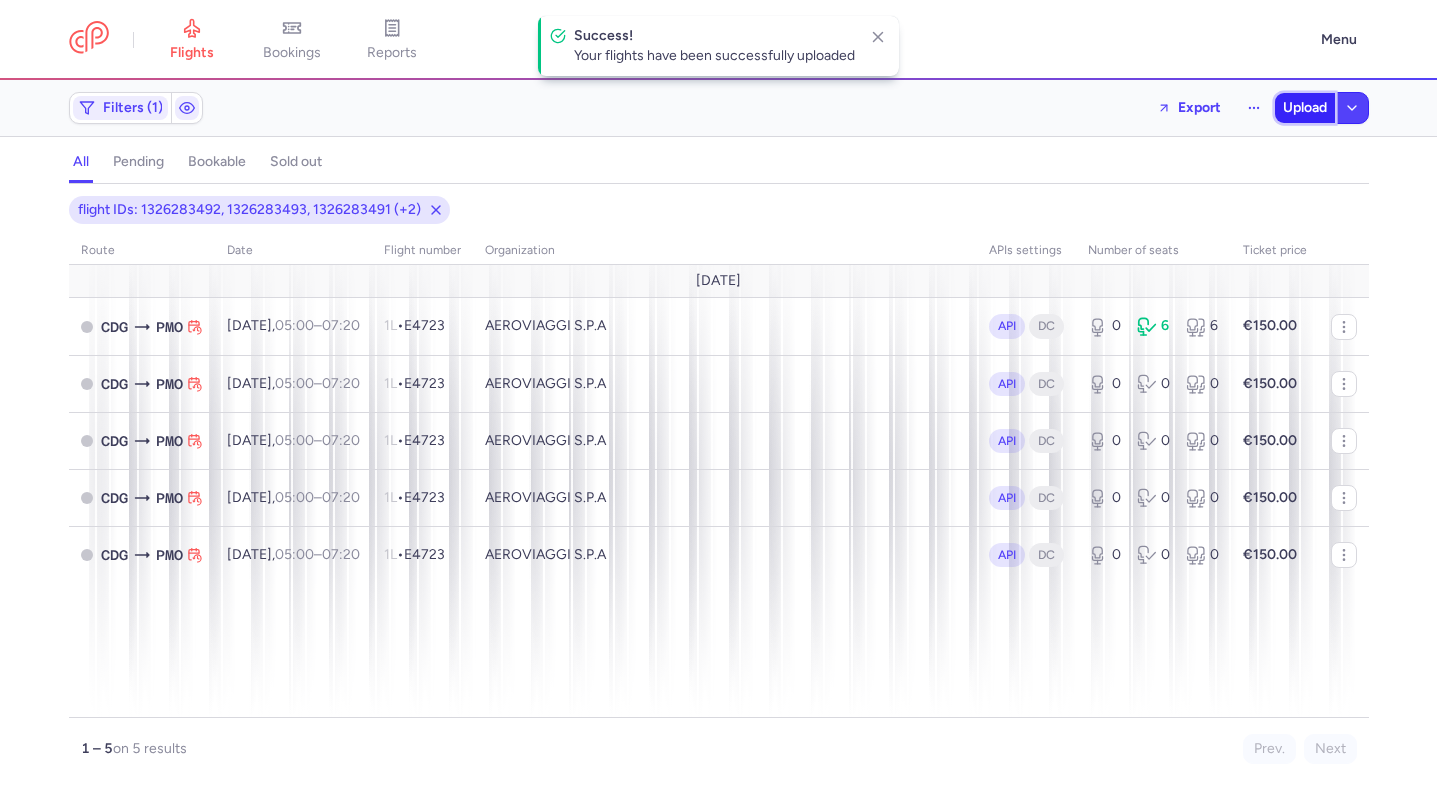 click on "Upload" at bounding box center (1305, 108) 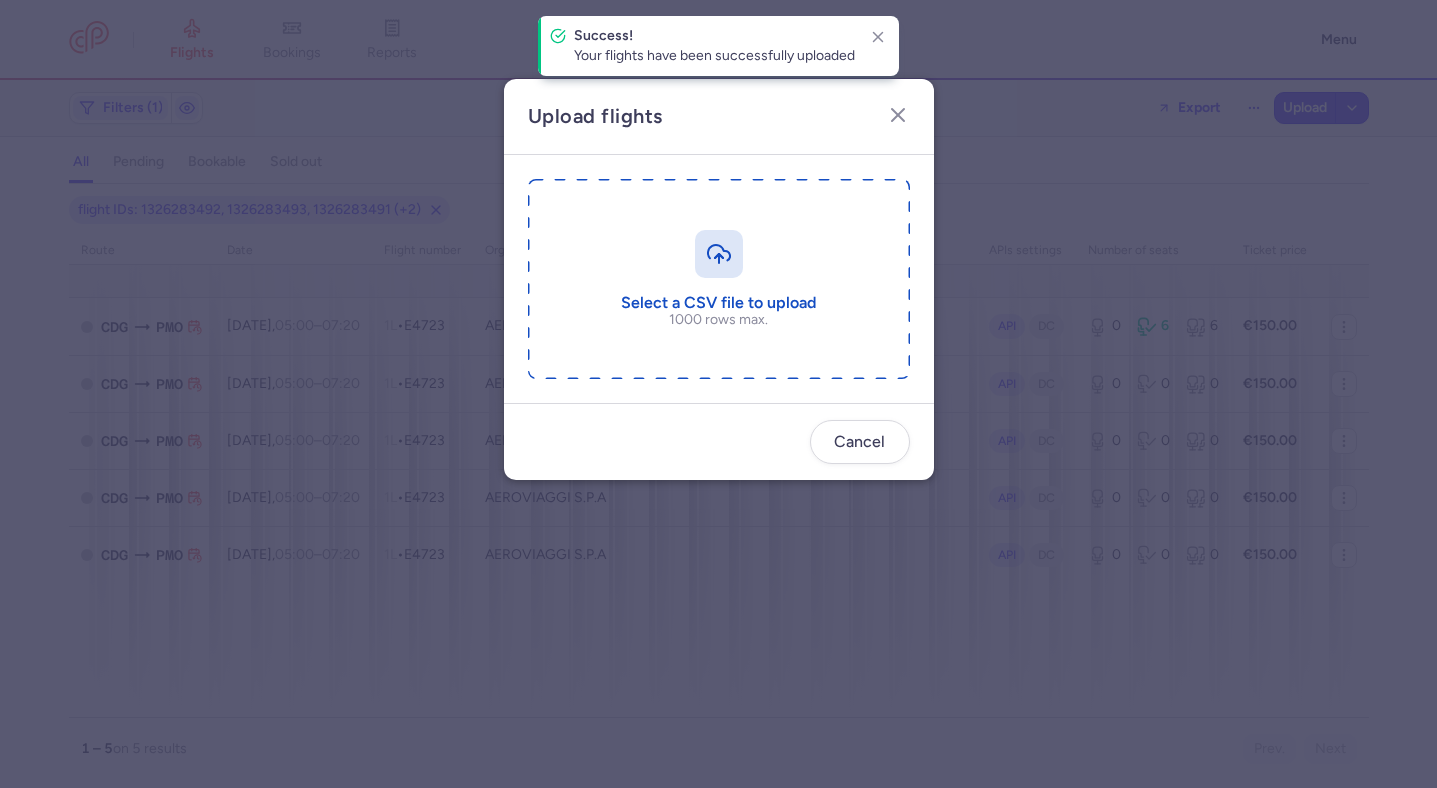 type 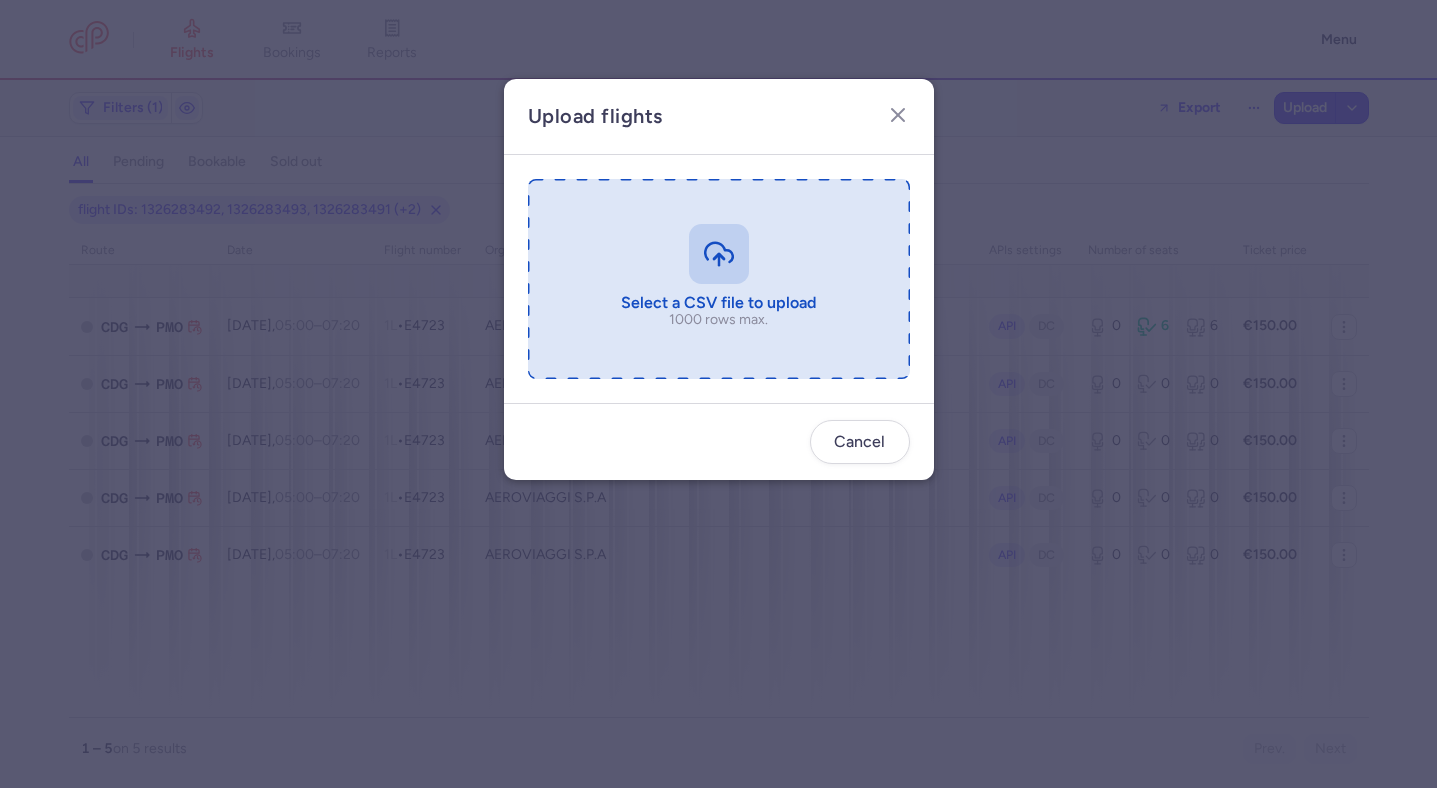 type on "C:\fakepath\export_flights_20250716,1651.csv" 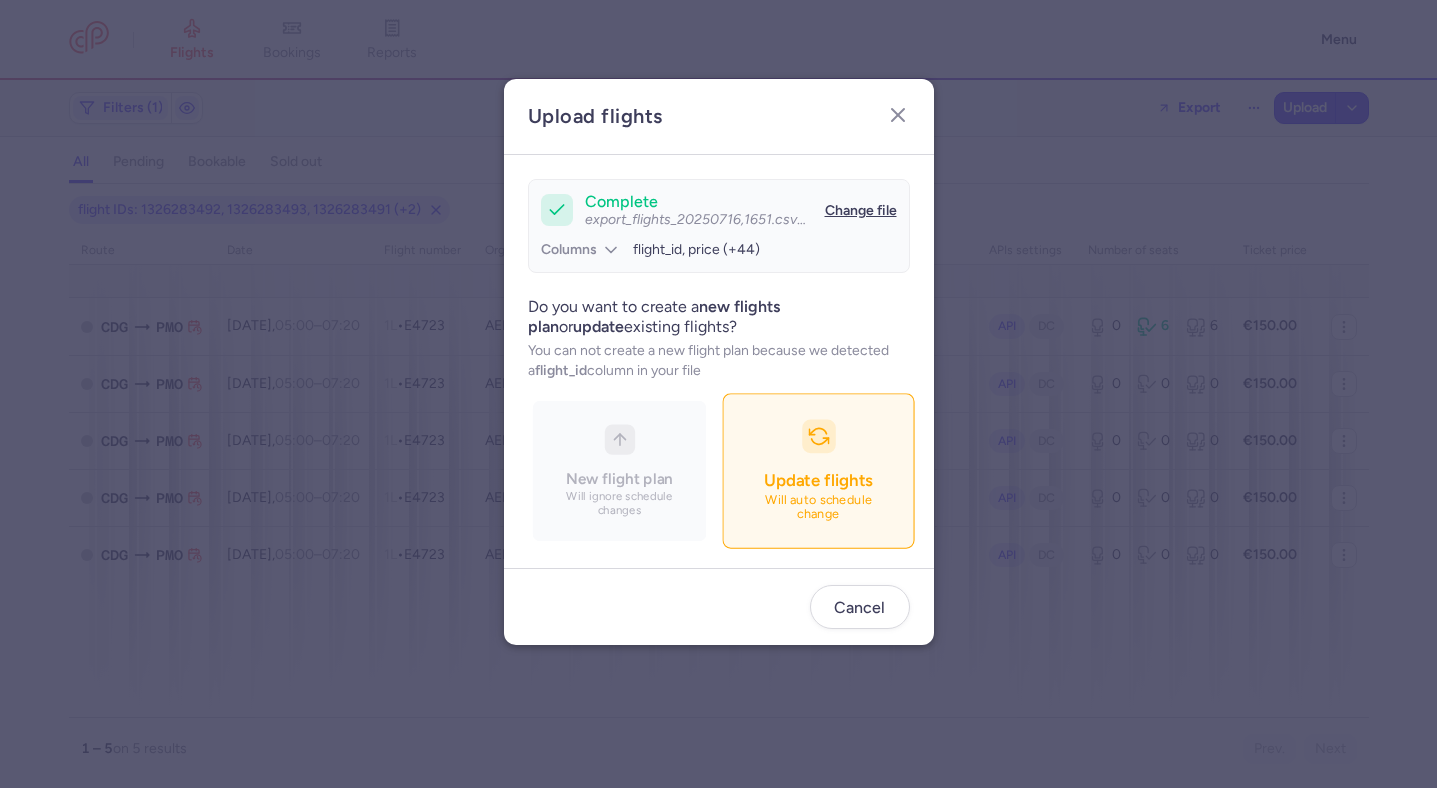 click on "Update flights Will auto schedule change" at bounding box center (818, 470) 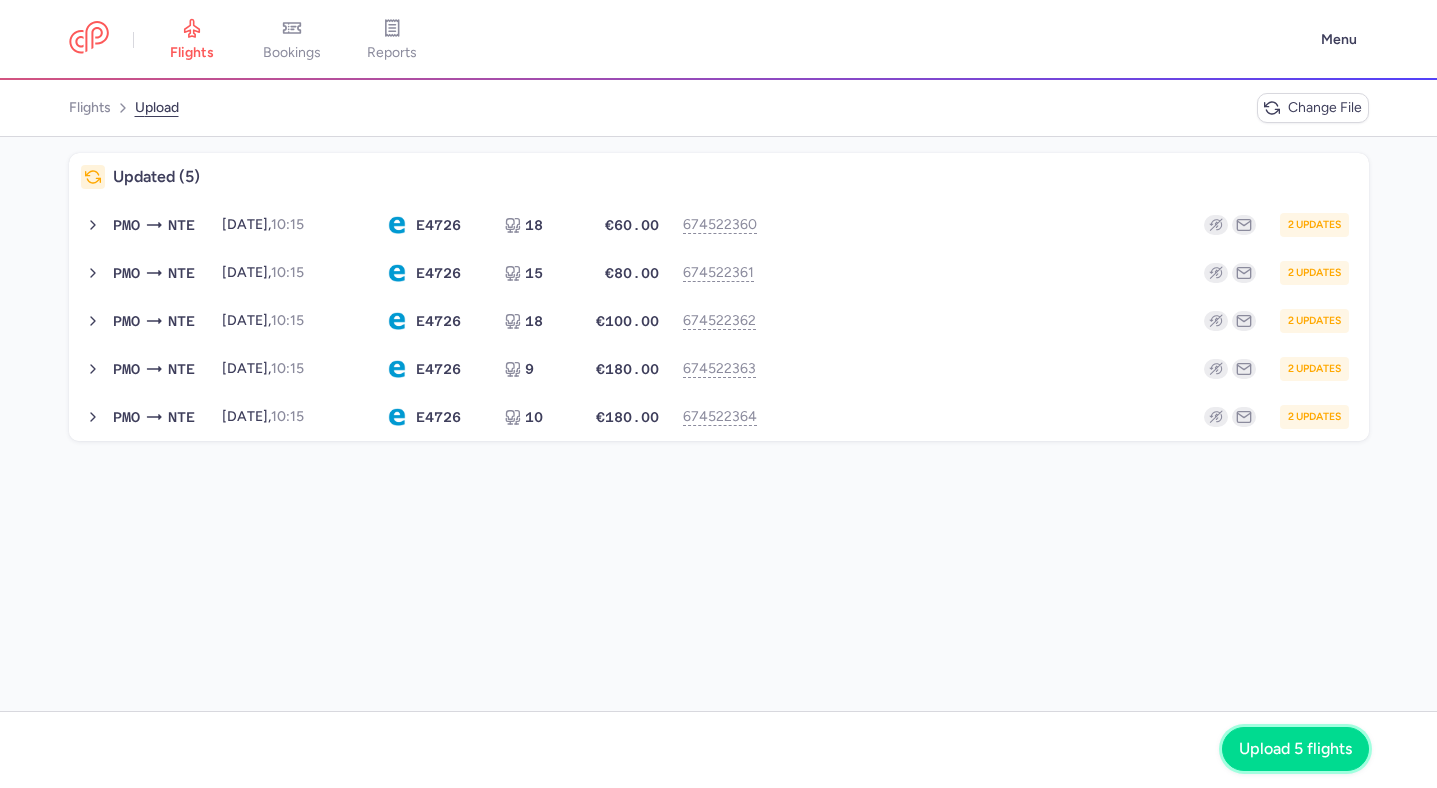 click on "Upload 5 flights" at bounding box center [1295, 749] 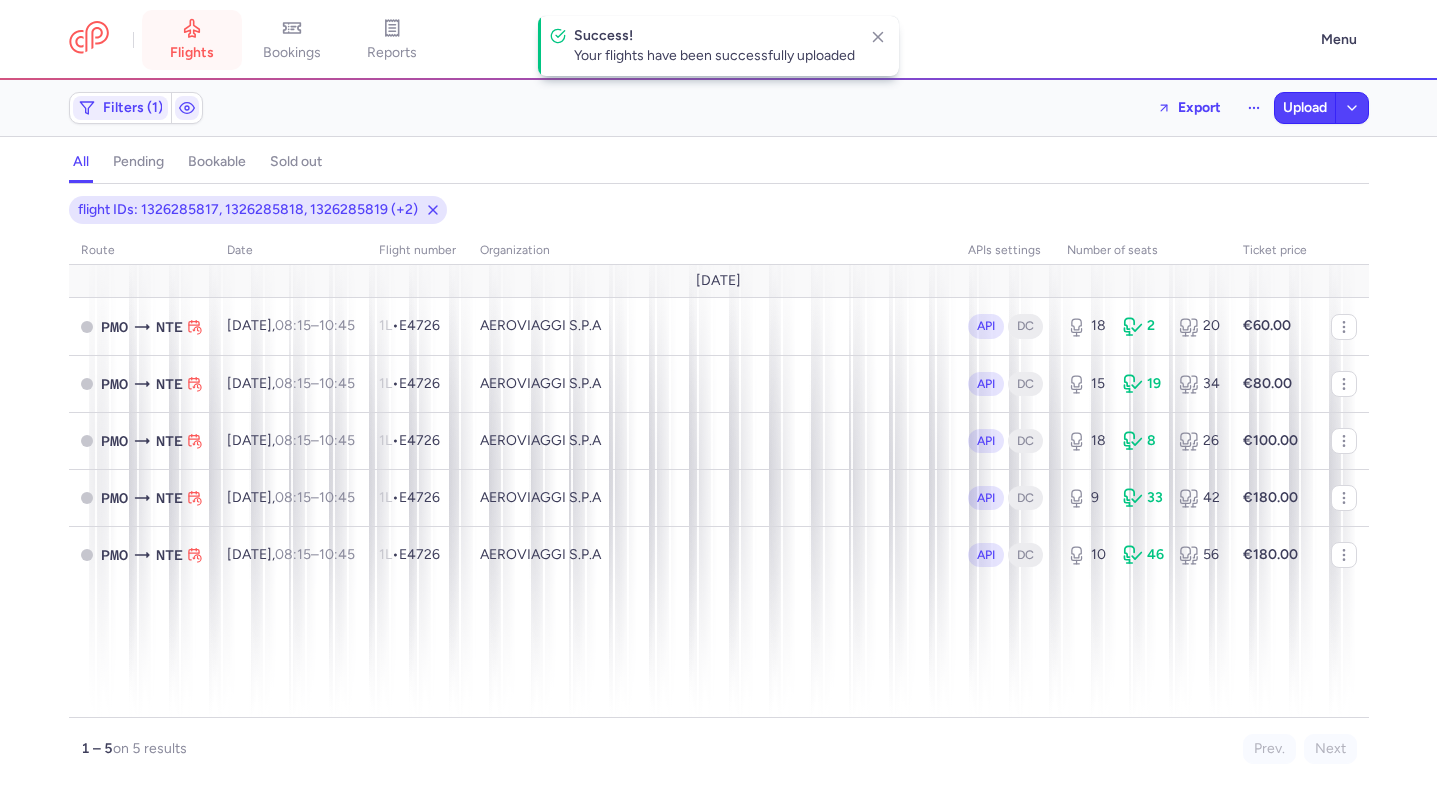click on "flights" at bounding box center [192, 53] 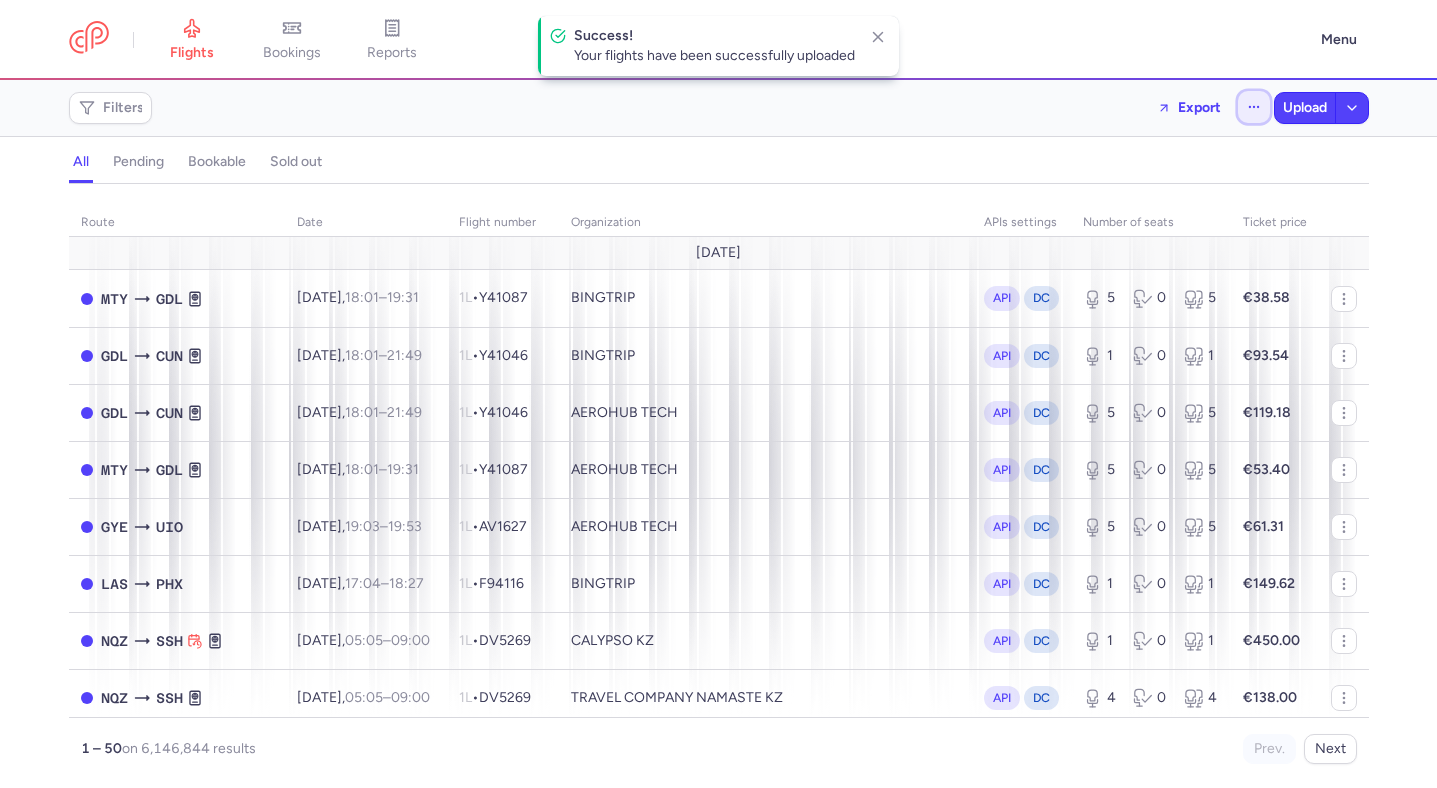 click 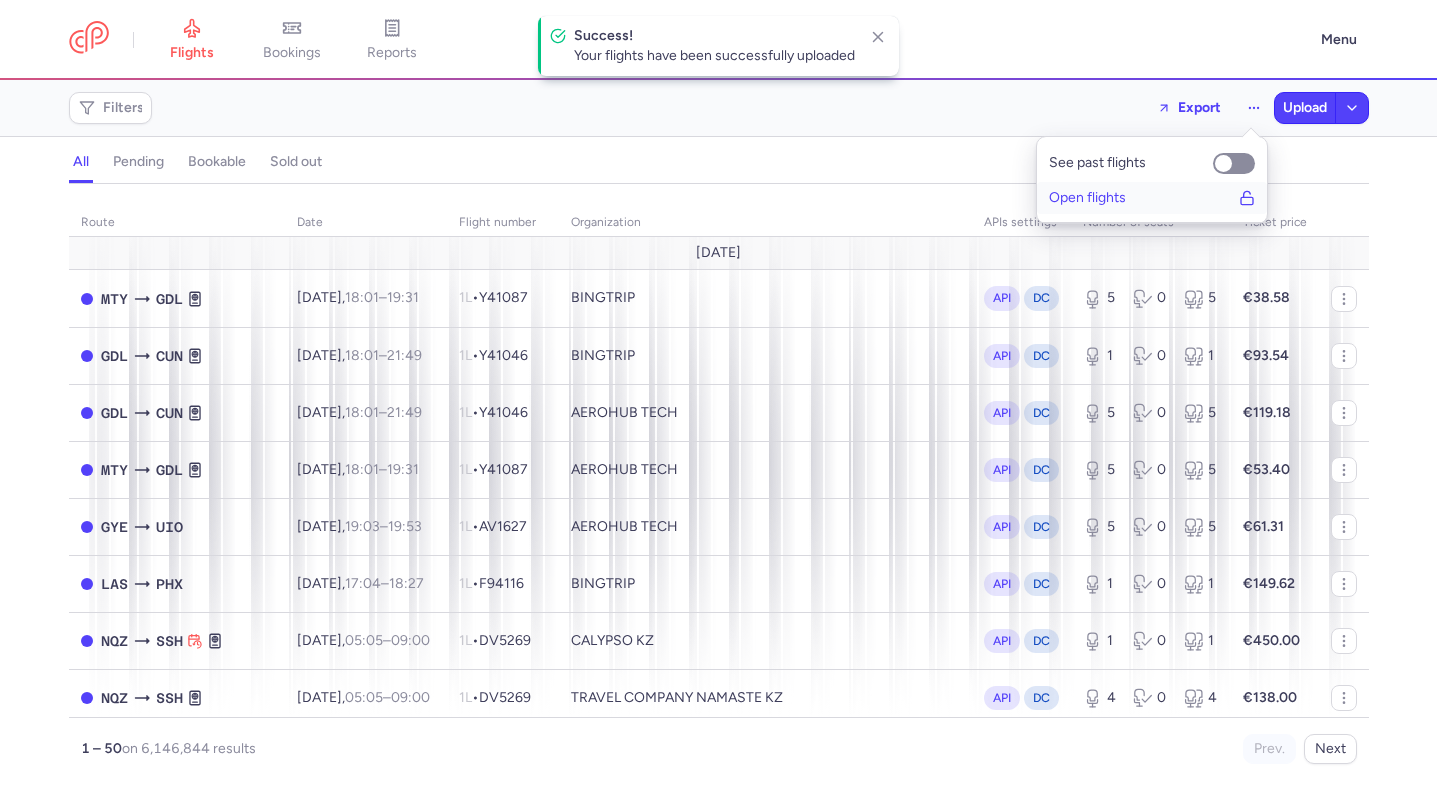 click on "Open flights" at bounding box center [1152, 198] 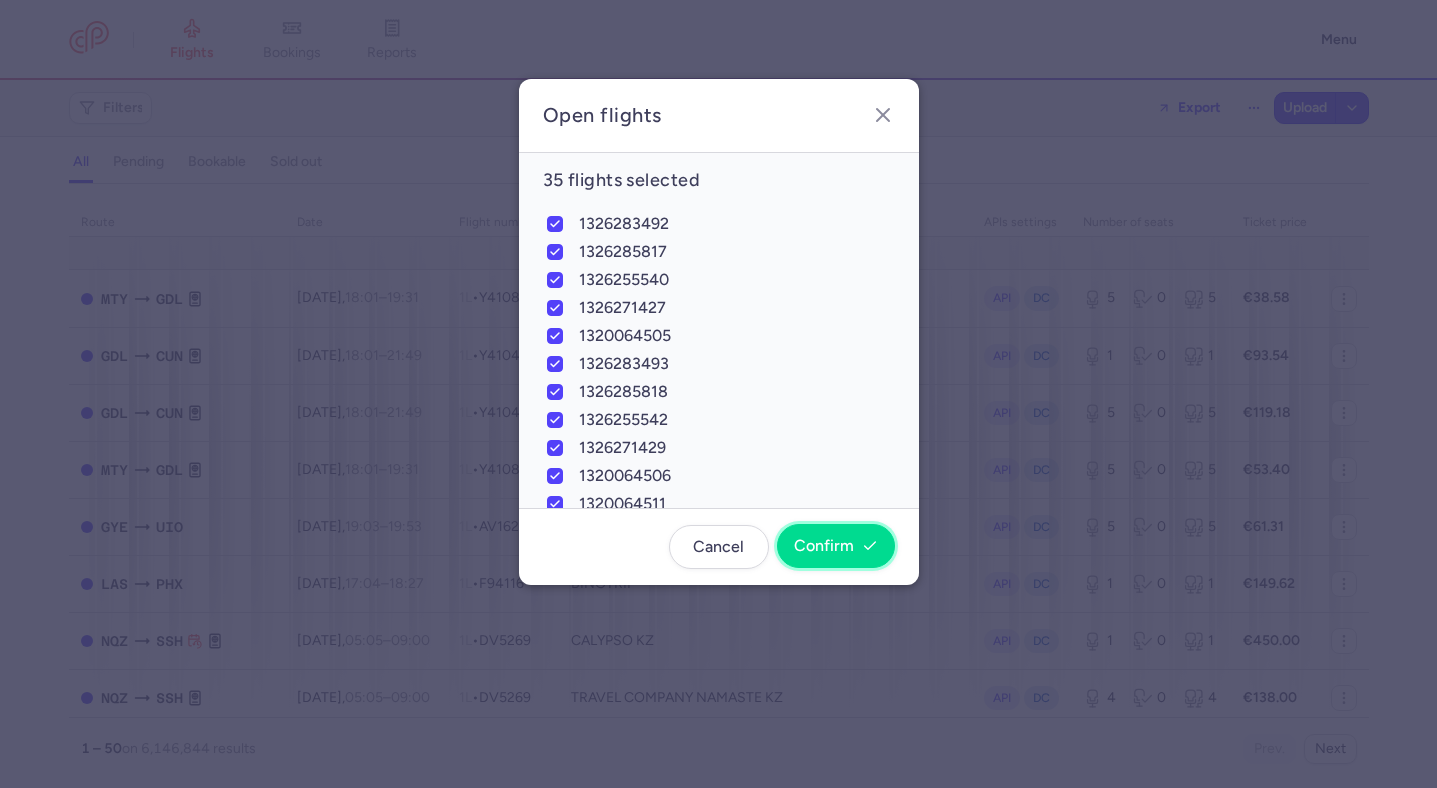 click on "Confirm" at bounding box center (836, 546) 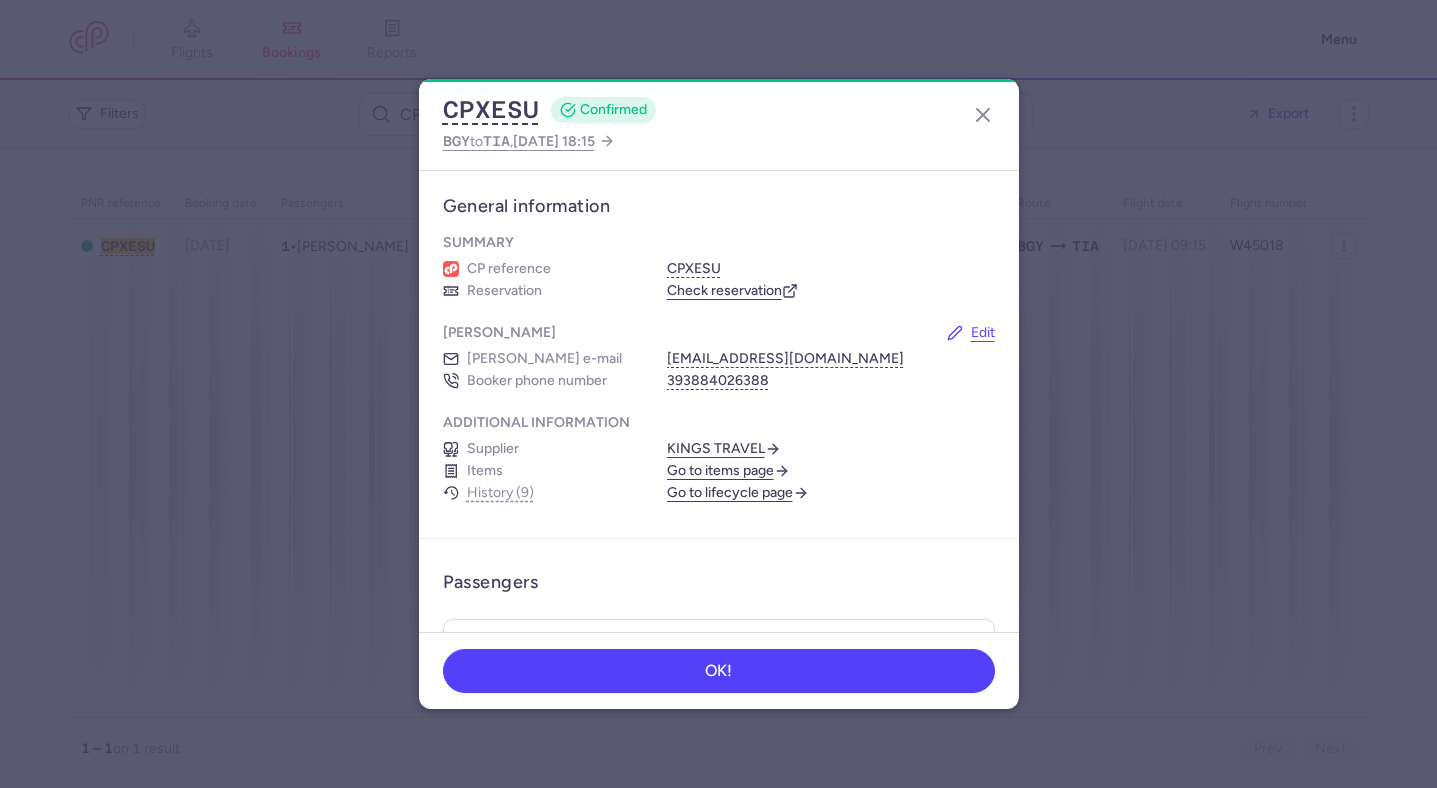 scroll, scrollTop: 0, scrollLeft: 0, axis: both 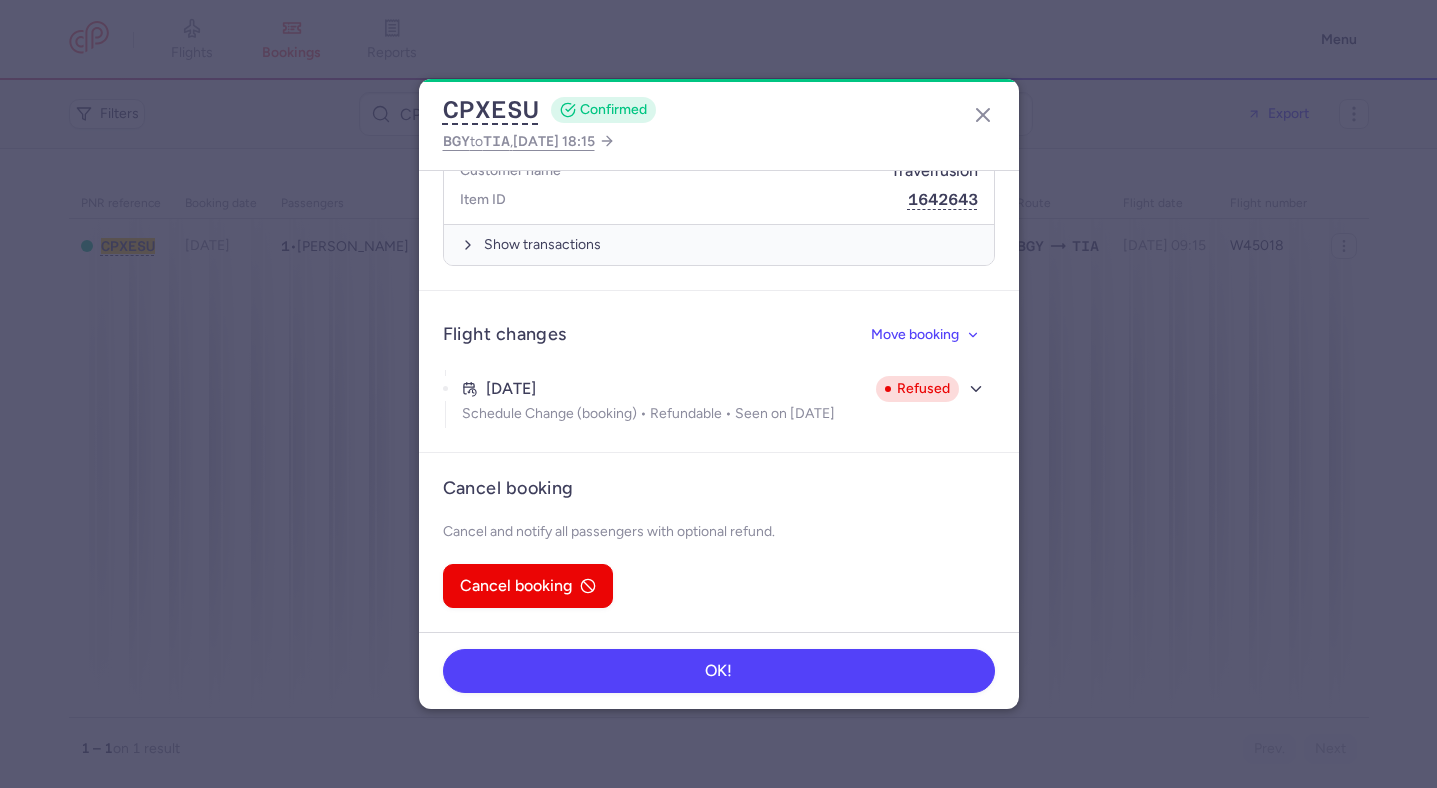 click on "Cancel booking Cancel and notify all passengers with optional refund.  Cancel booking" at bounding box center [719, 542] 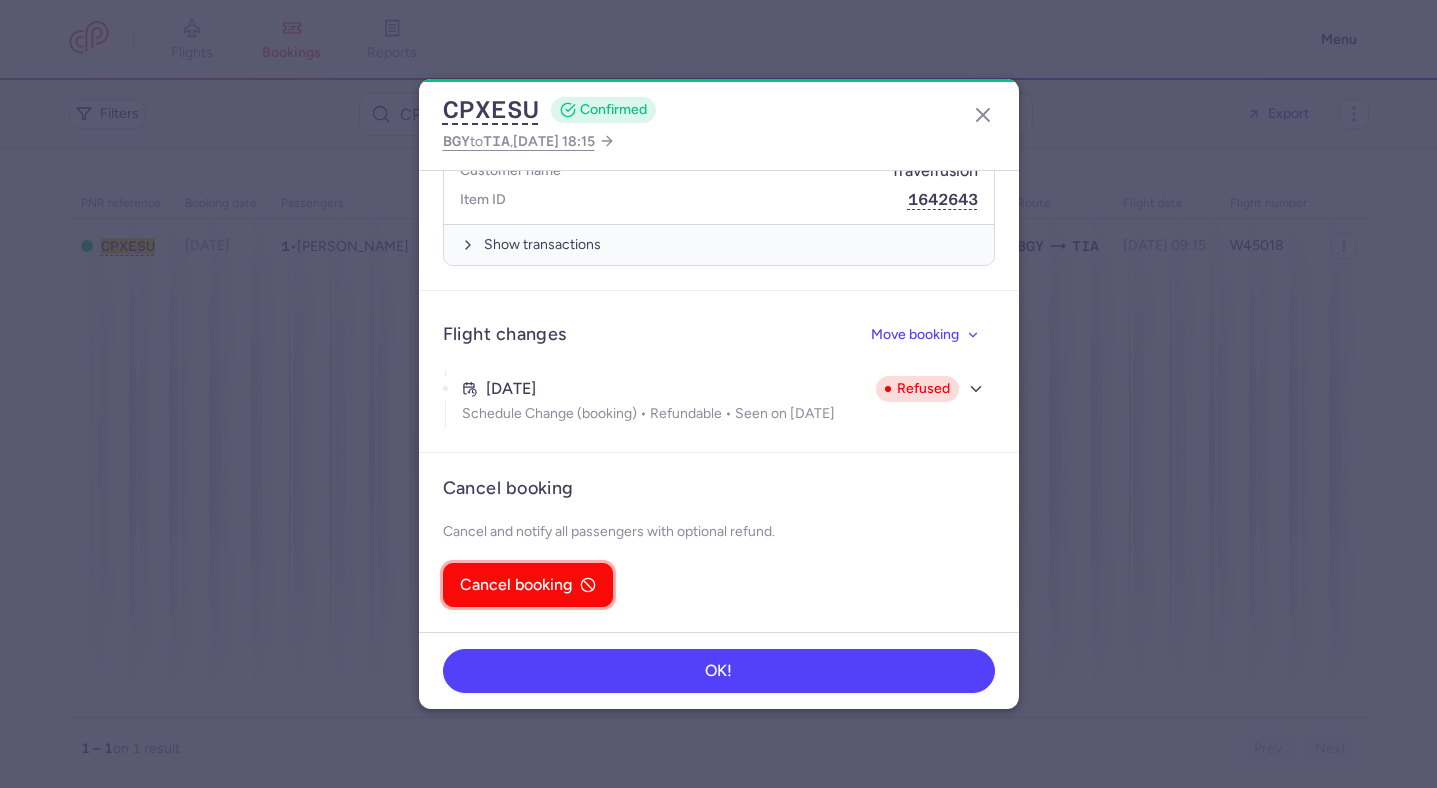 click on "Cancel booking" at bounding box center [528, 585] 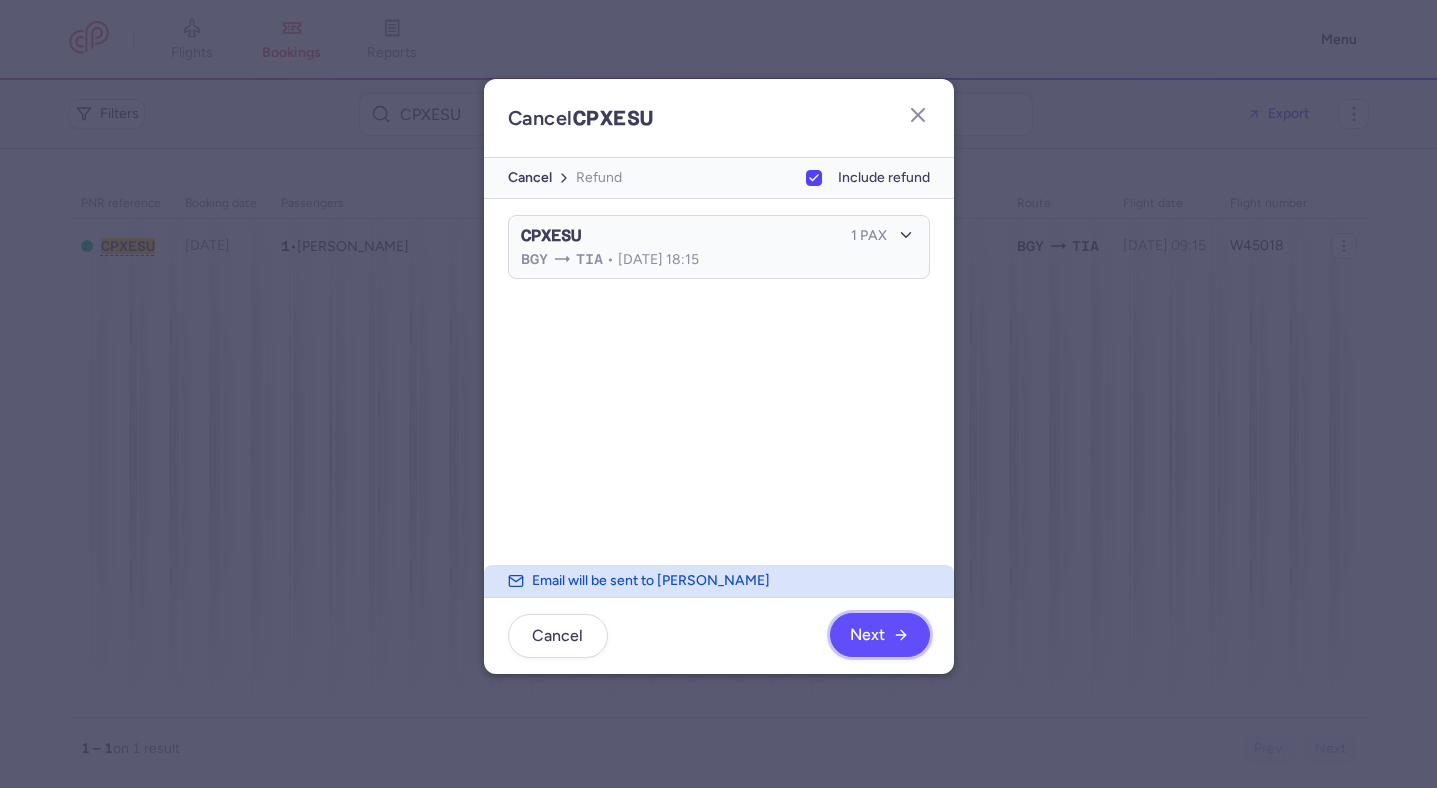 click on "Next" at bounding box center (879, 635) 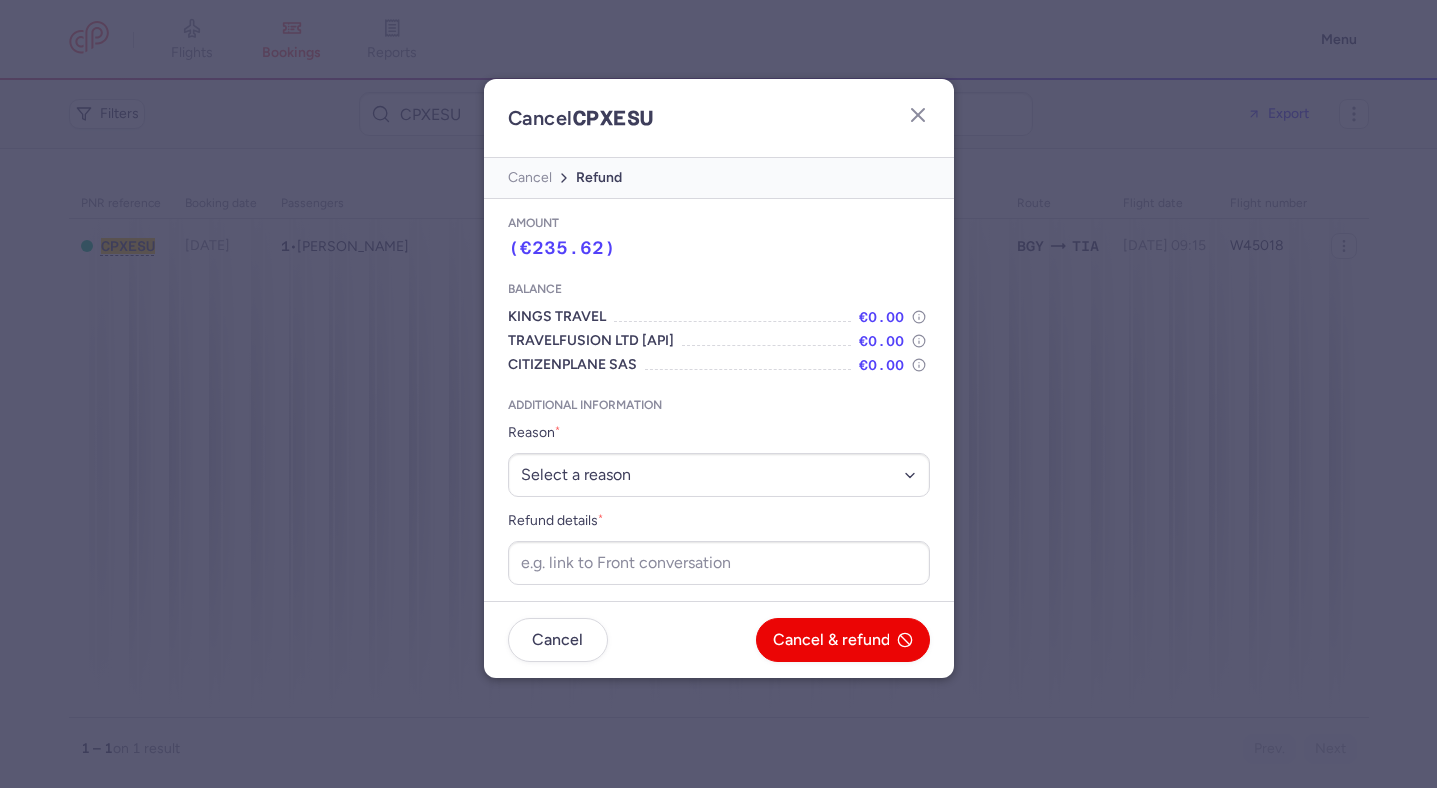 click on "Additional information Reason  * Select a reason ⛔️ Unconfirmed booking ❌ Flight canceled 🙅 Schedule change not accepted Refund details  *" at bounding box center (719, 491) 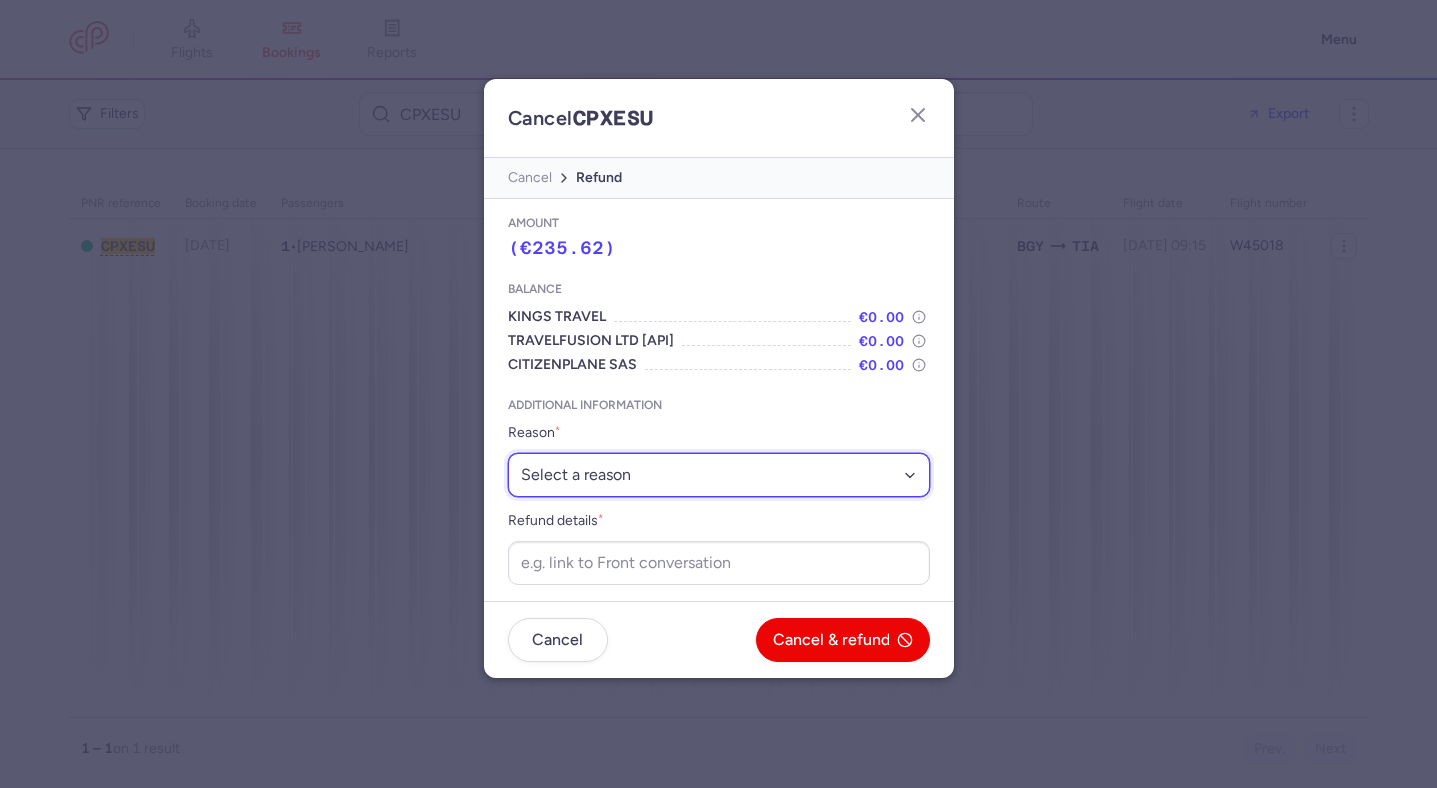 click on "Select a reason ⛔️ Unconfirmed booking ❌ Flight canceled 🙅 Schedule change not accepted" at bounding box center (719, 475) 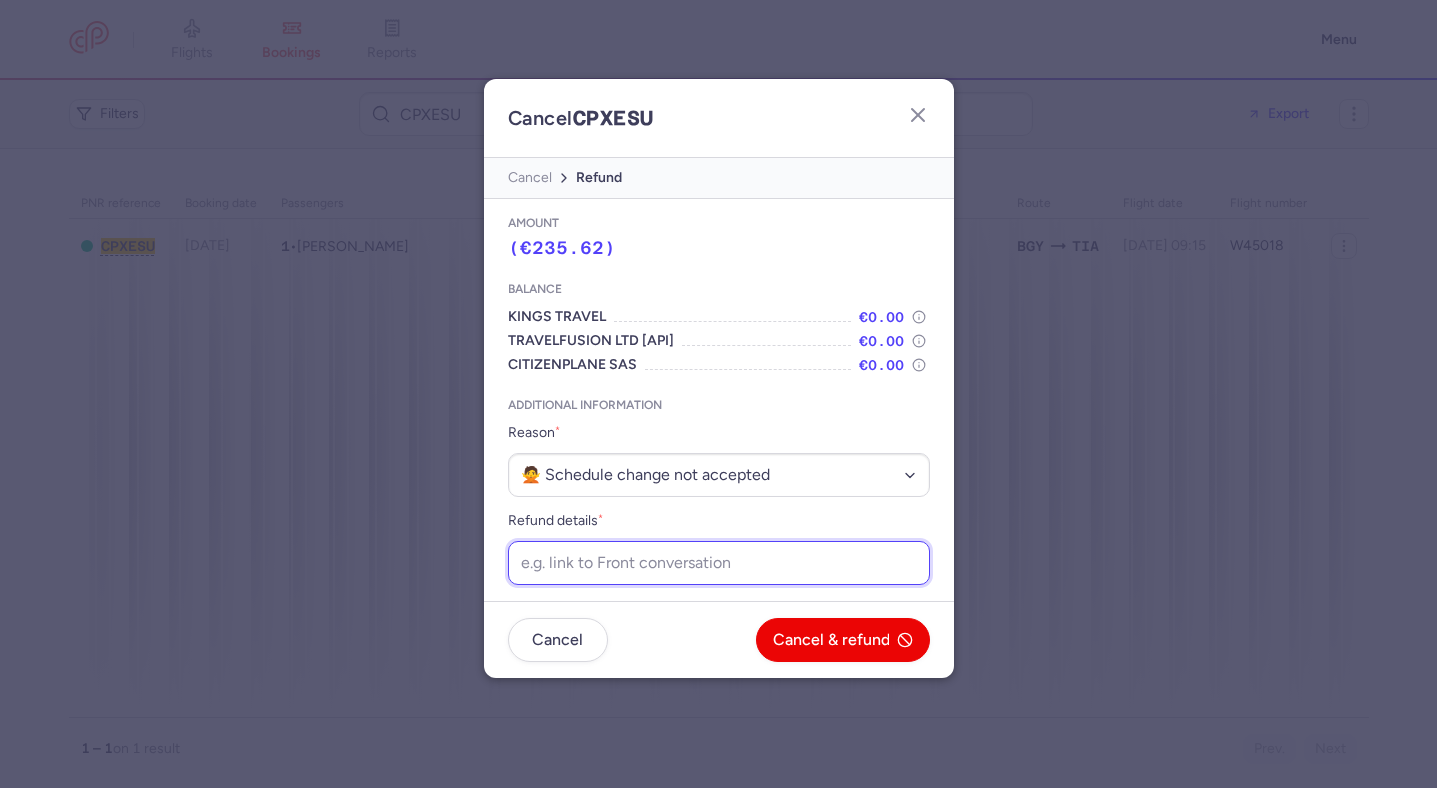 click on "Refund details  *" at bounding box center [719, 563] 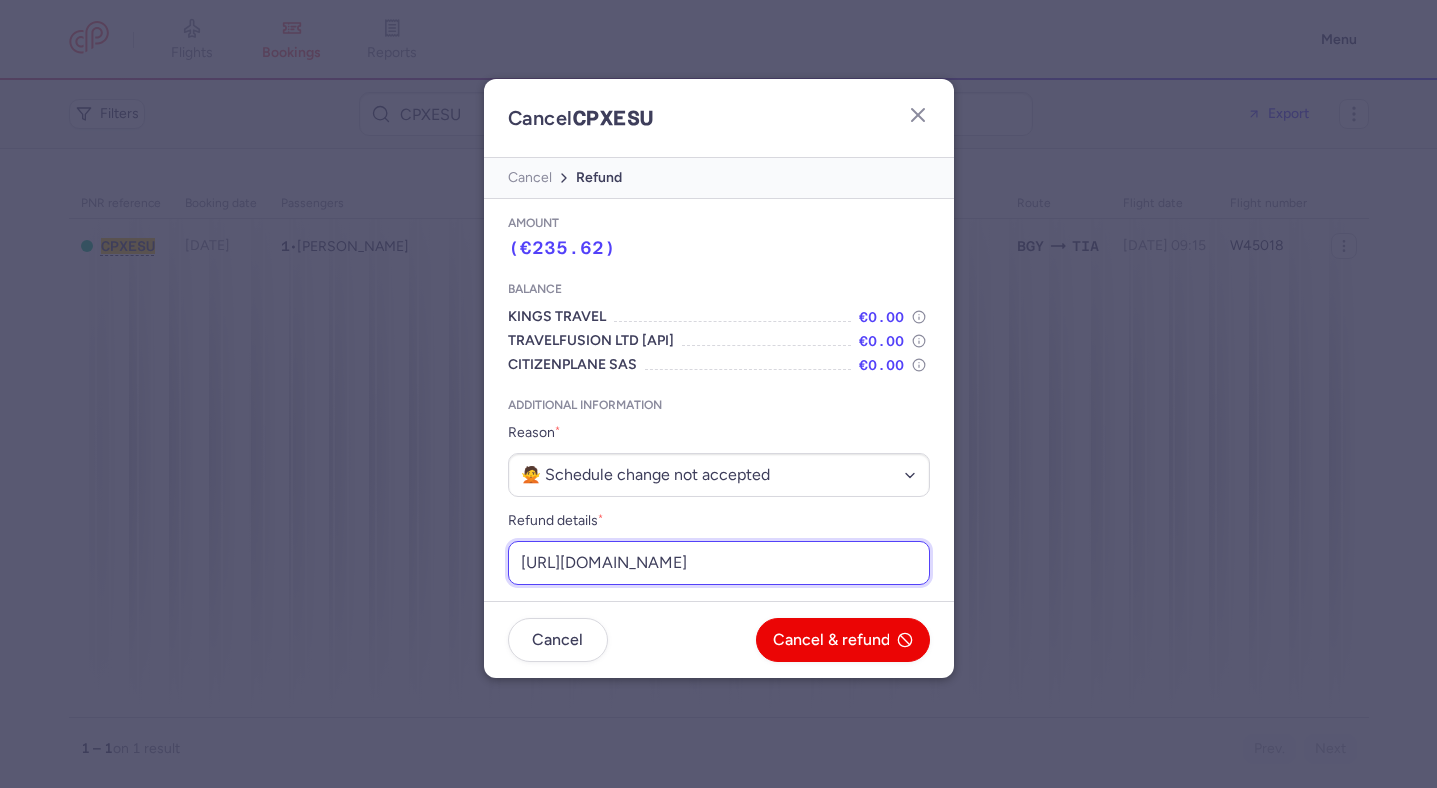 scroll, scrollTop: 0, scrollLeft: 267, axis: horizontal 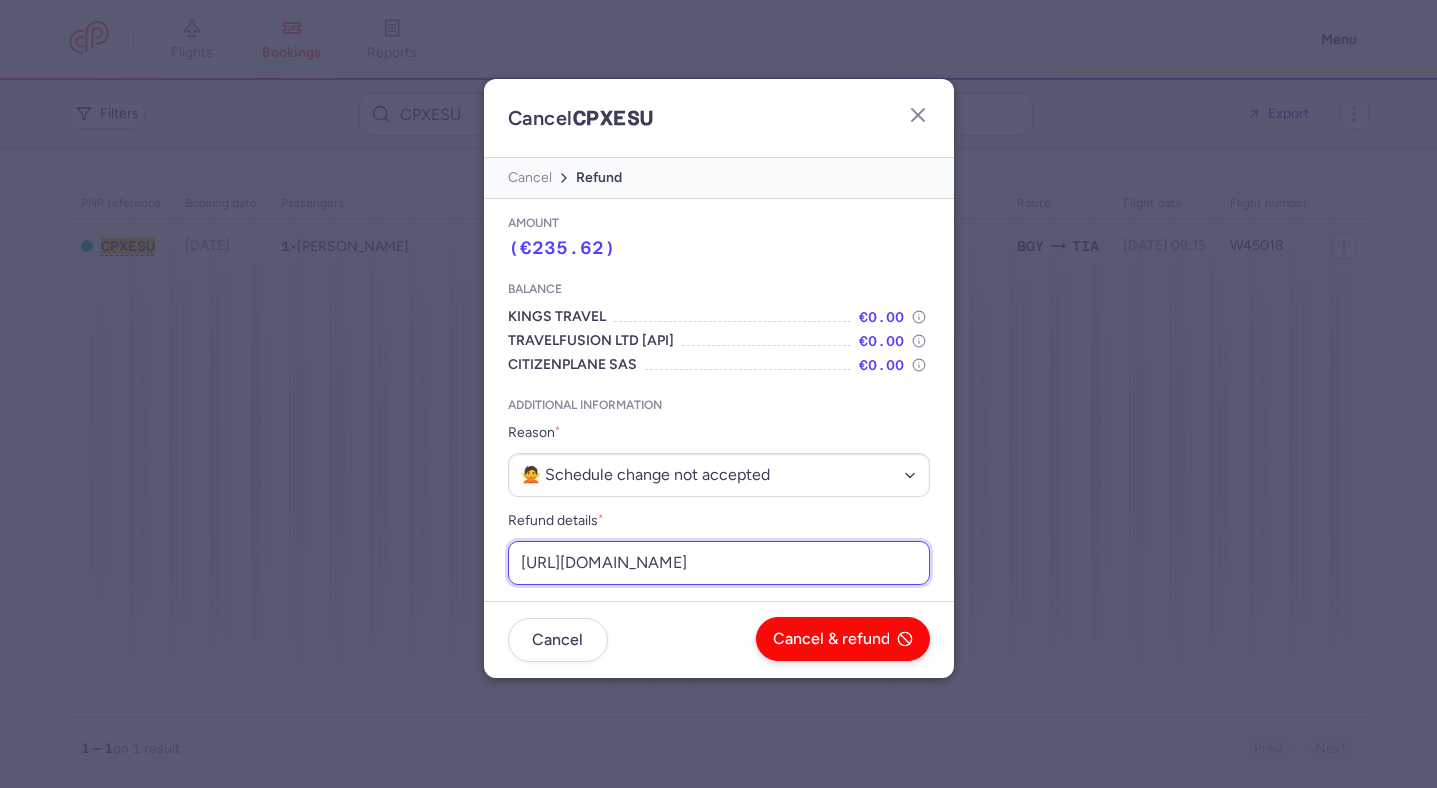 type on "https://app.frontapp.com/open/msg_pvw9e82?key=NTtOadzLZ5C5MNZhjLL1YZj5ErVdwtyI" 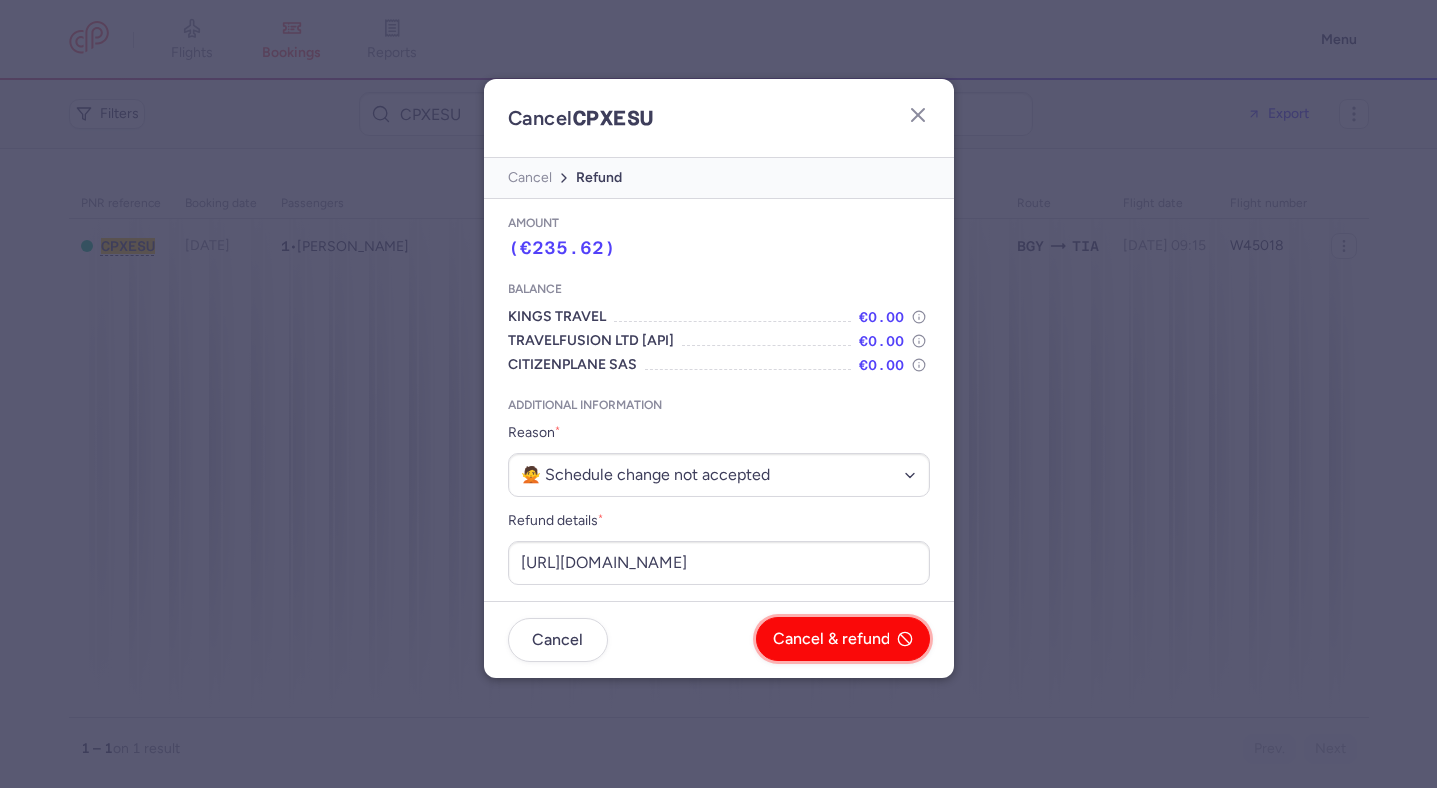 scroll, scrollTop: 0, scrollLeft: 0, axis: both 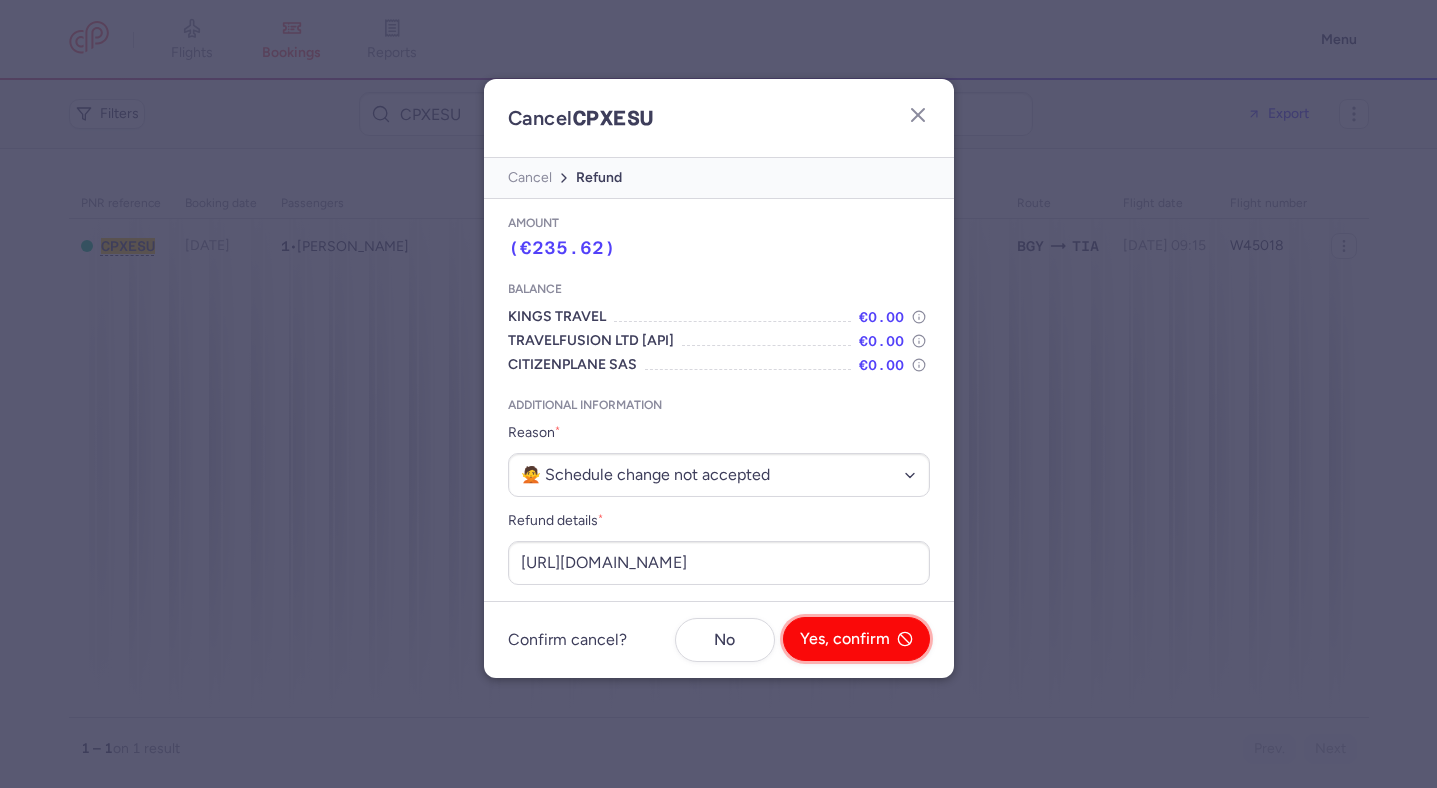 click on "Yes, confirm" 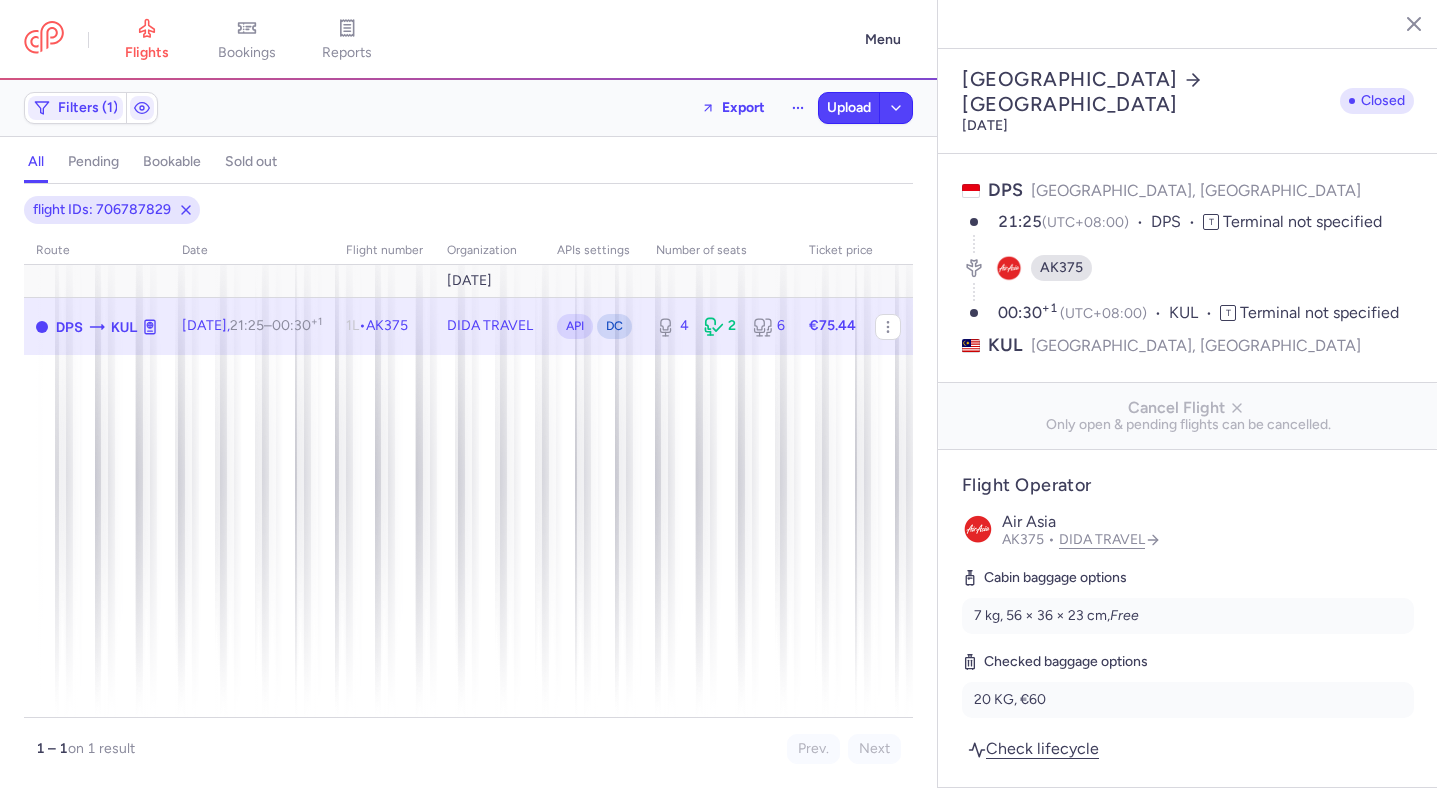 select on "days" 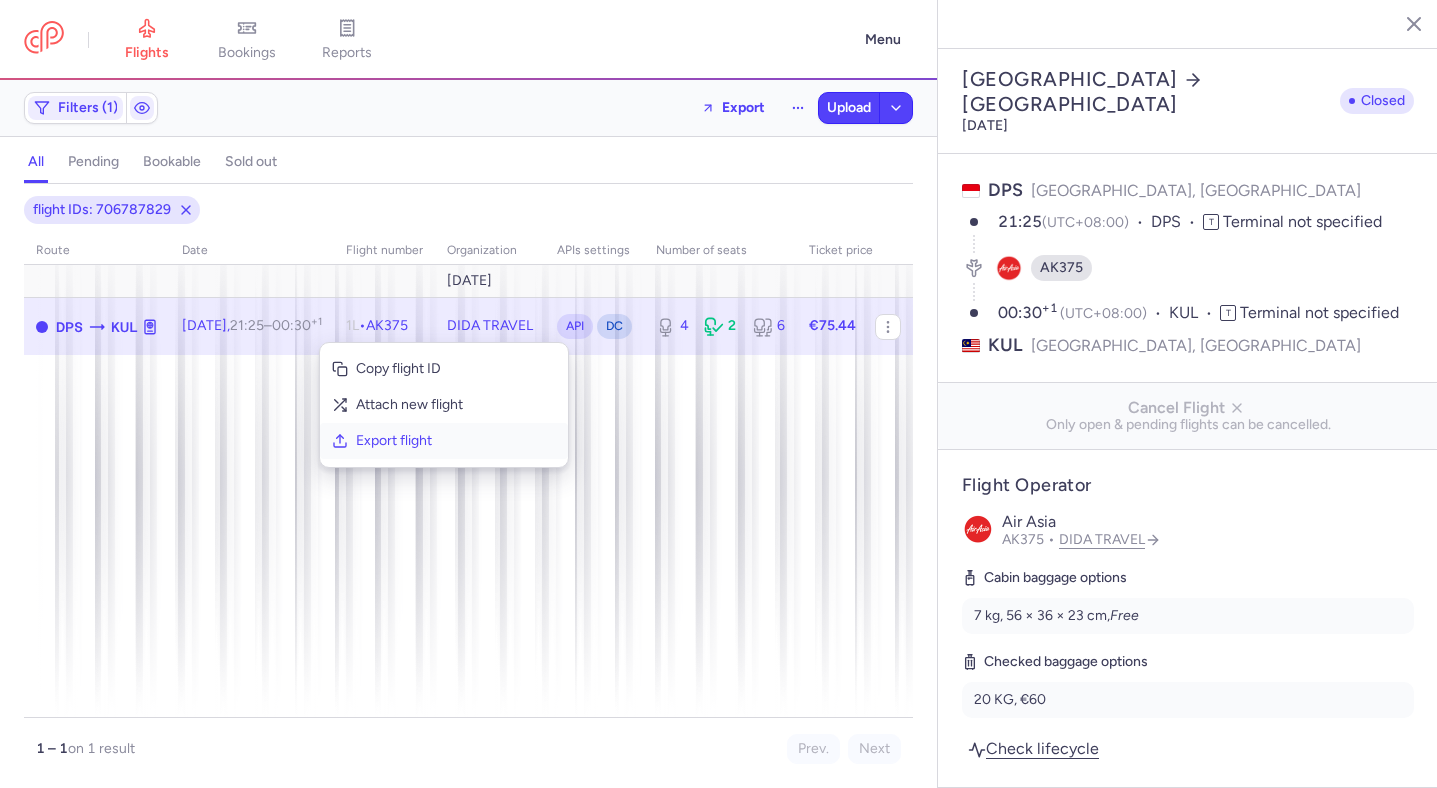 click on "Export flight" at bounding box center (456, 441) 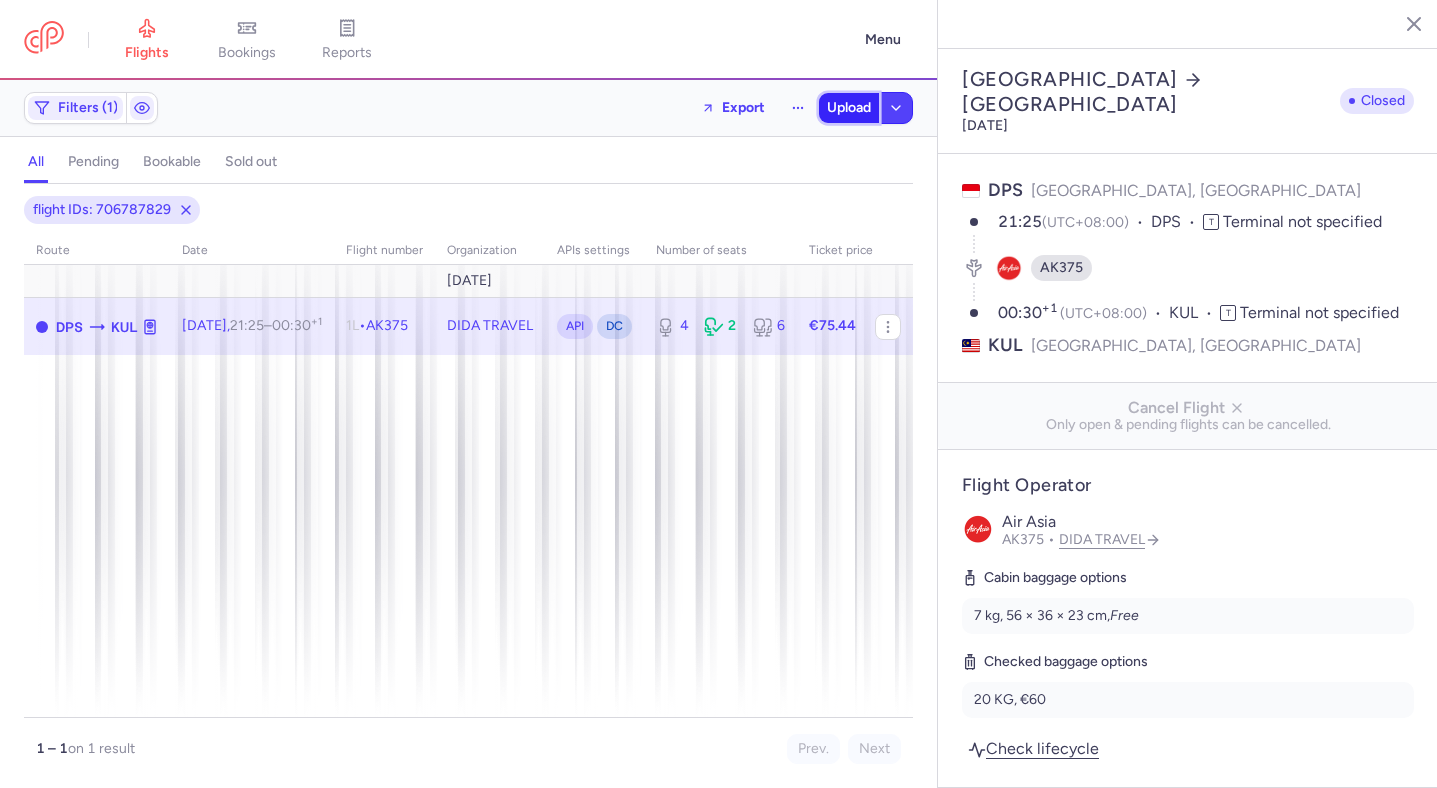click on "Upload" at bounding box center (849, 108) 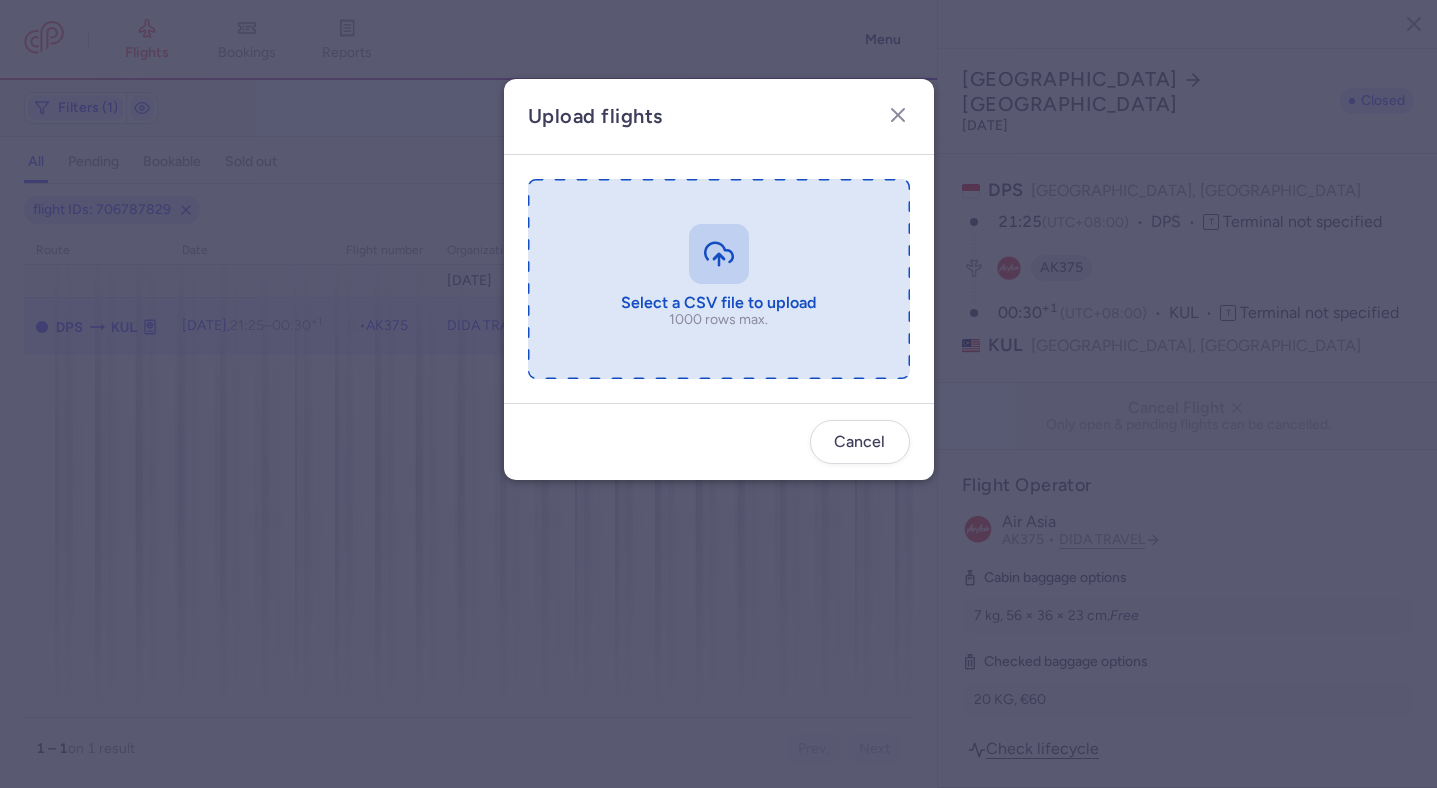 type on "C:\fakepath\export_flight_AK375_20250716,1815.csv" 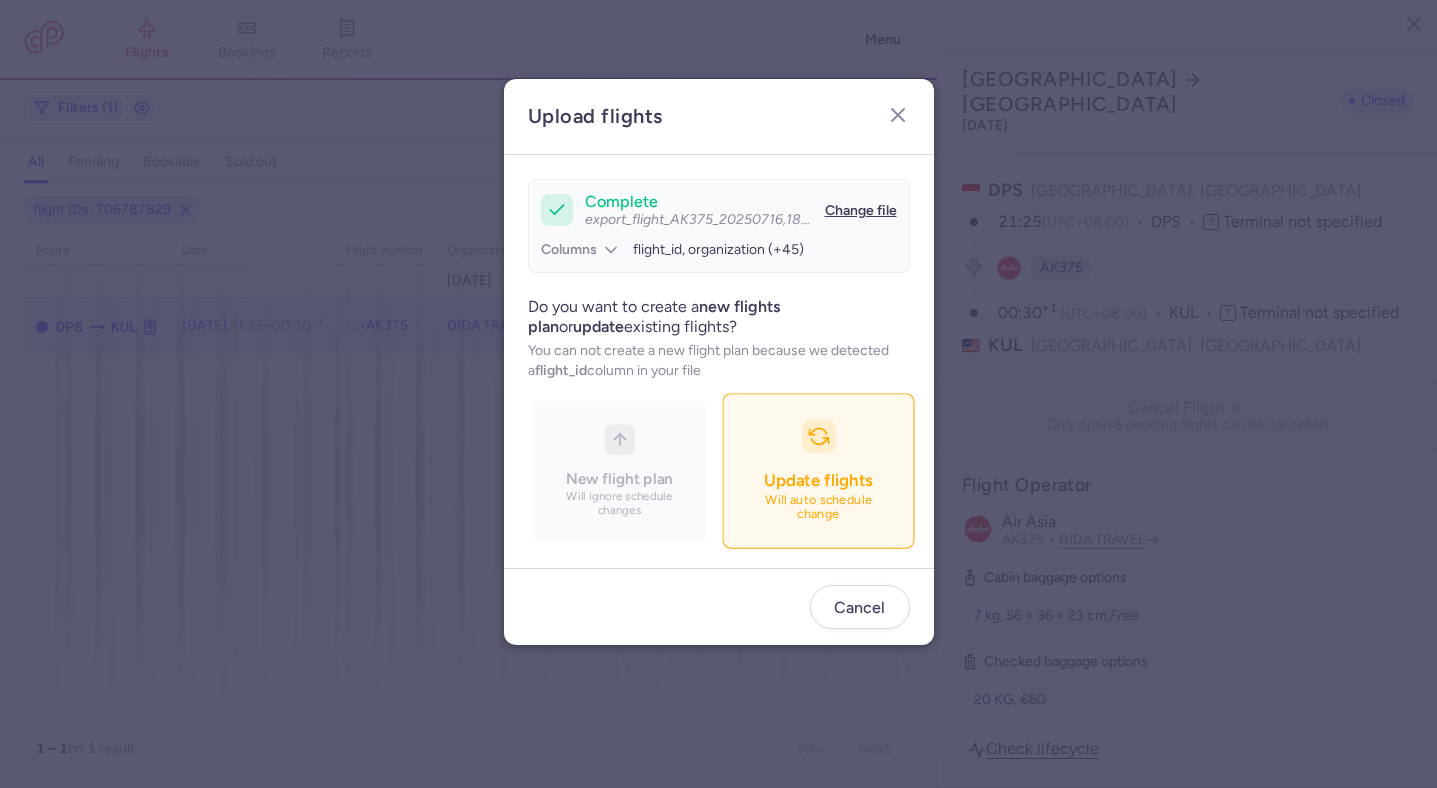 click on "Update flights Will auto schedule change" at bounding box center (818, 470) 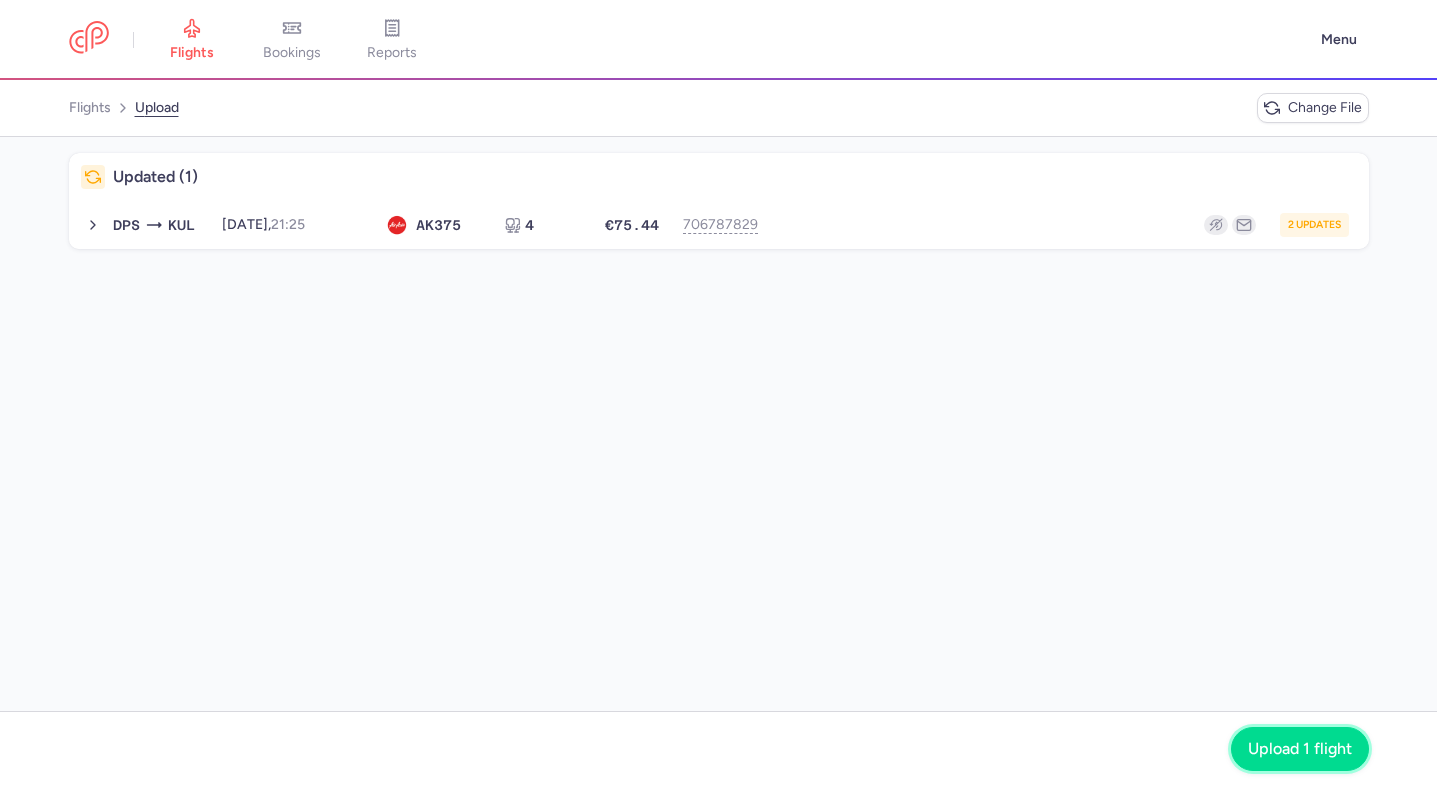 click on "Upload 1 flight" 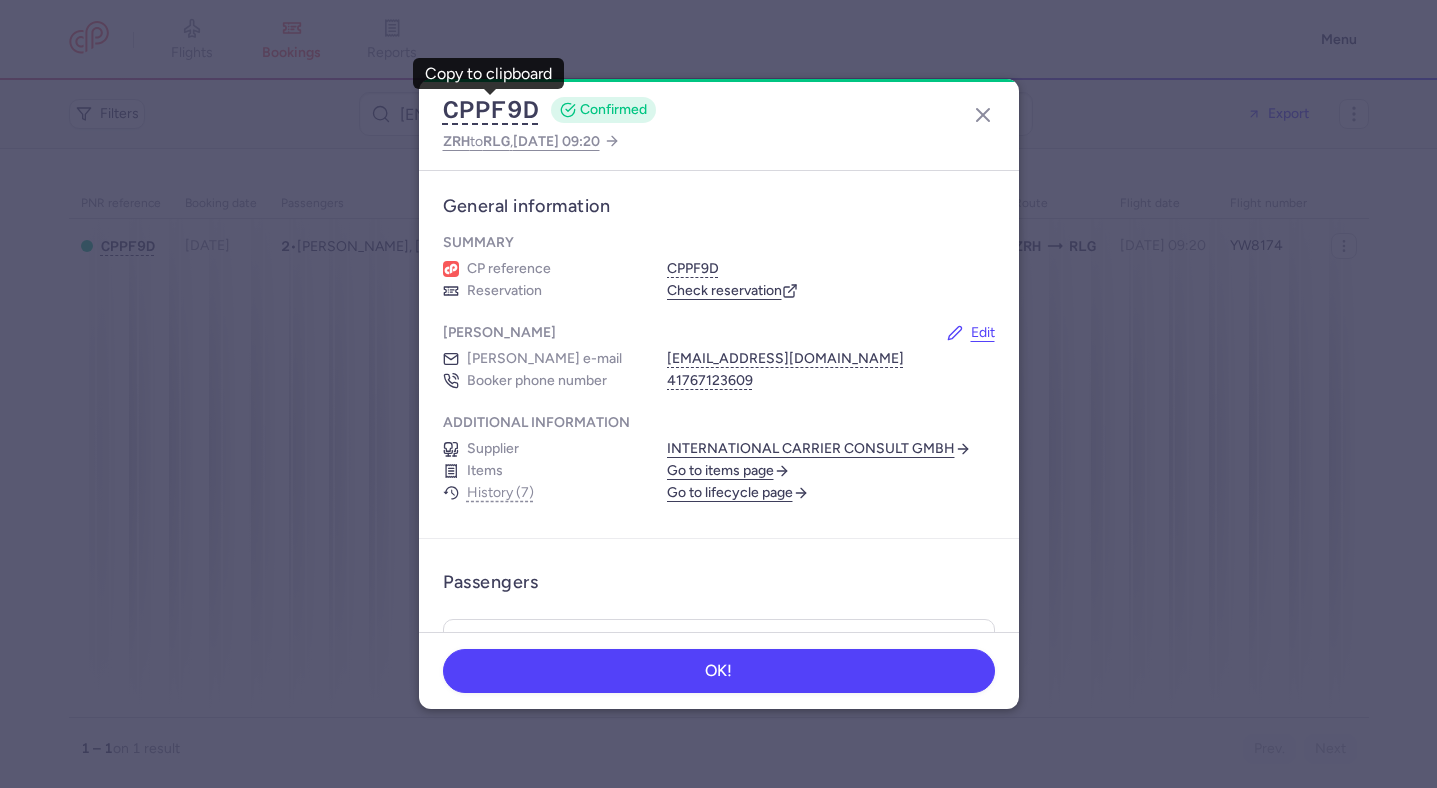 scroll, scrollTop: 0, scrollLeft: 0, axis: both 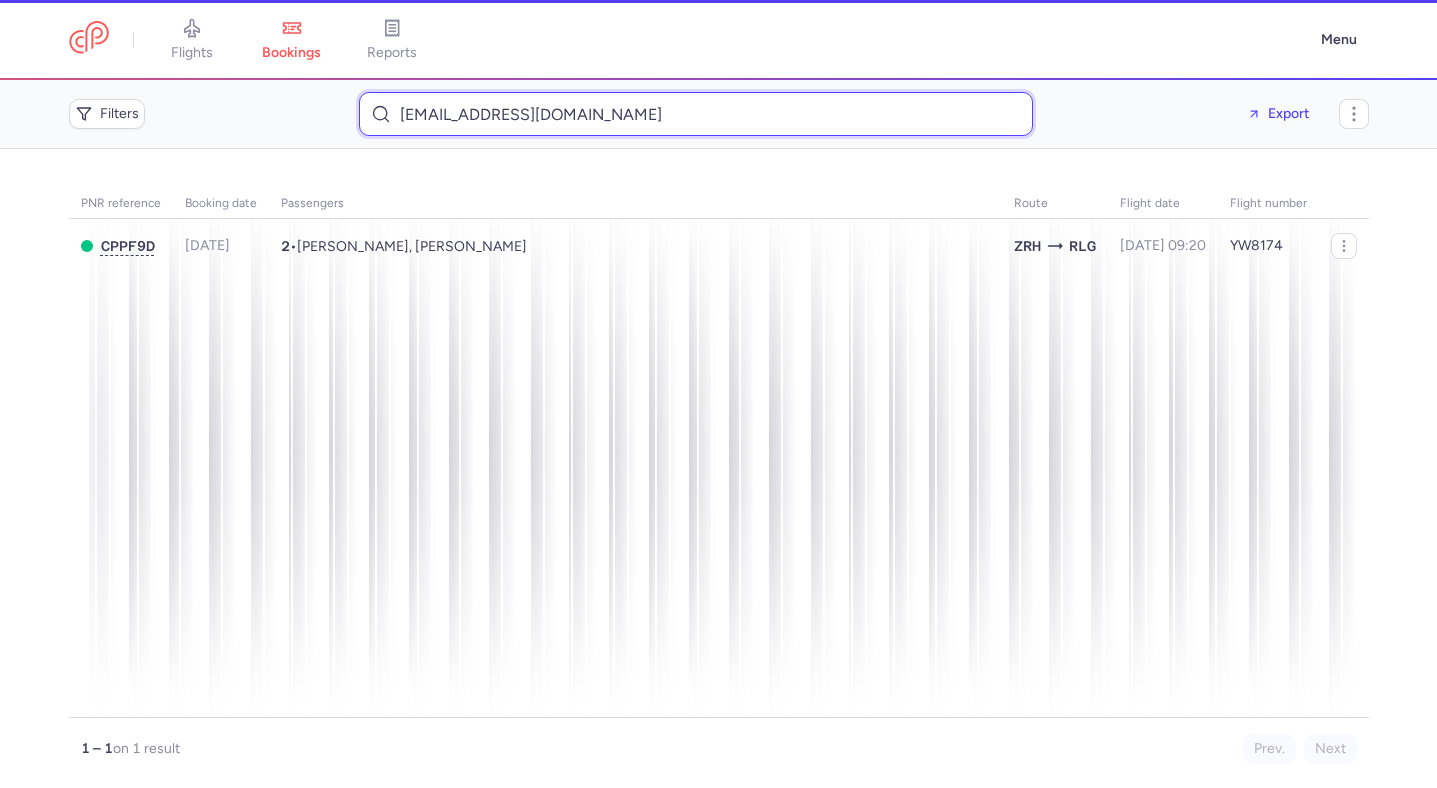 click on "[EMAIL_ADDRESS][DOMAIN_NAME]" at bounding box center [696, 114] 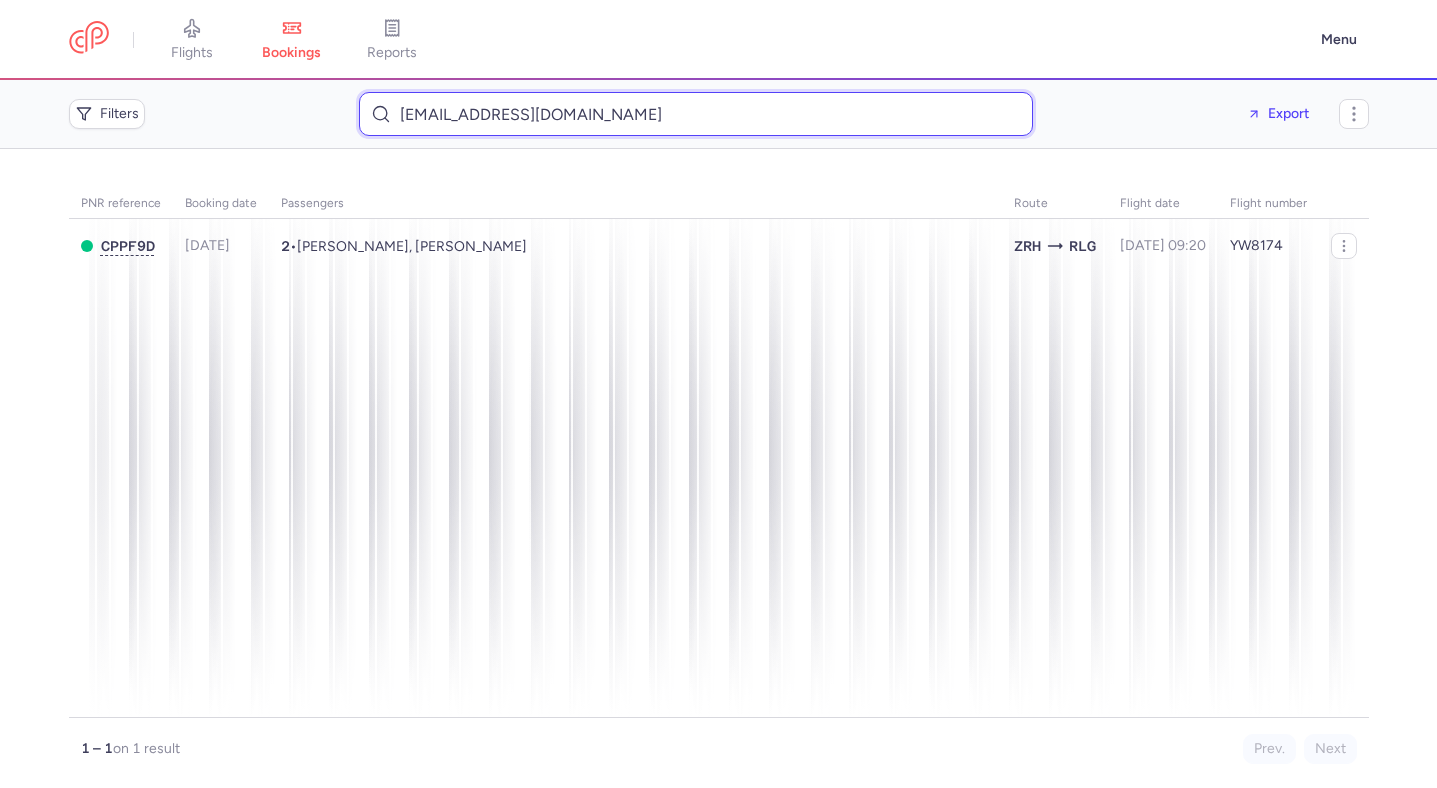 click on "[EMAIL_ADDRESS][DOMAIN_NAME]" at bounding box center [696, 114] 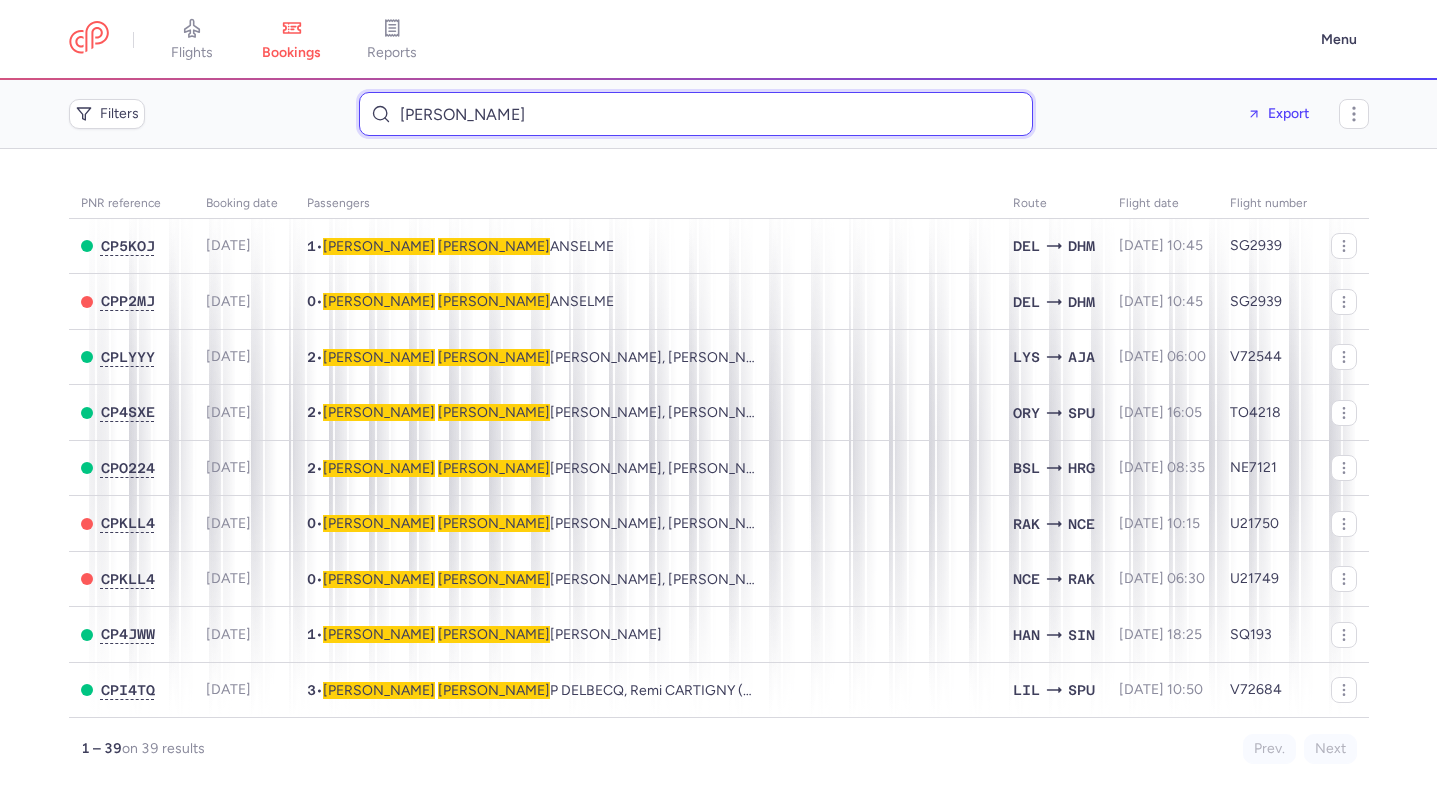 click on "Frederic JEAN" at bounding box center [696, 114] 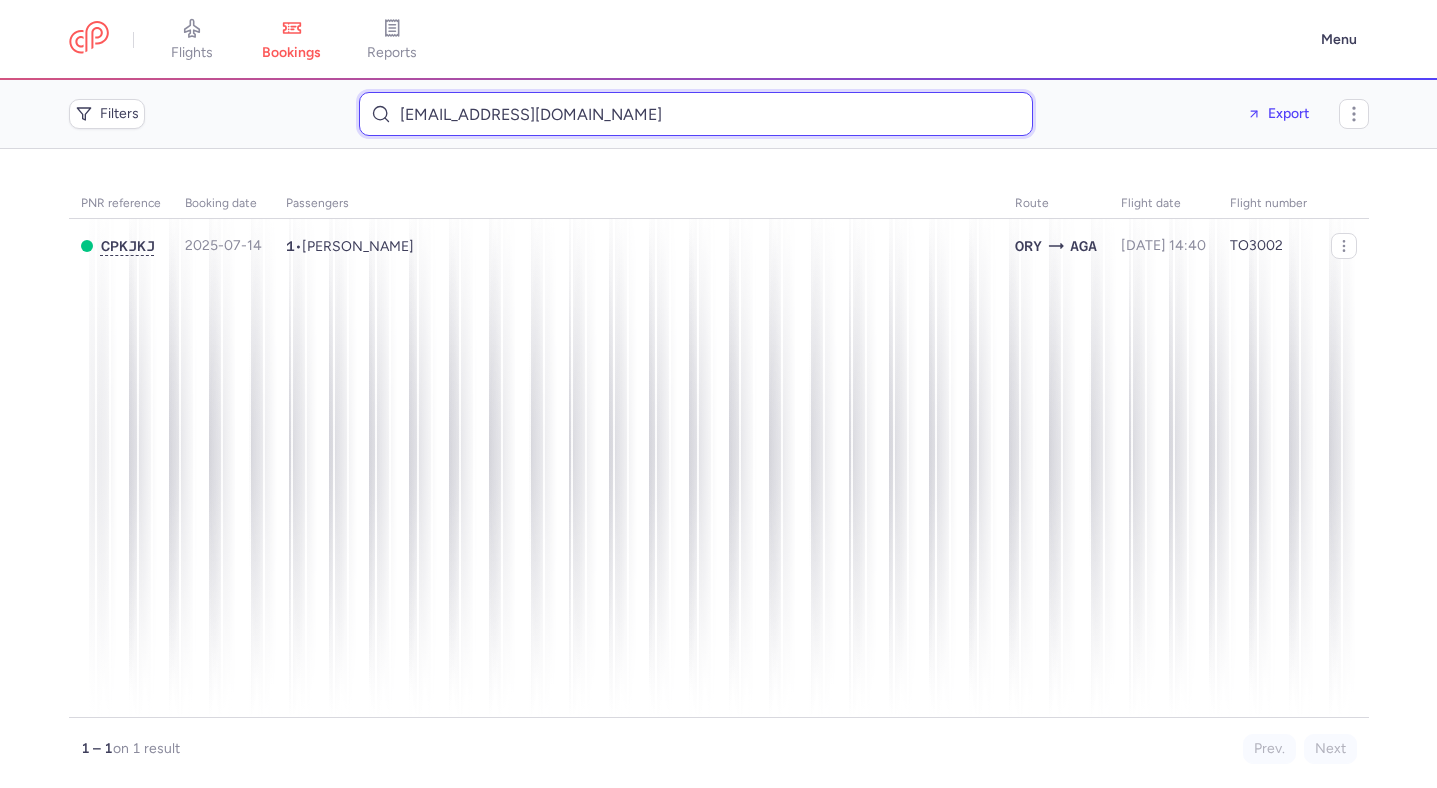 type on "fredfansok@gmail.com" 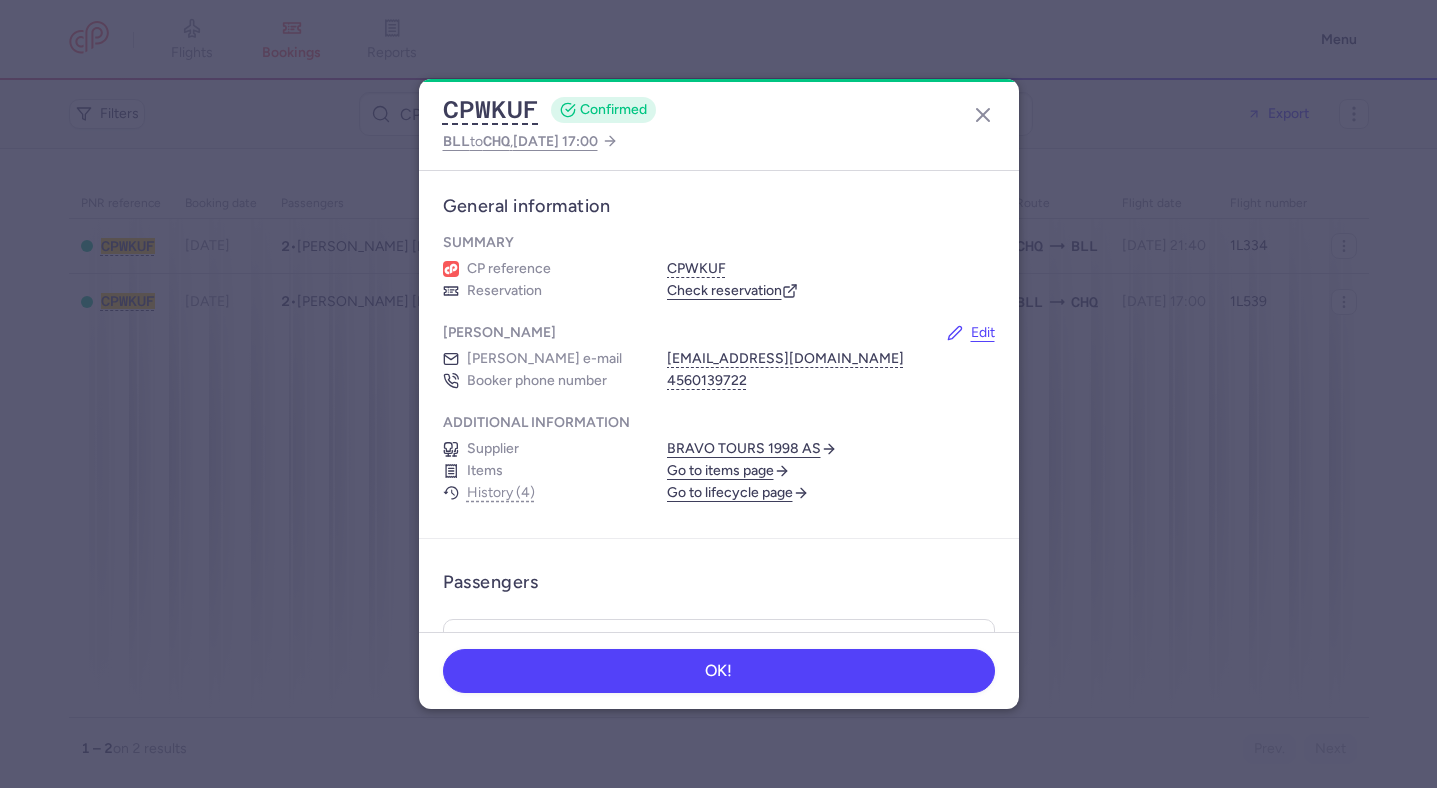 scroll, scrollTop: 0, scrollLeft: 0, axis: both 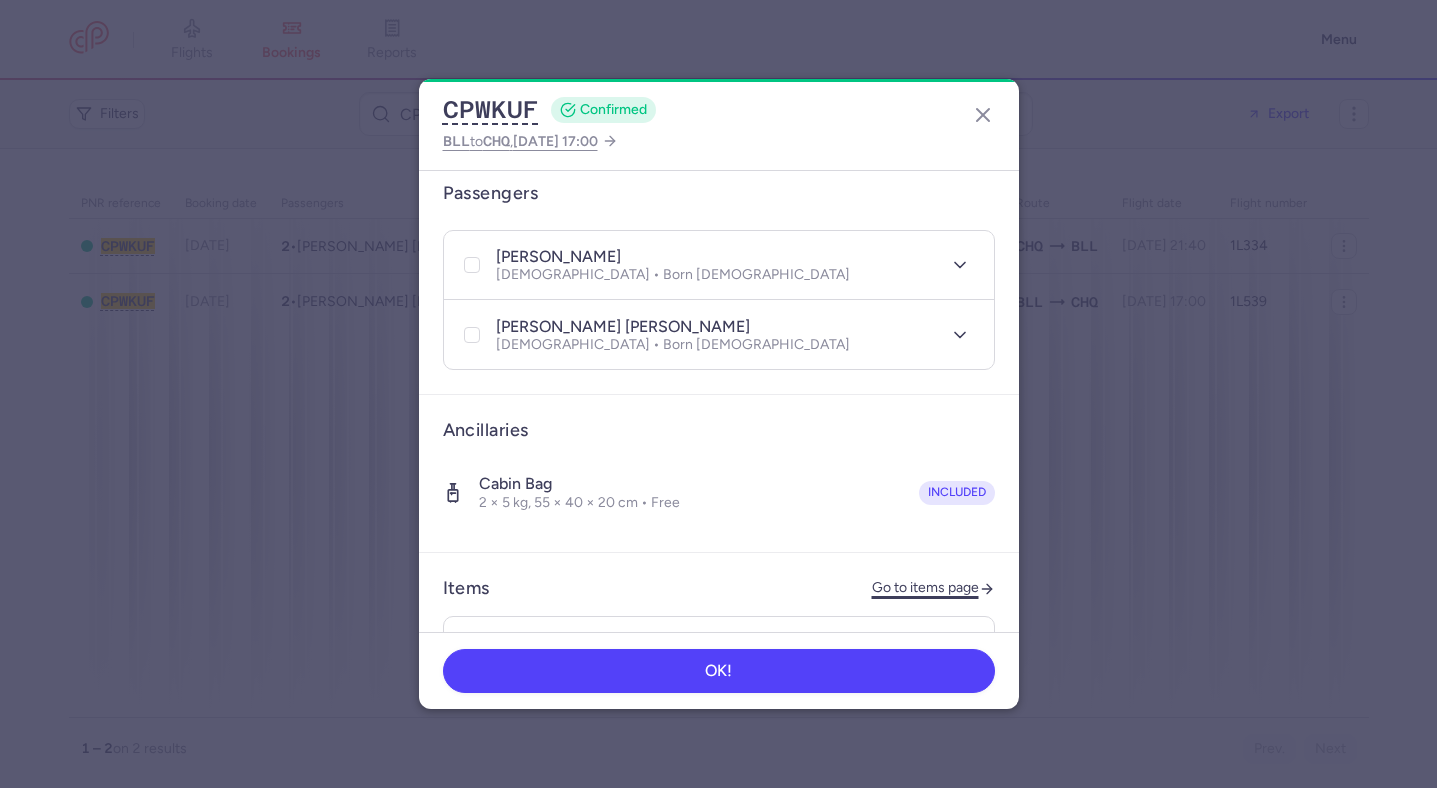 click on "Go to items page" 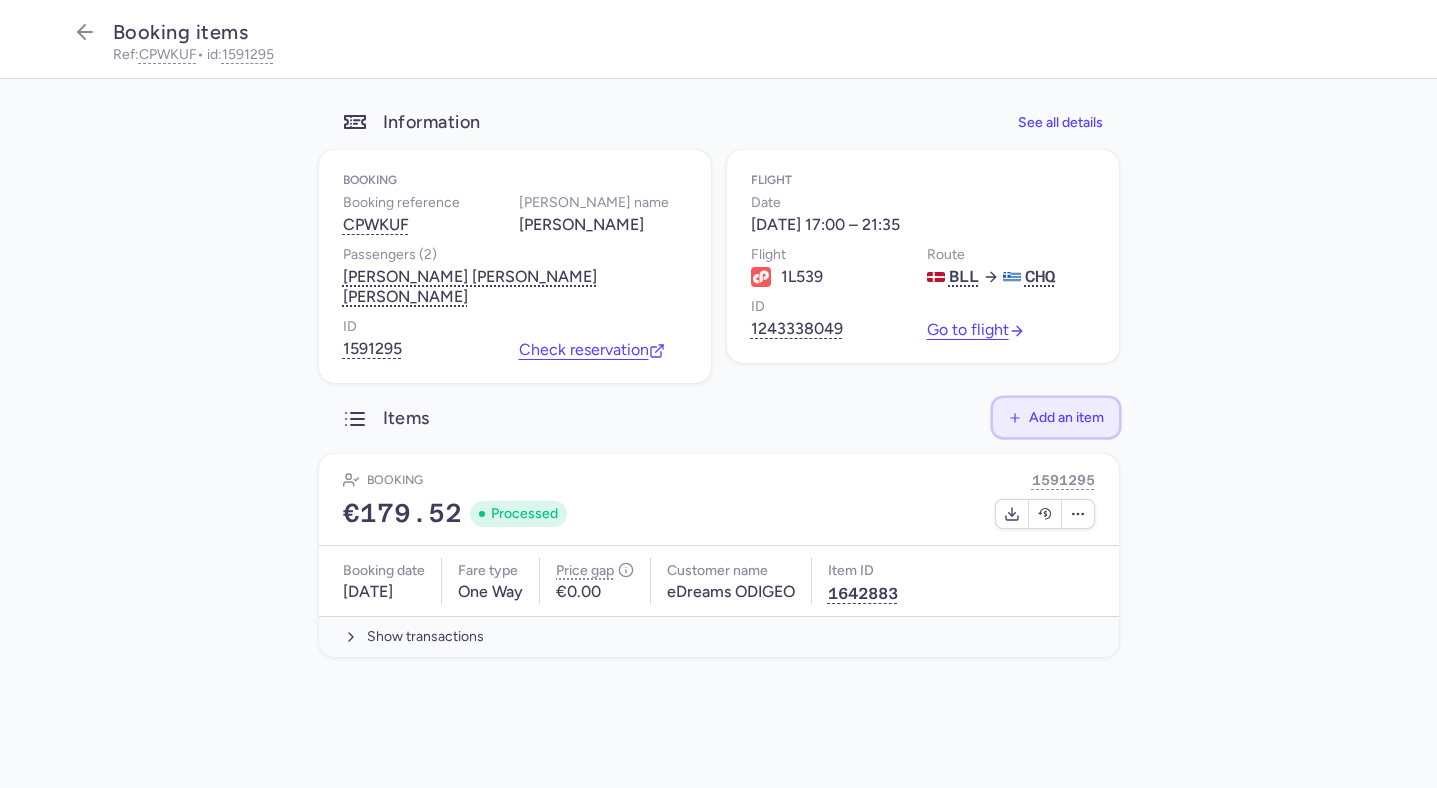 click on "Add an item" at bounding box center (1066, 417) 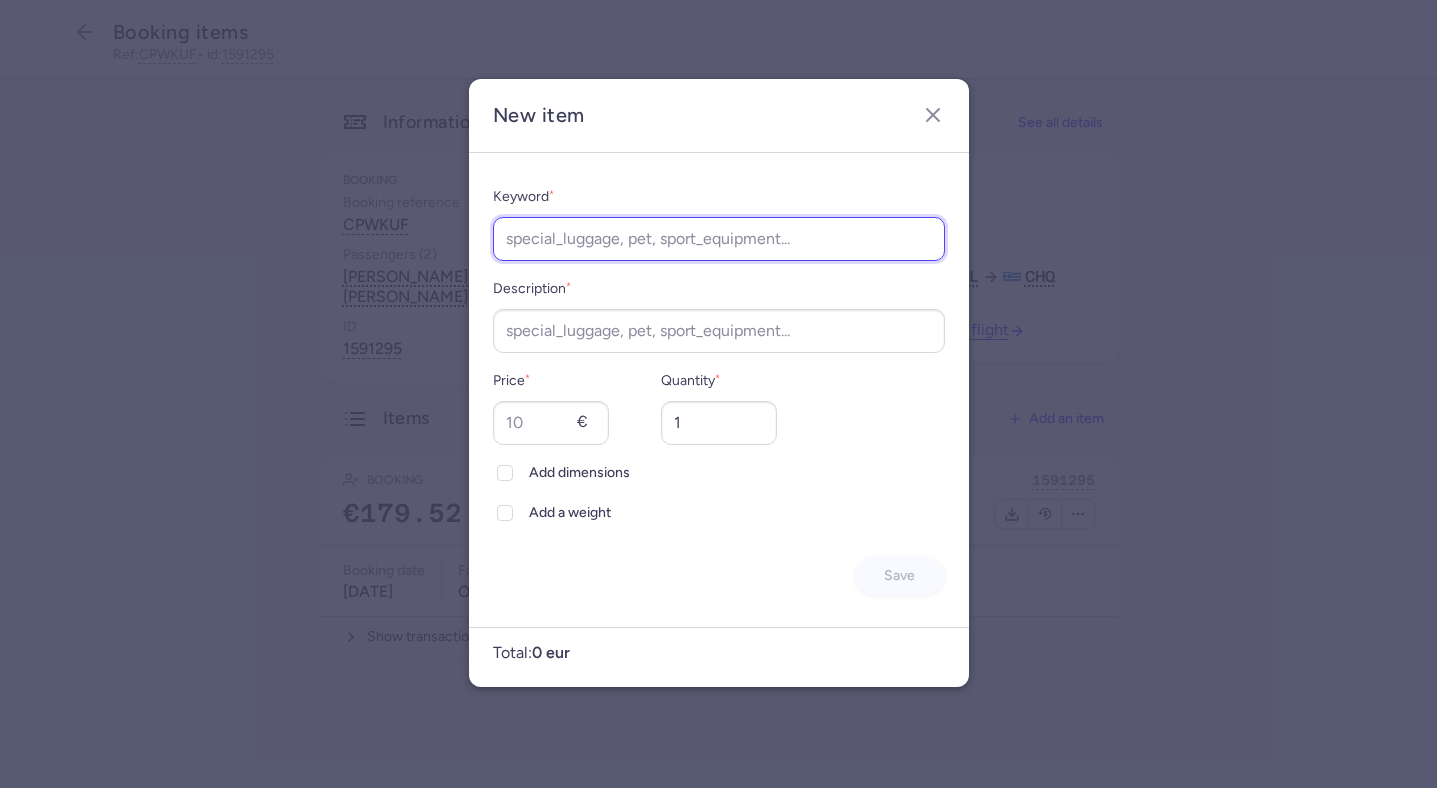 click on "Keyword  *" at bounding box center (719, 239) 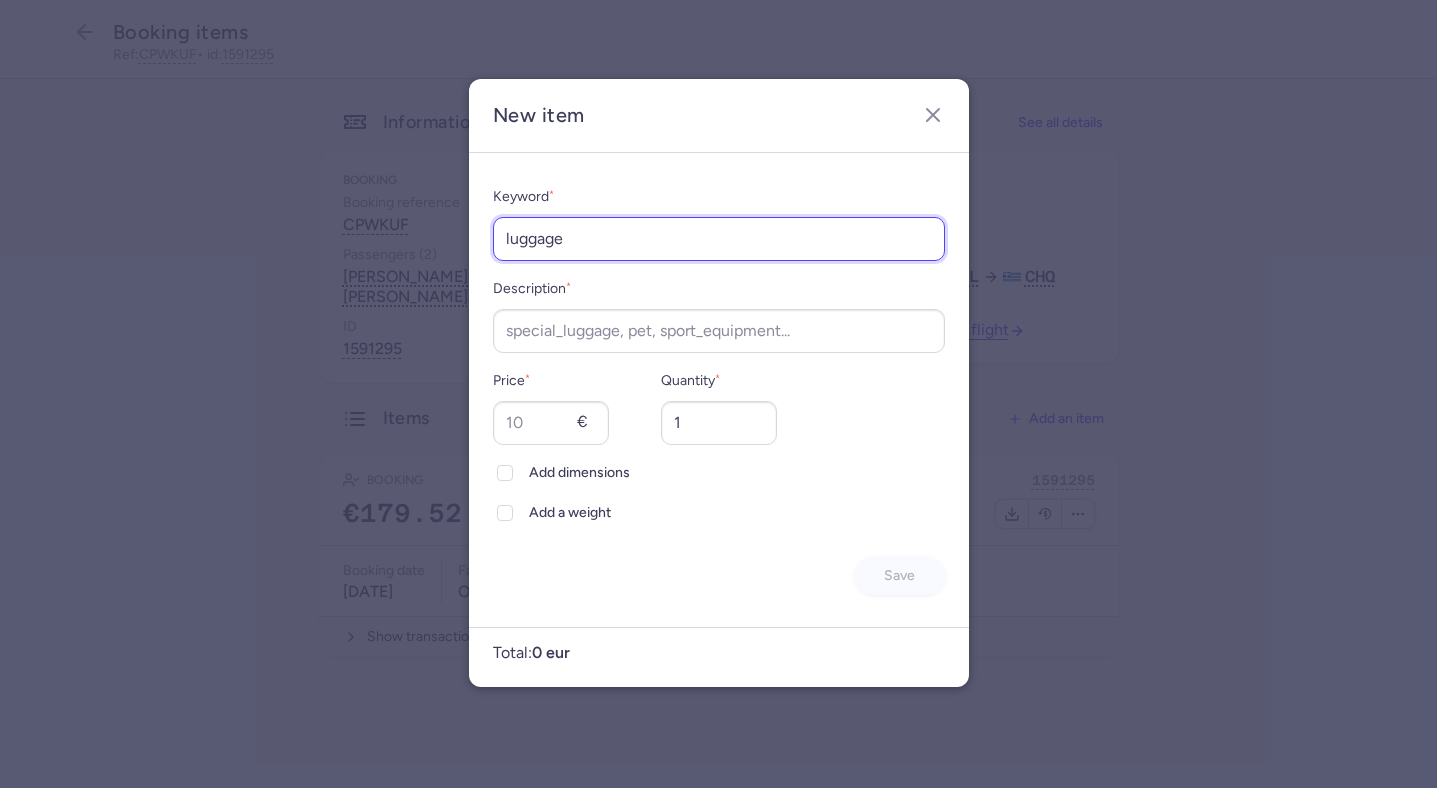 type on "luggage" 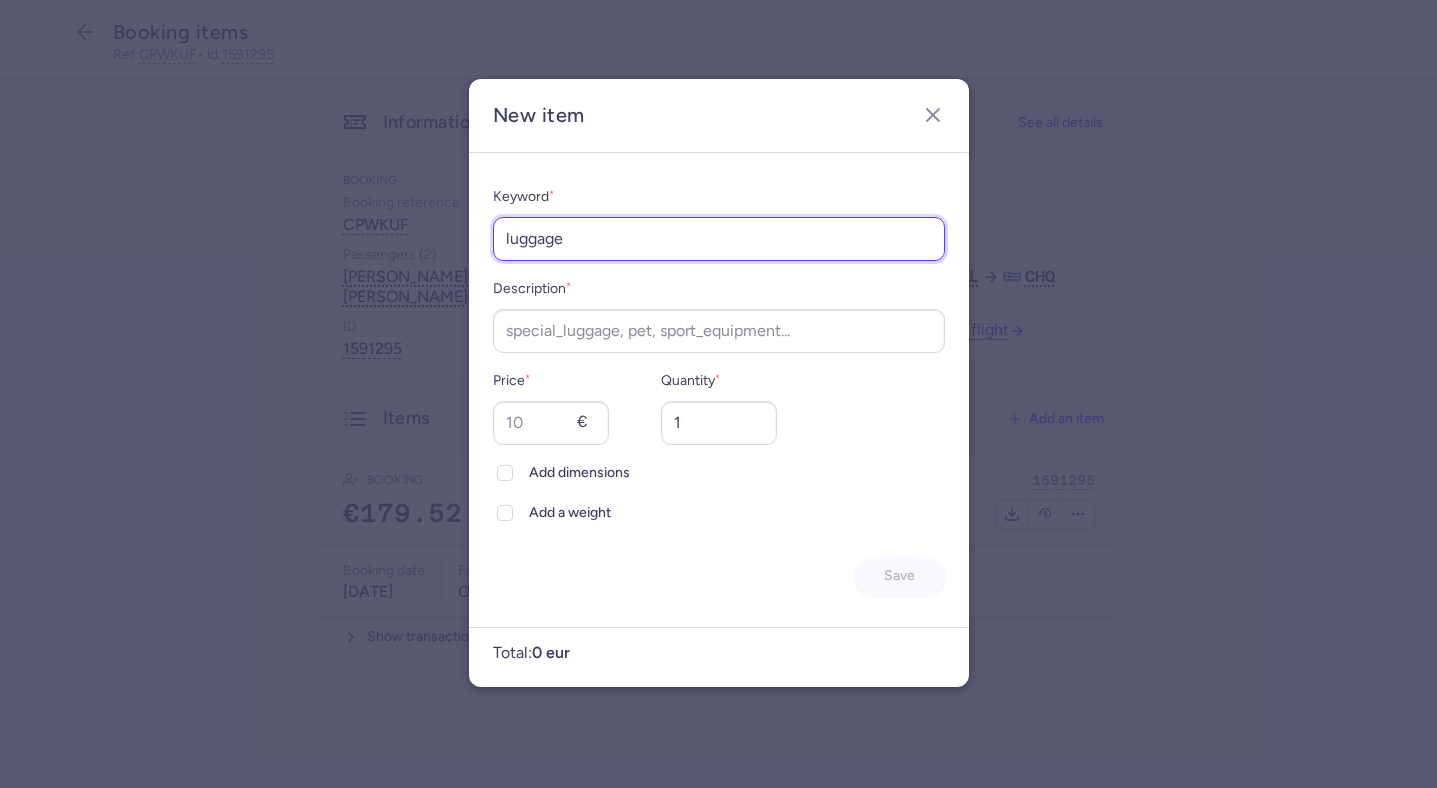 click on "luggage" at bounding box center [719, 239] 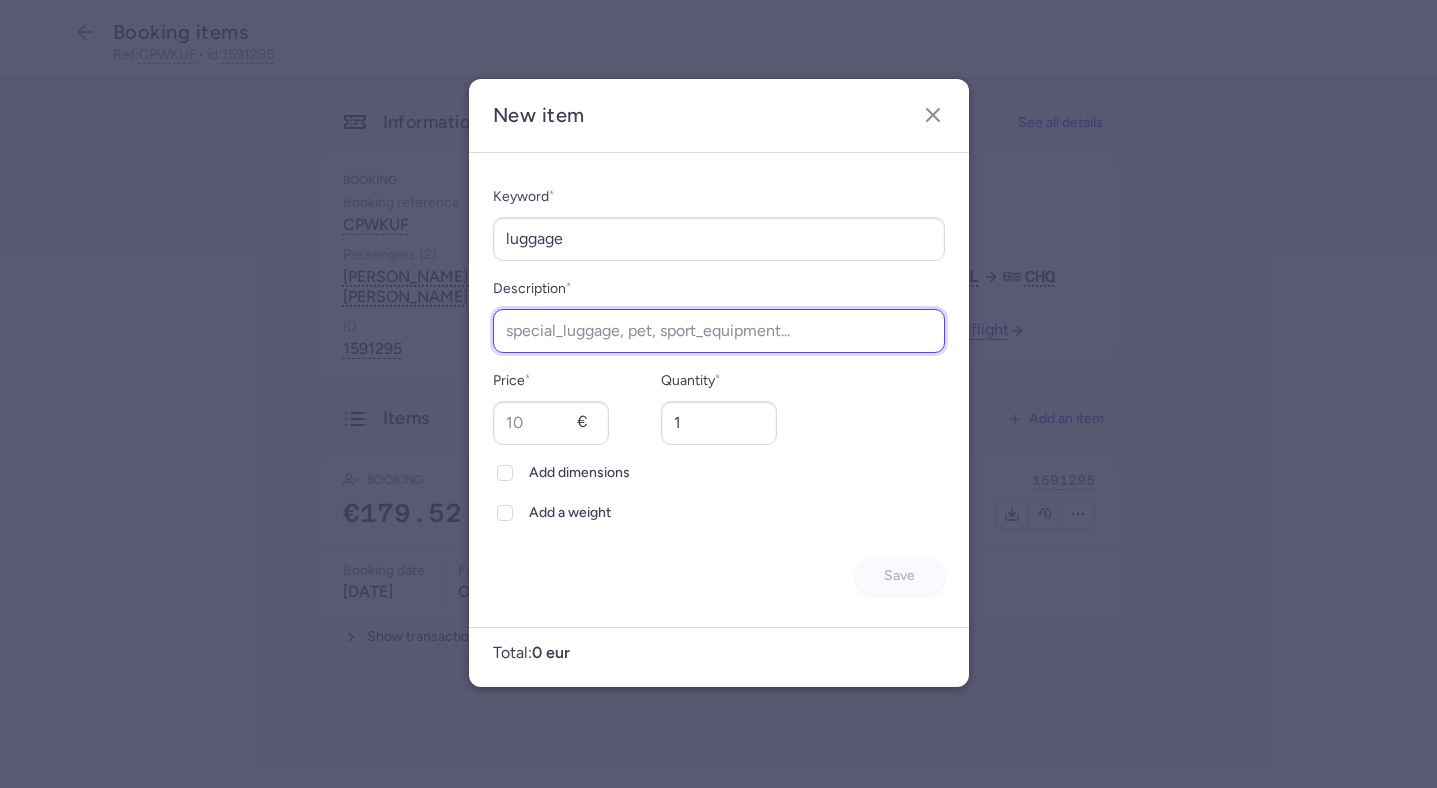 paste on "luggage" 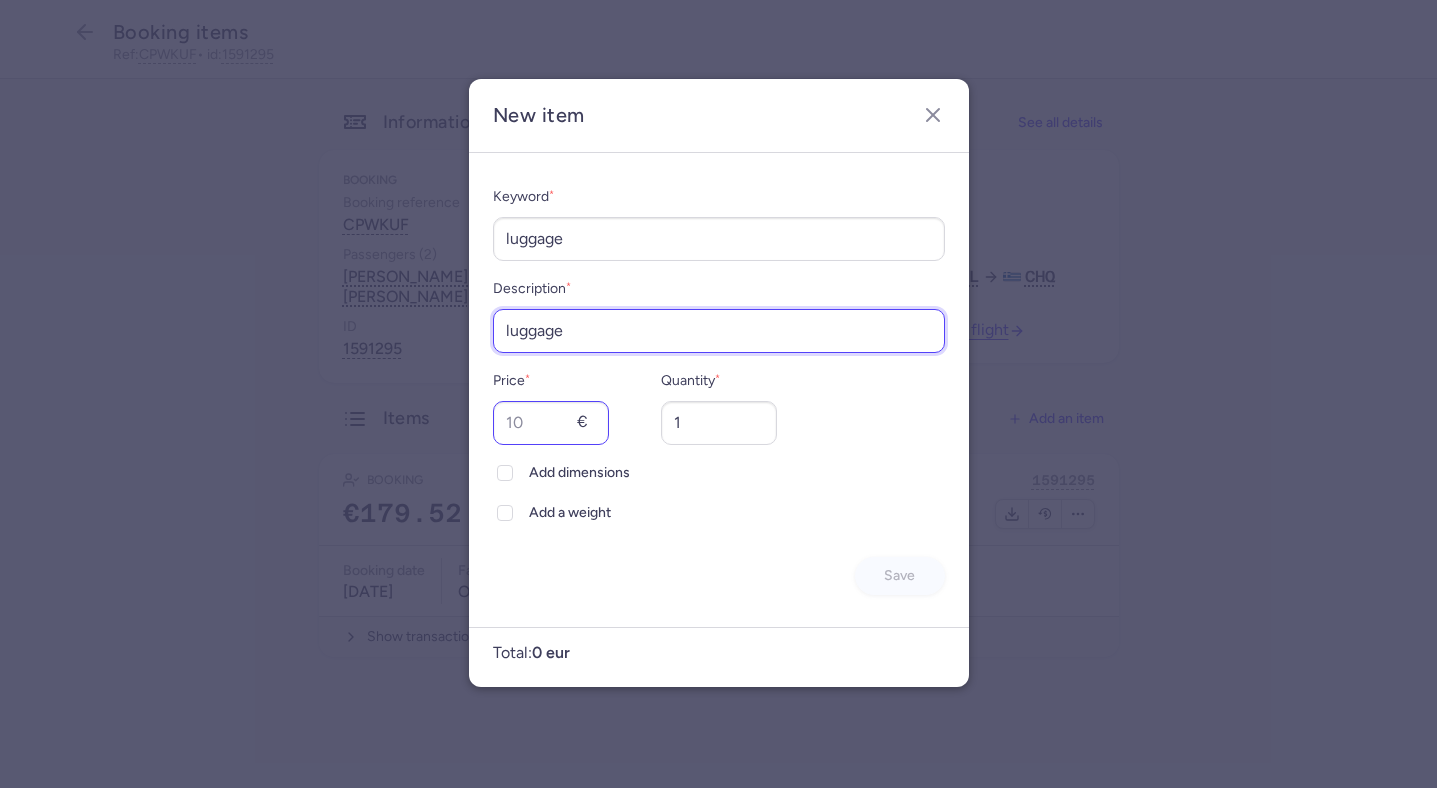 type on "luggage" 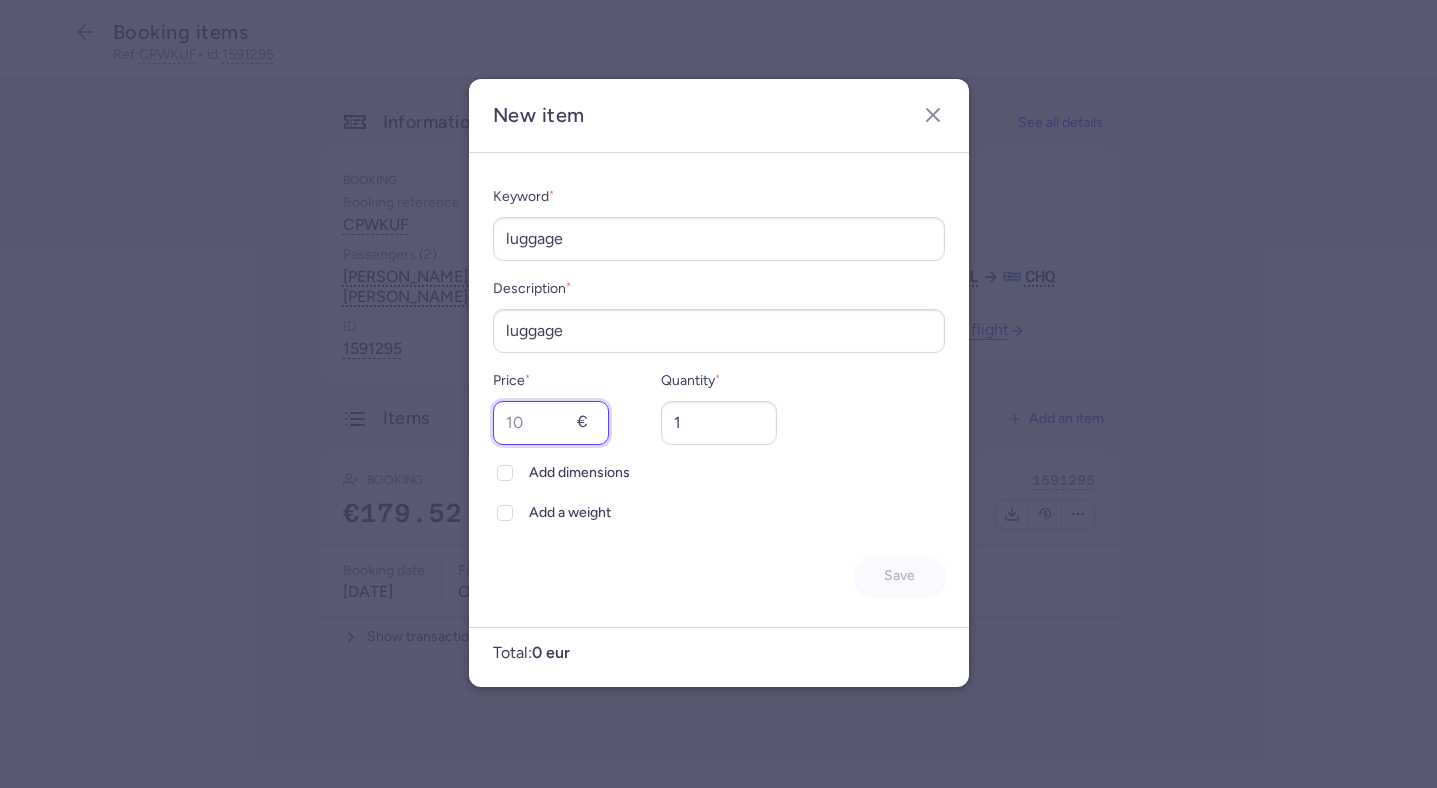 click on "Price  *" at bounding box center (551, 423) 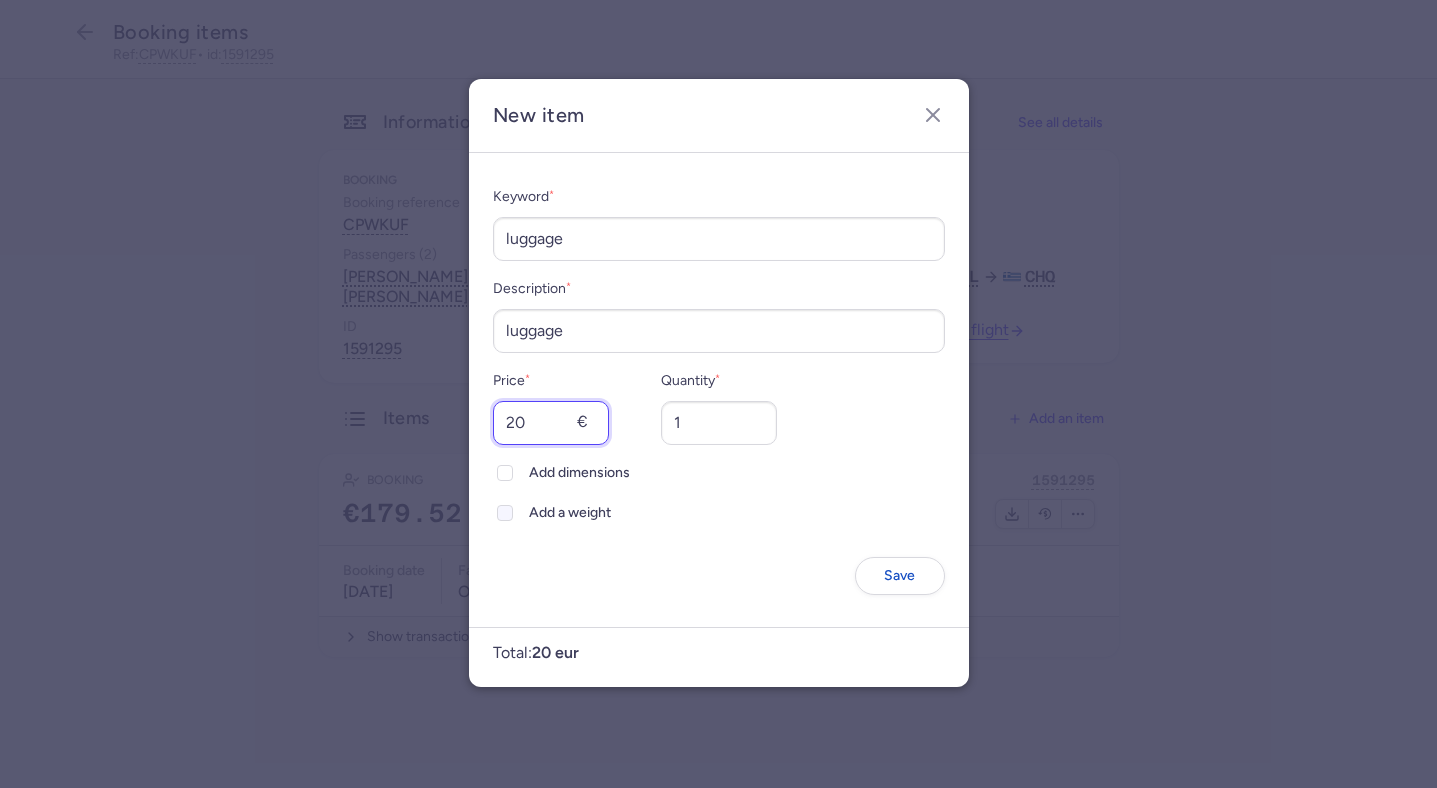type on "20" 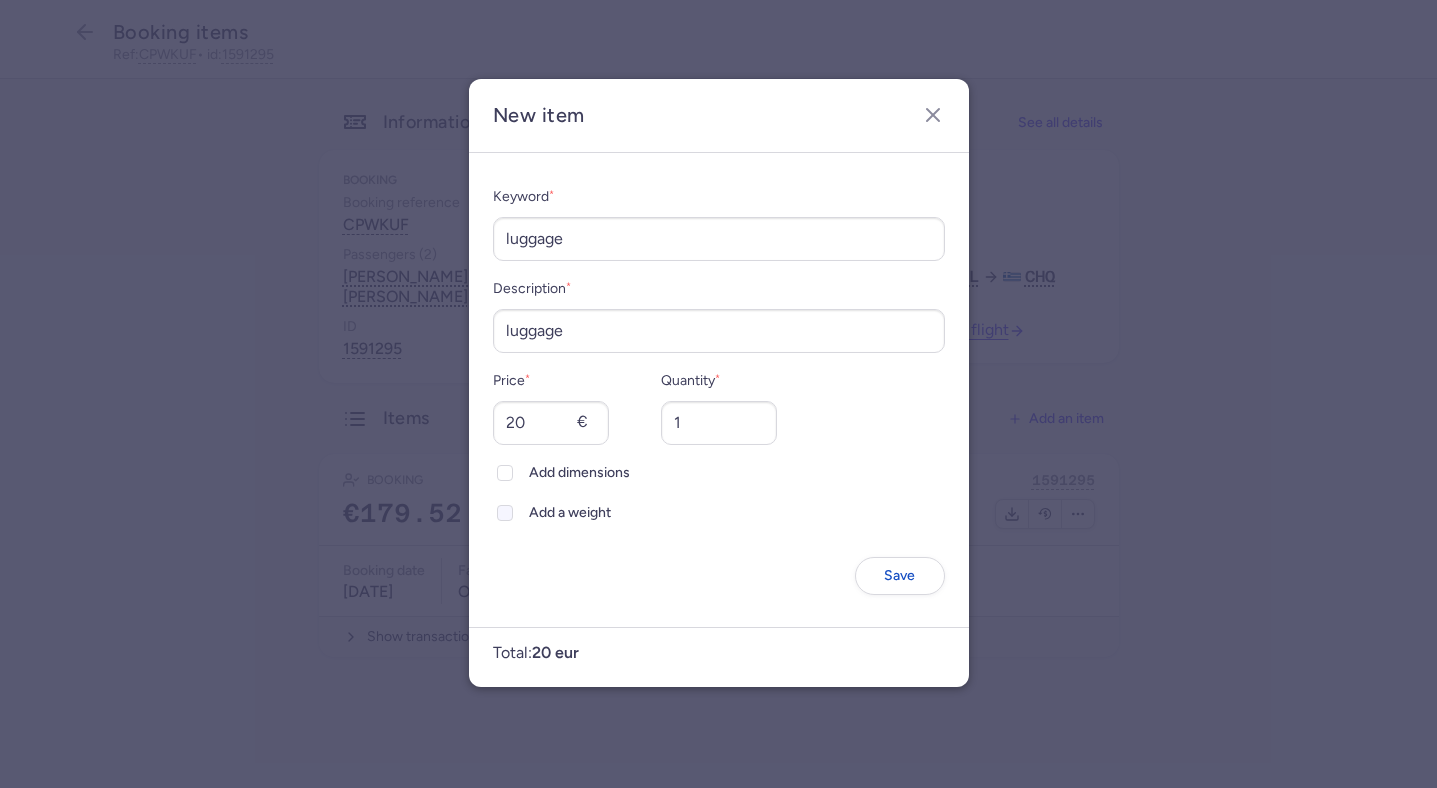 click on "Add a weight" 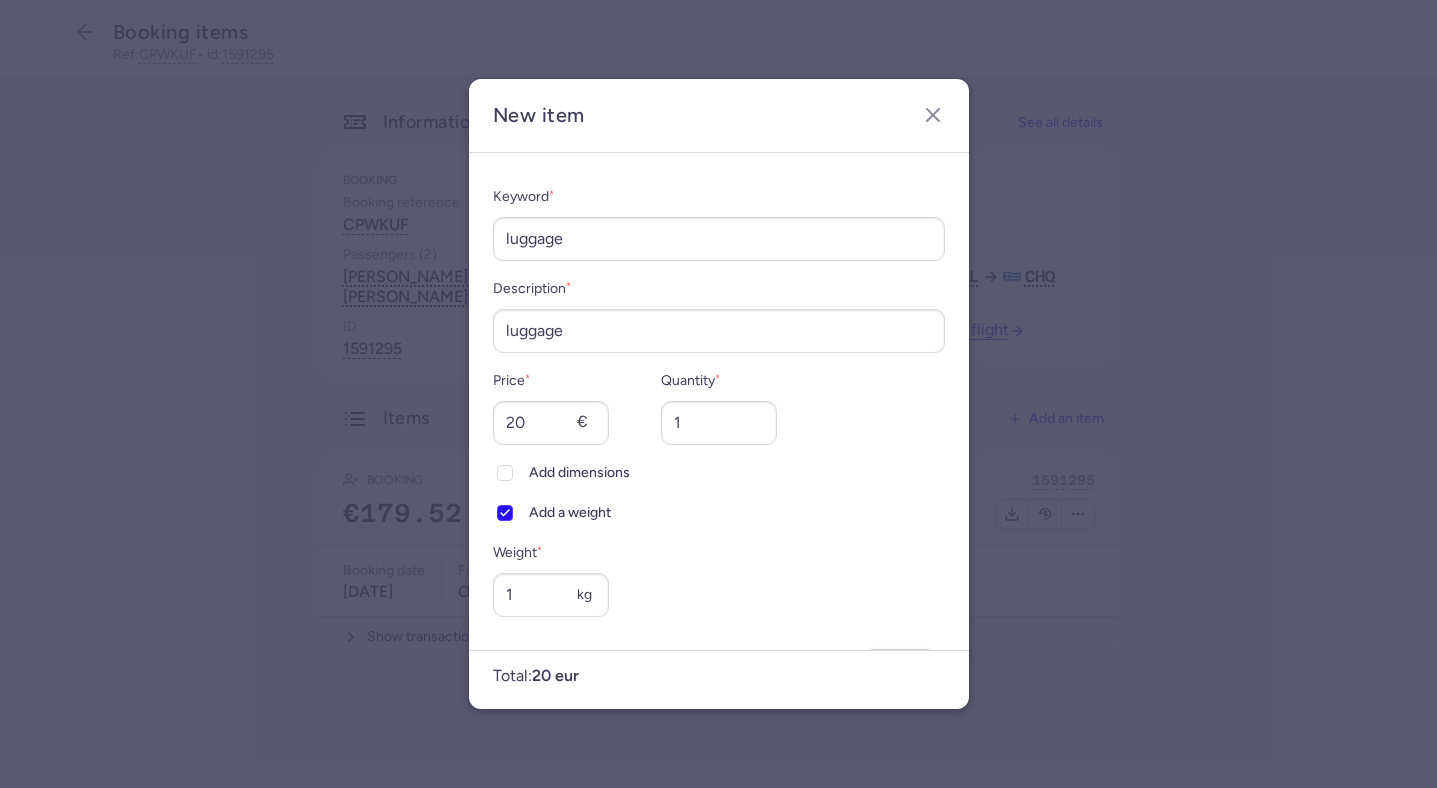 scroll, scrollTop: 0, scrollLeft: 0, axis: both 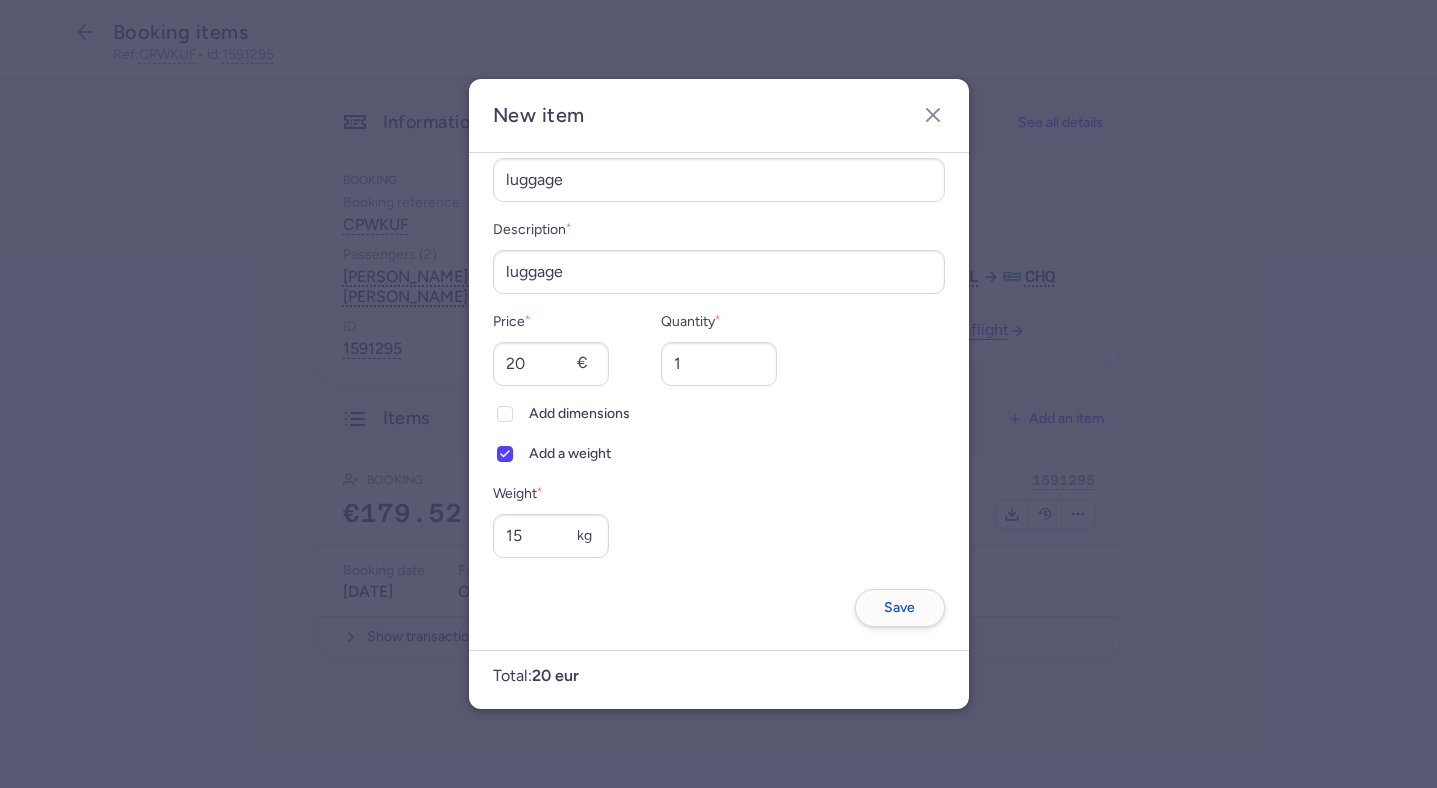 type on "15" 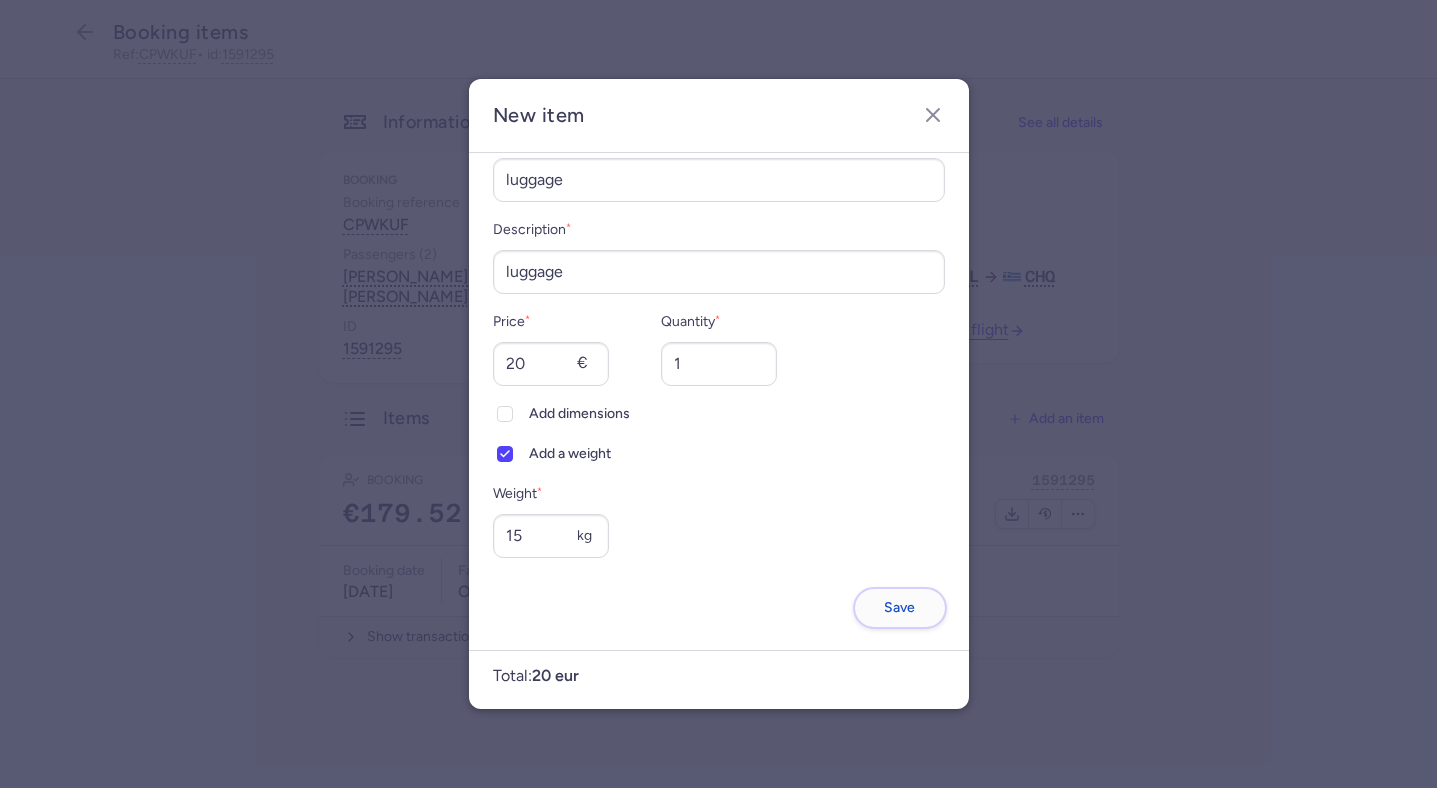 click on "Save" at bounding box center [900, 608] 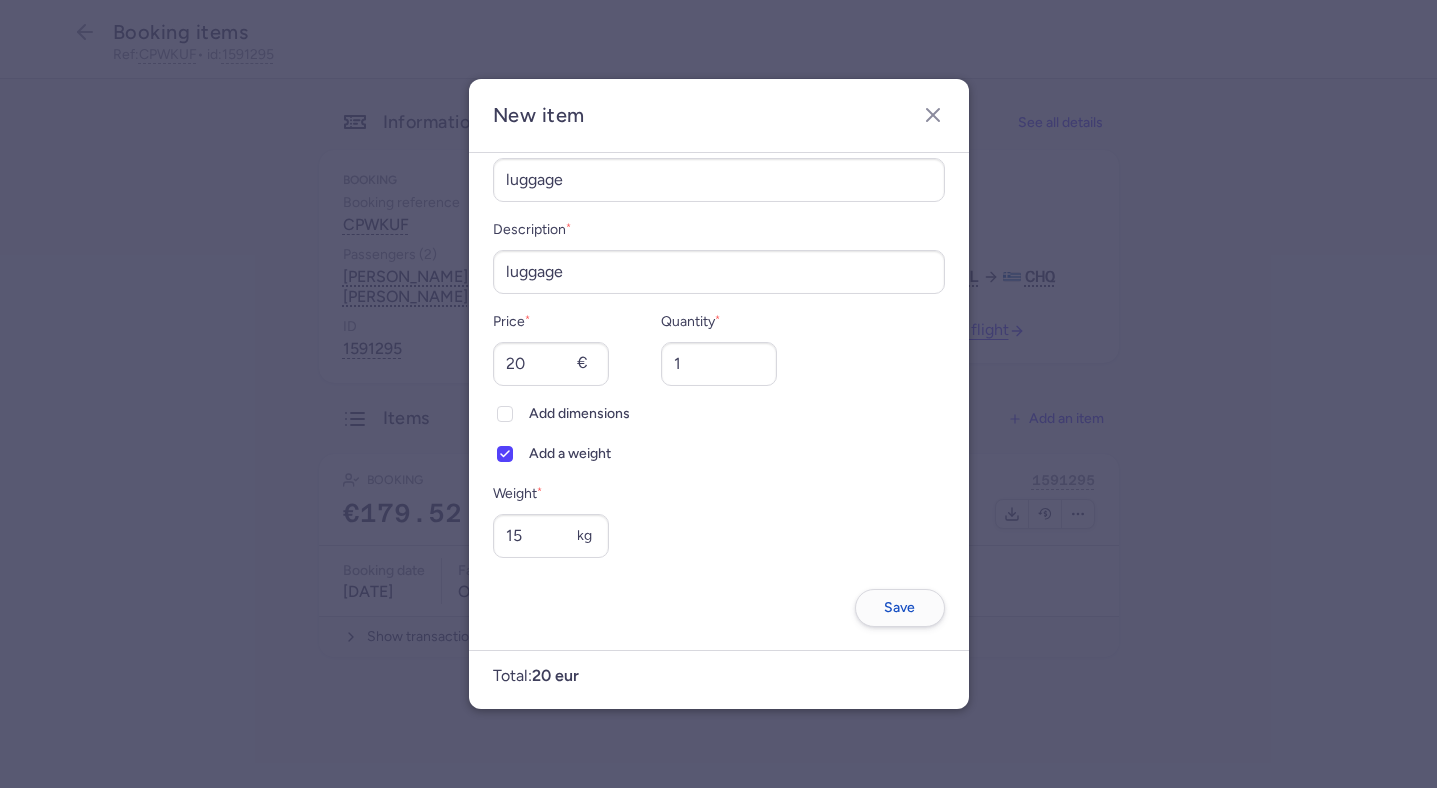 scroll, scrollTop: 0, scrollLeft: 0, axis: both 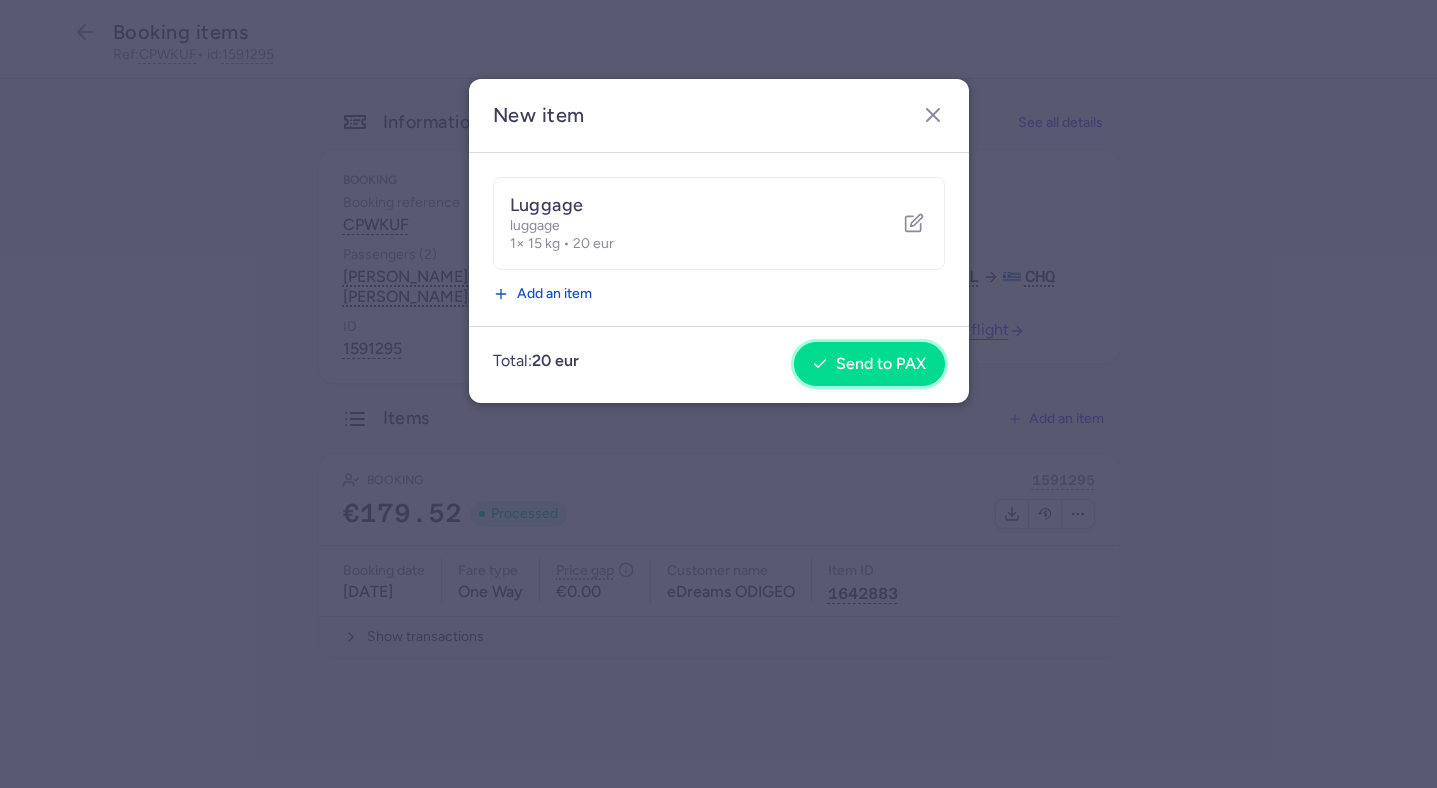 click on "Send to PAX" at bounding box center [881, 364] 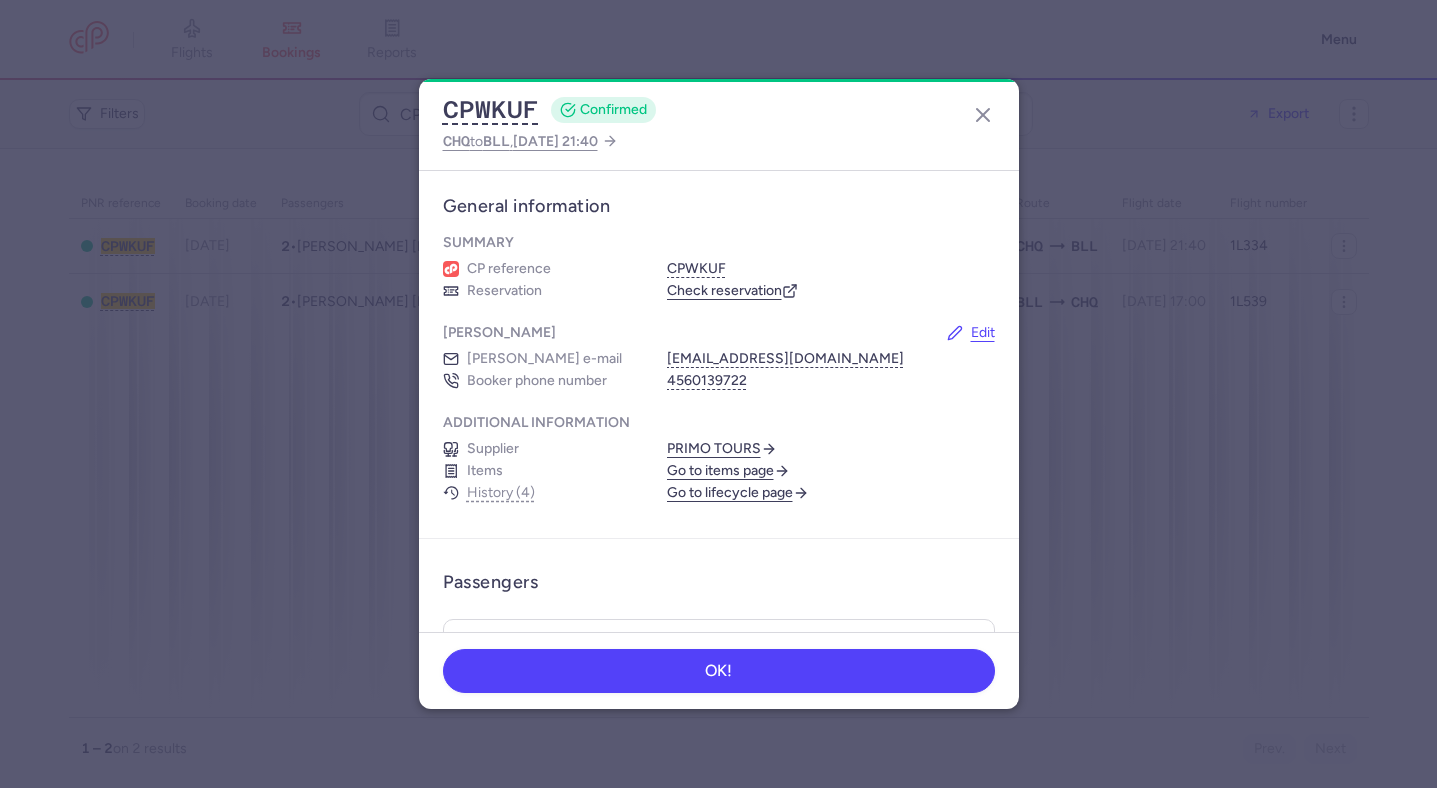 scroll, scrollTop: 0, scrollLeft: 0, axis: both 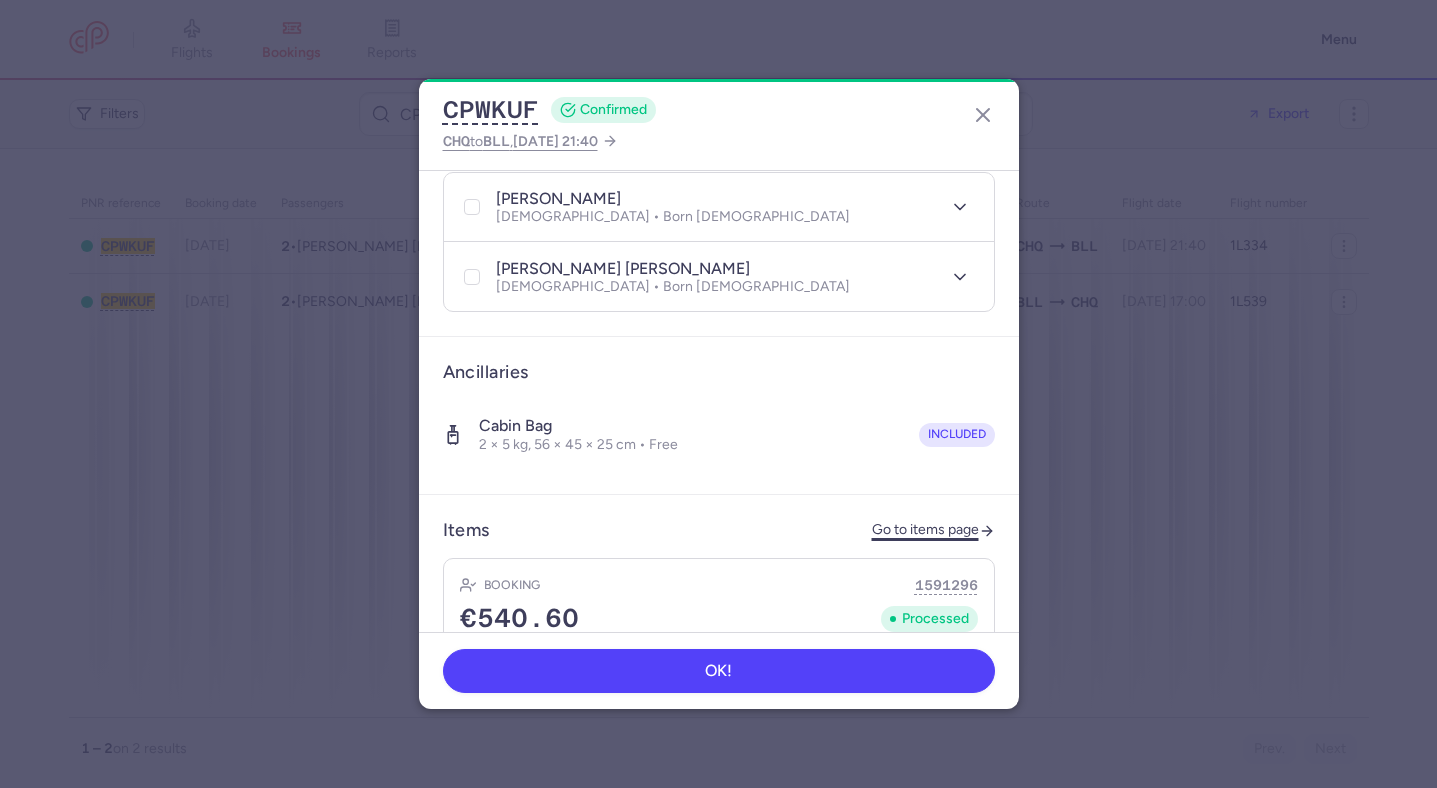 click on "Go to items page" 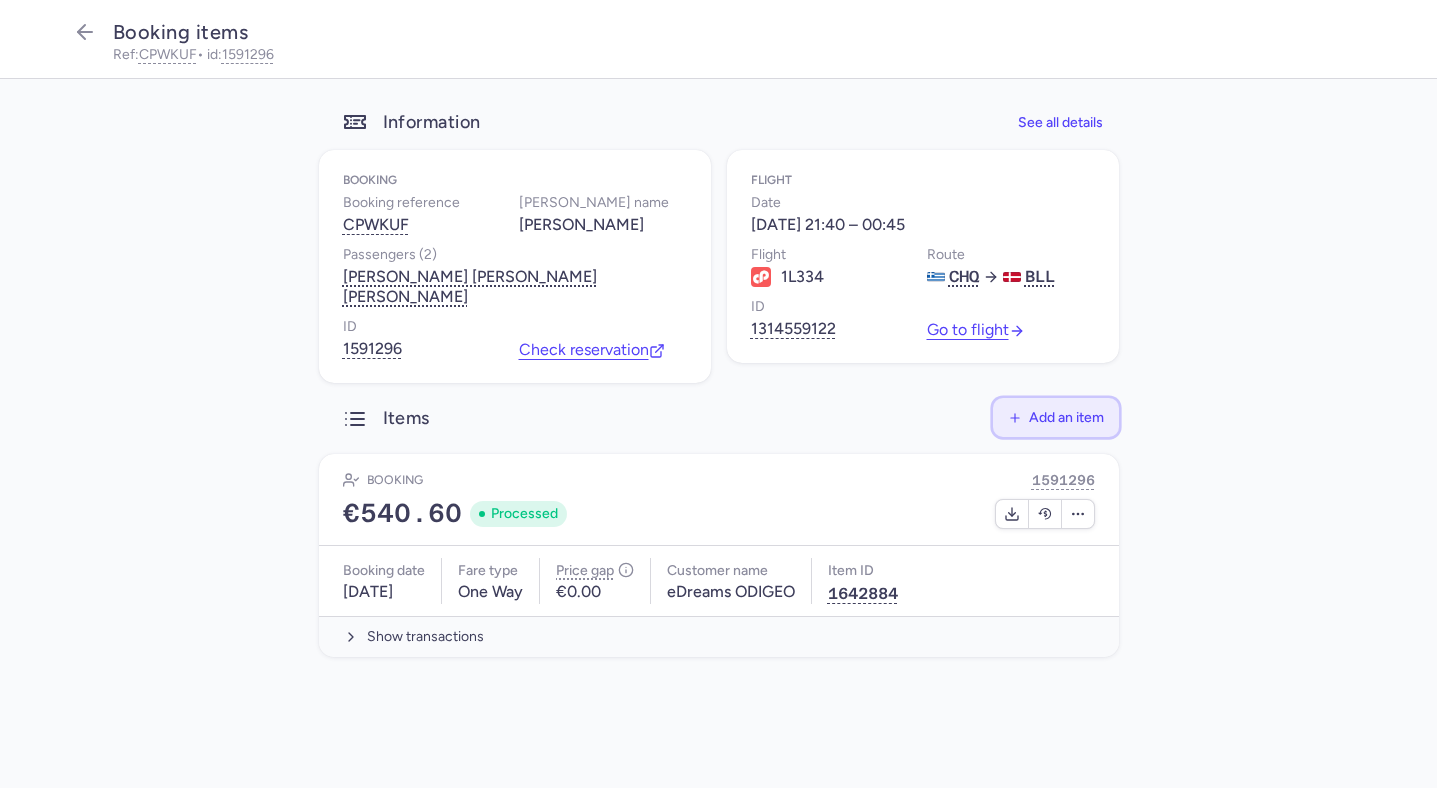 click on "Add an item" at bounding box center [1066, 417] 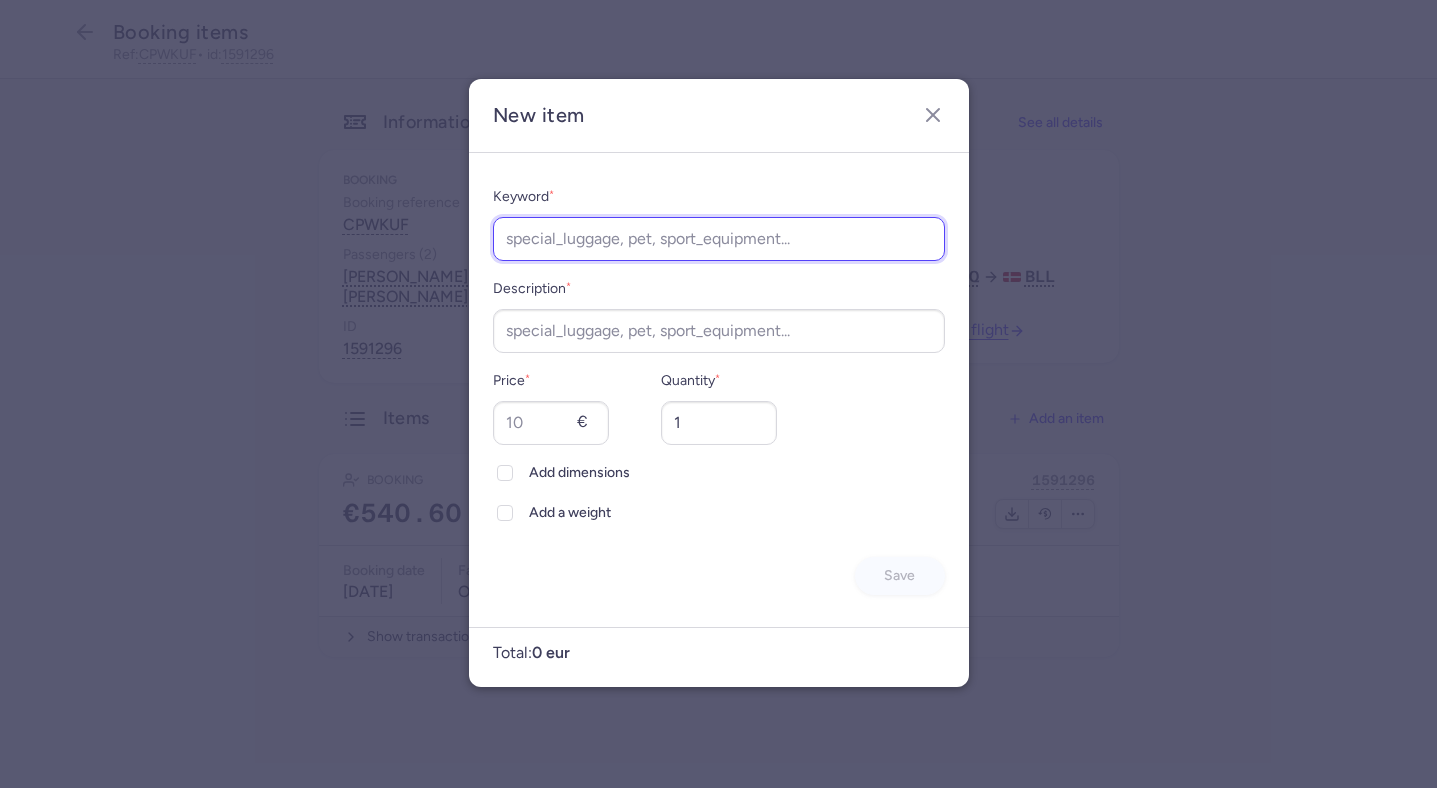 click on "Keyword  *" at bounding box center [719, 239] 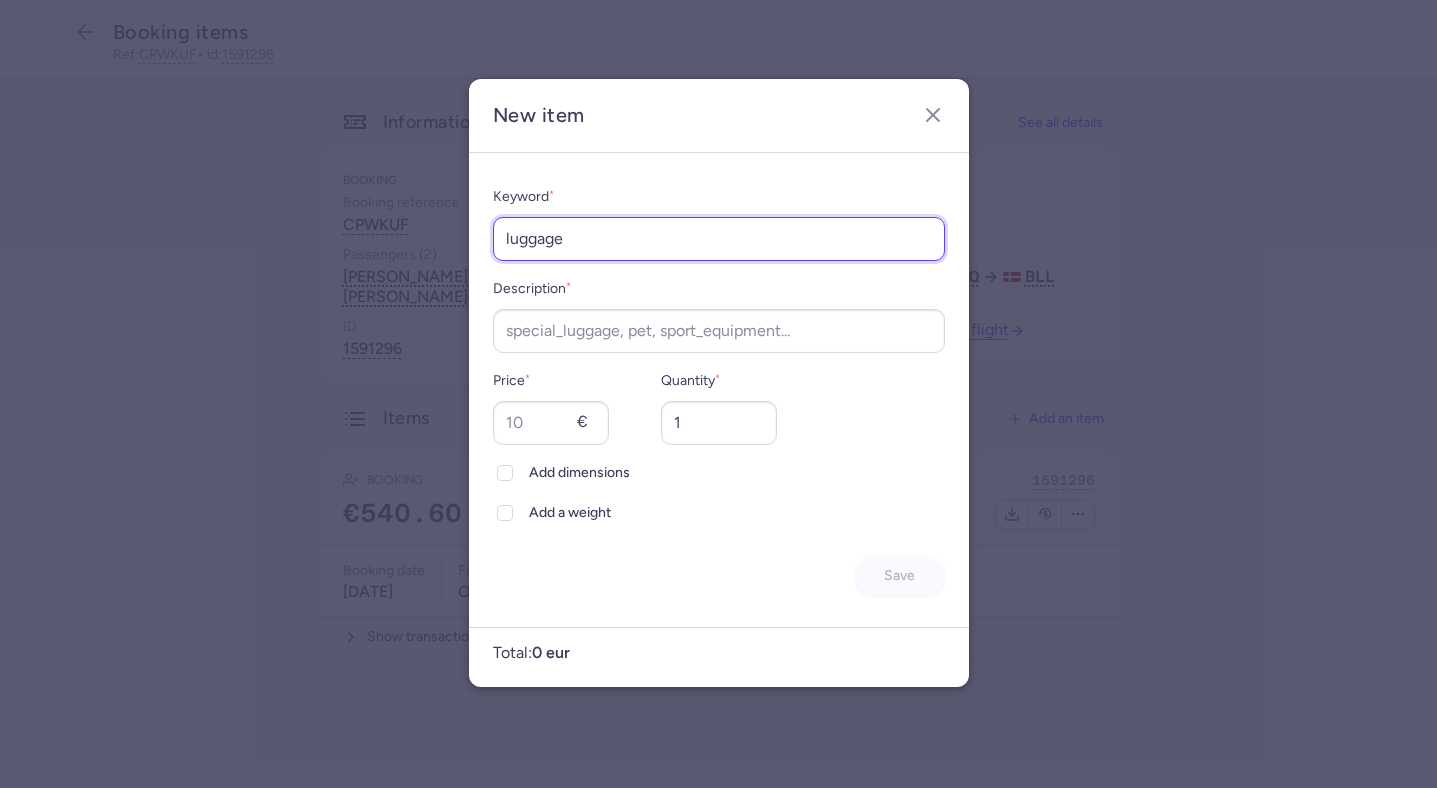 type on "luggage" 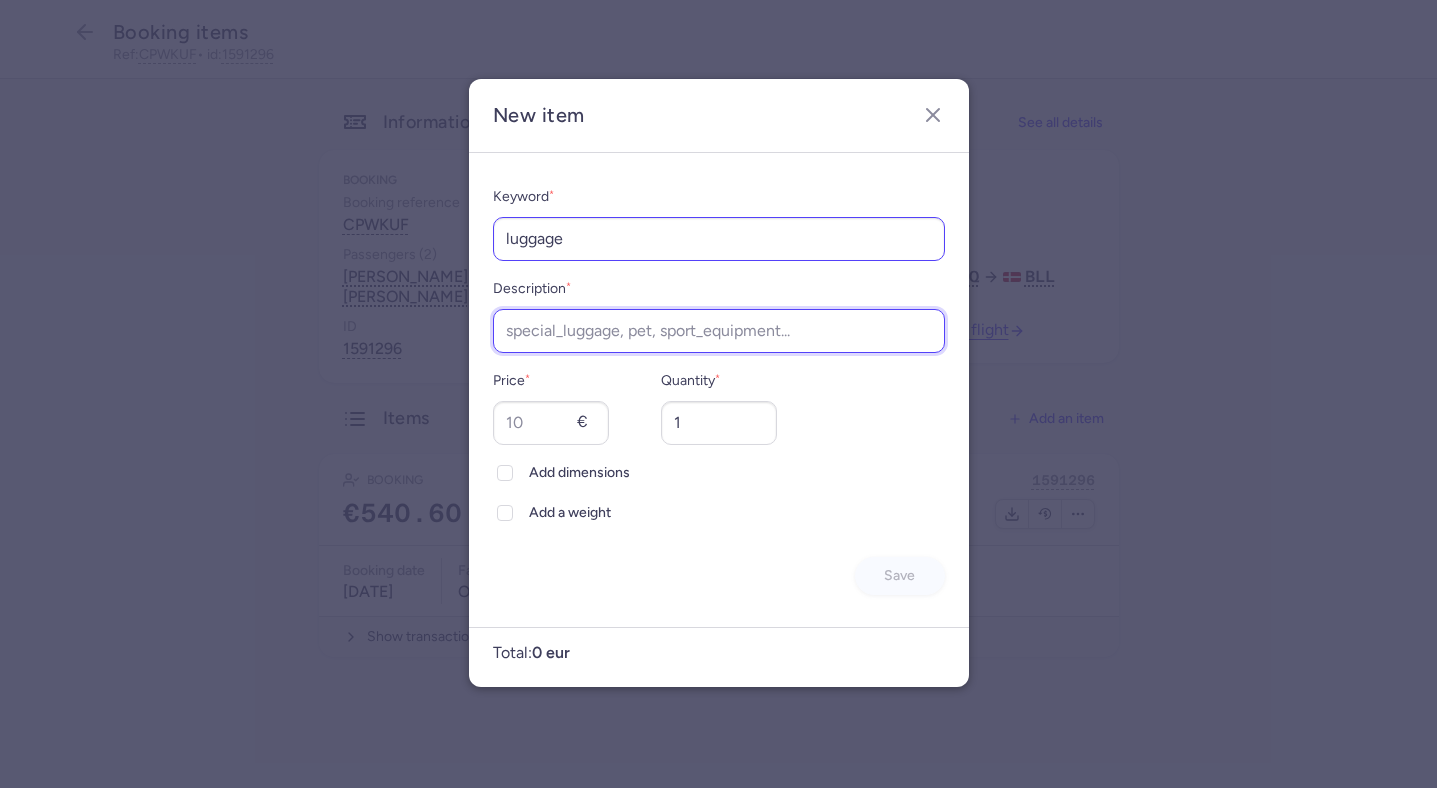 paste on "luggage" 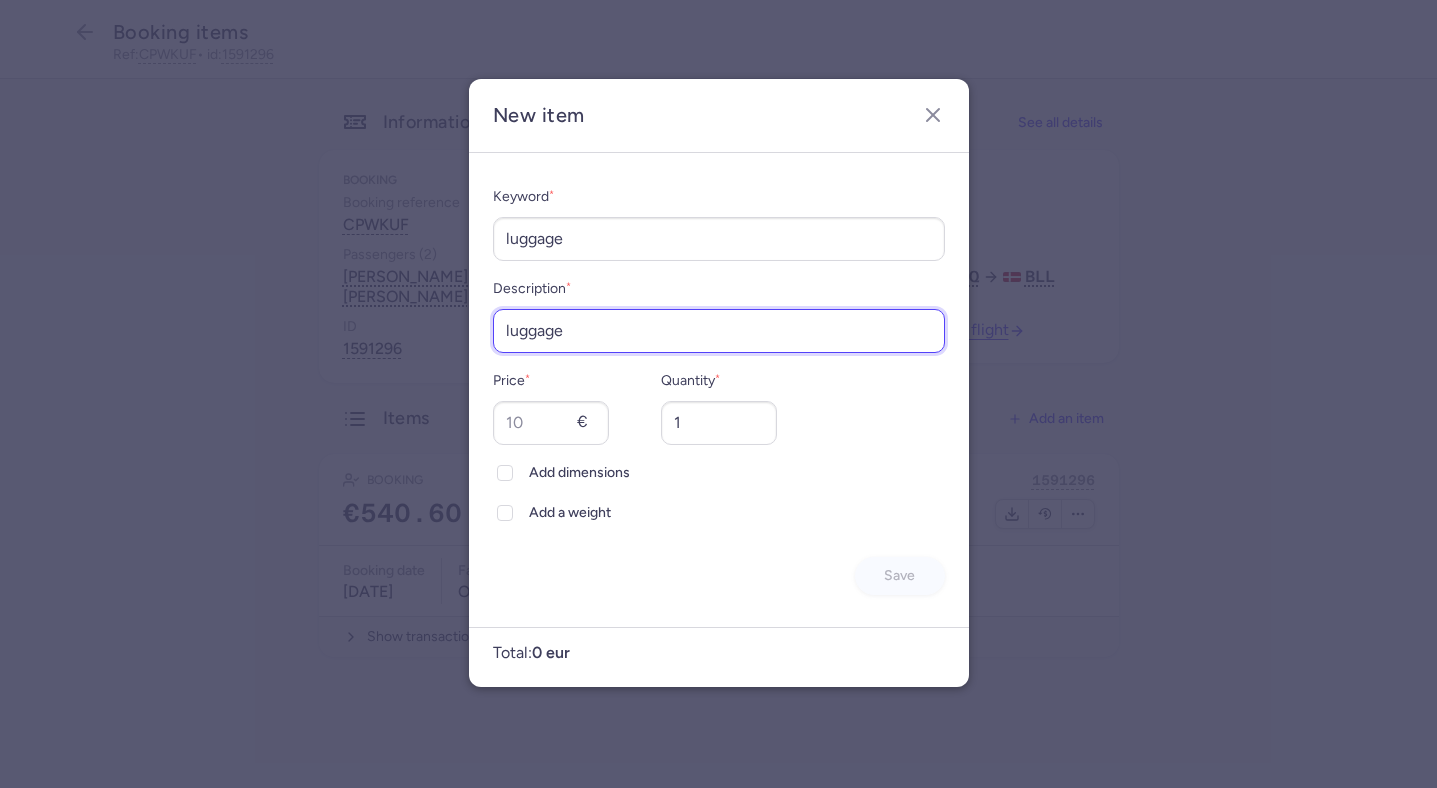 type on "luggage" 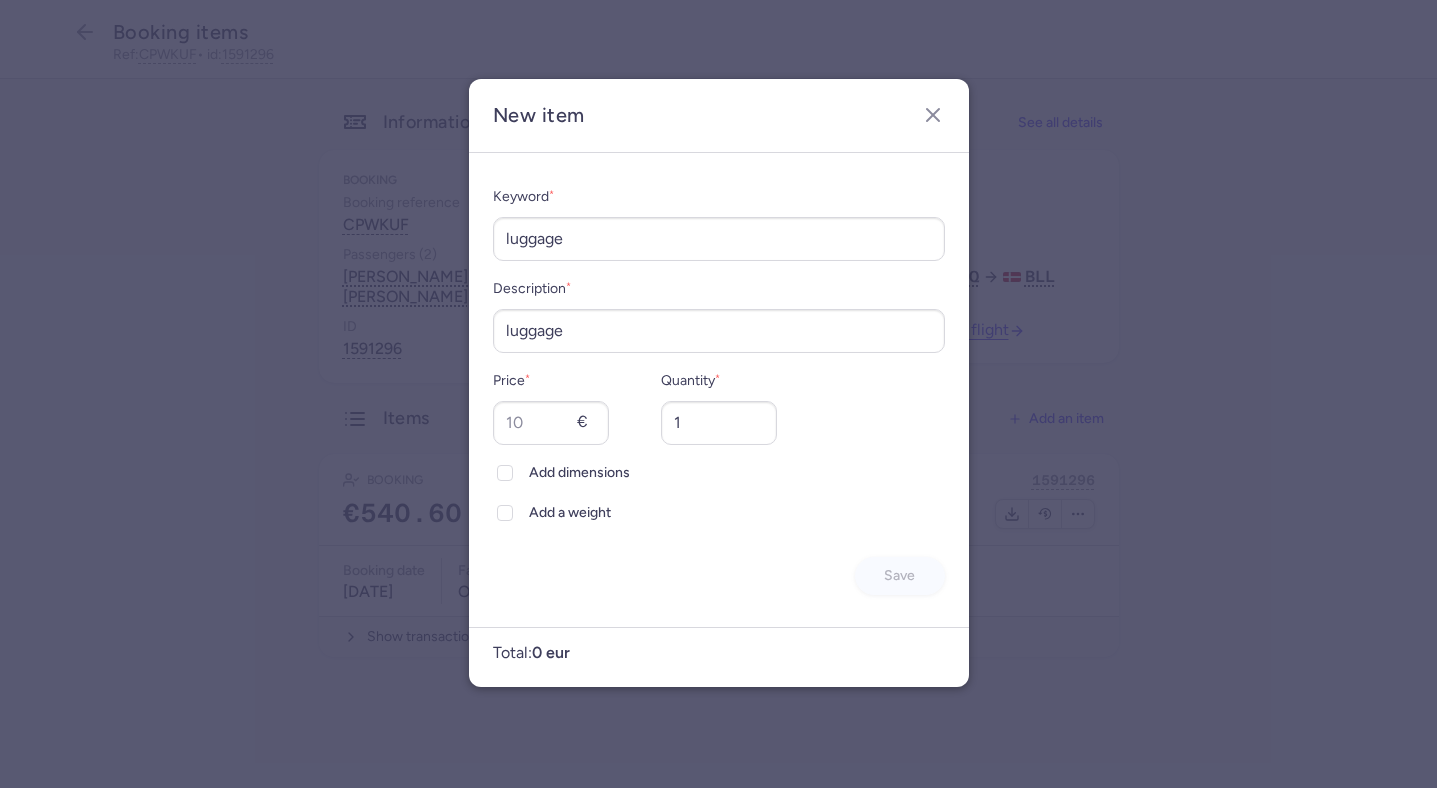 click on "€" at bounding box center (587, 423) 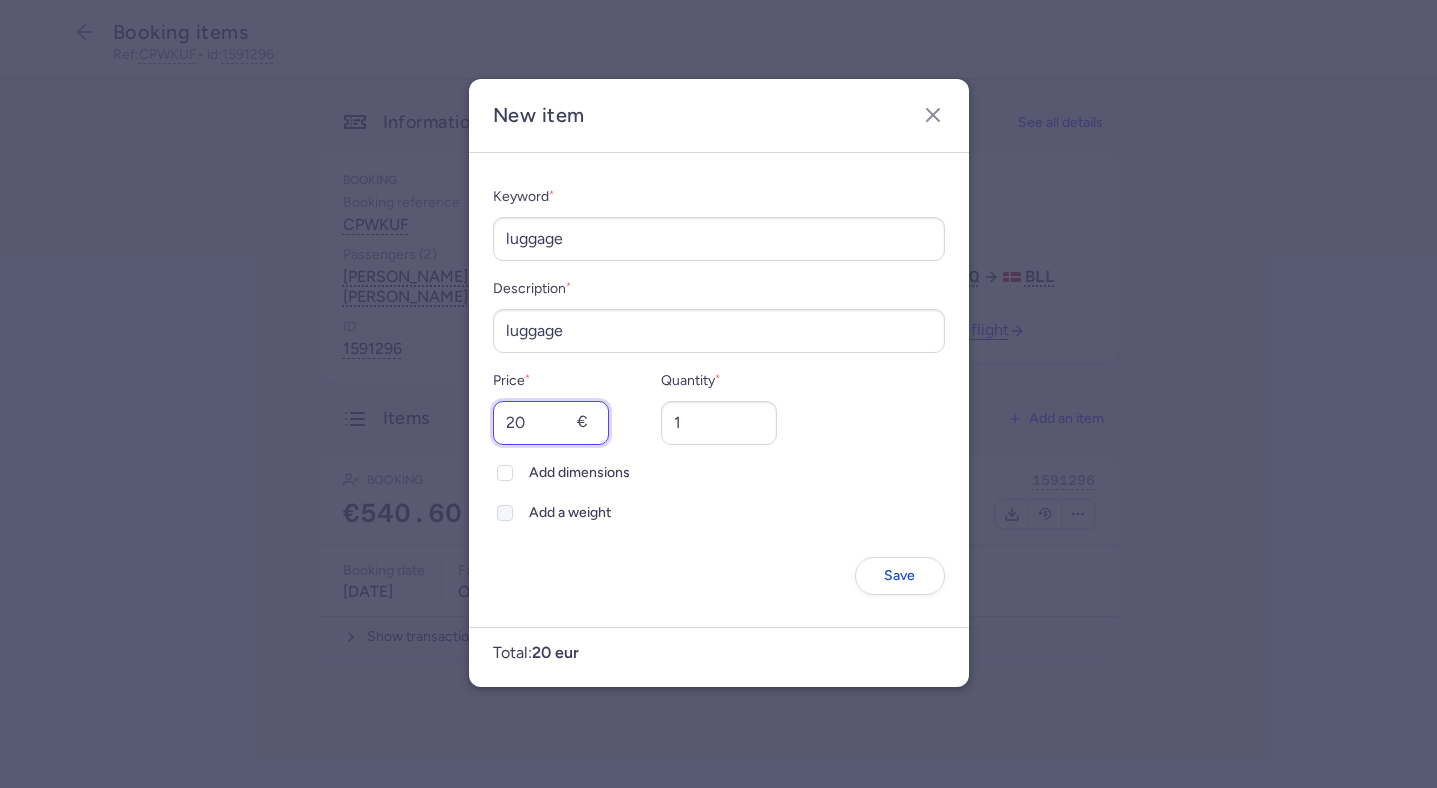 type on "20" 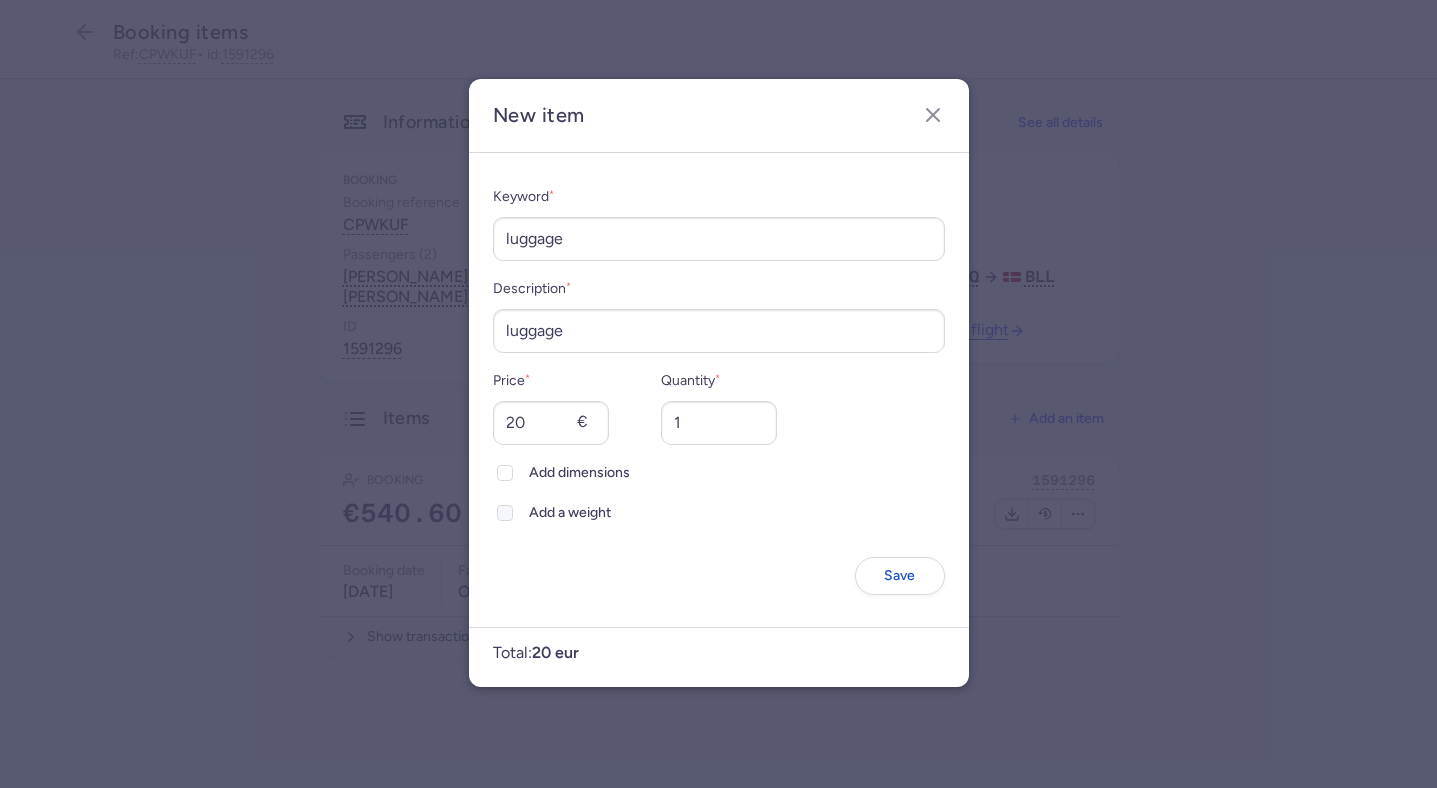 click on "Add a weight" 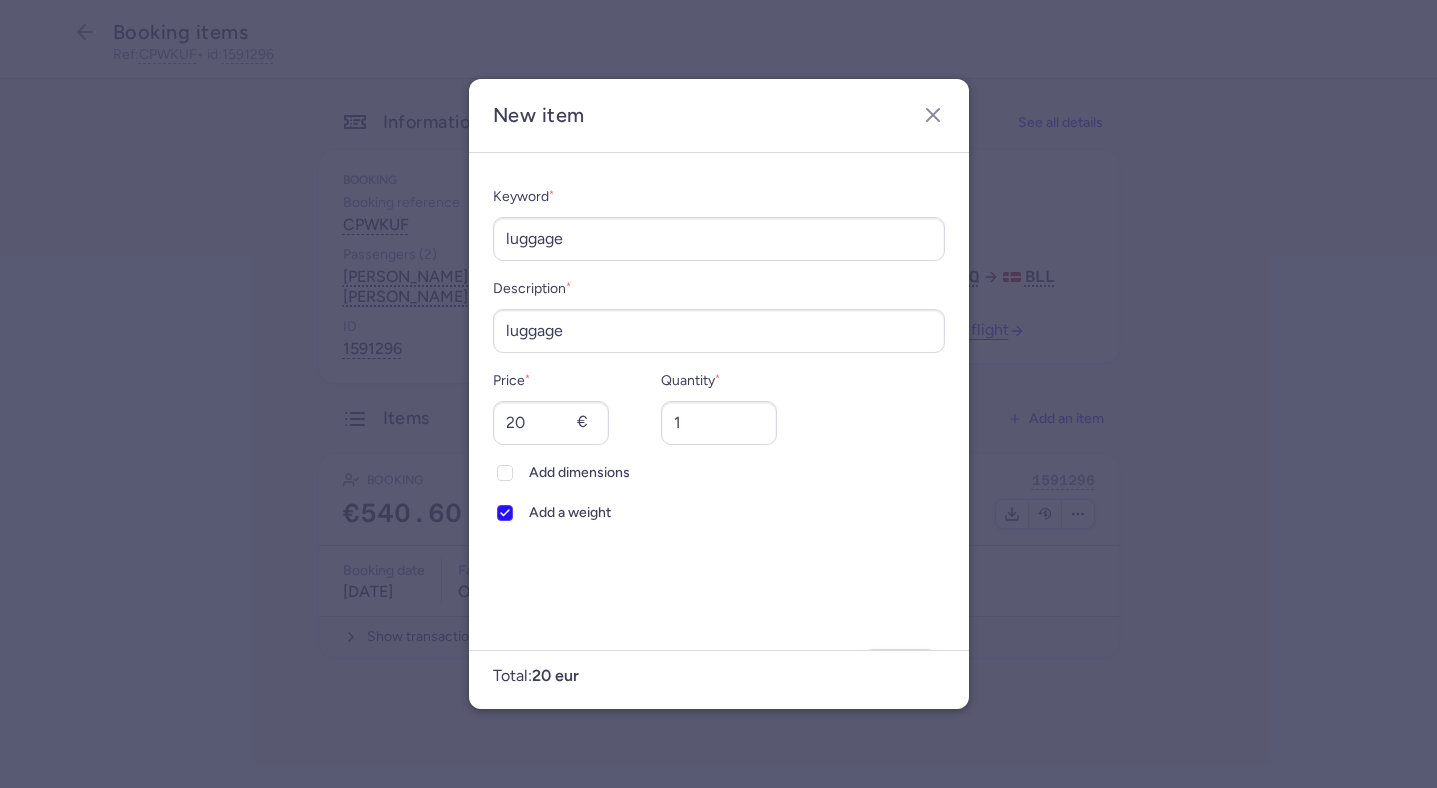 scroll, scrollTop: 0, scrollLeft: 0, axis: both 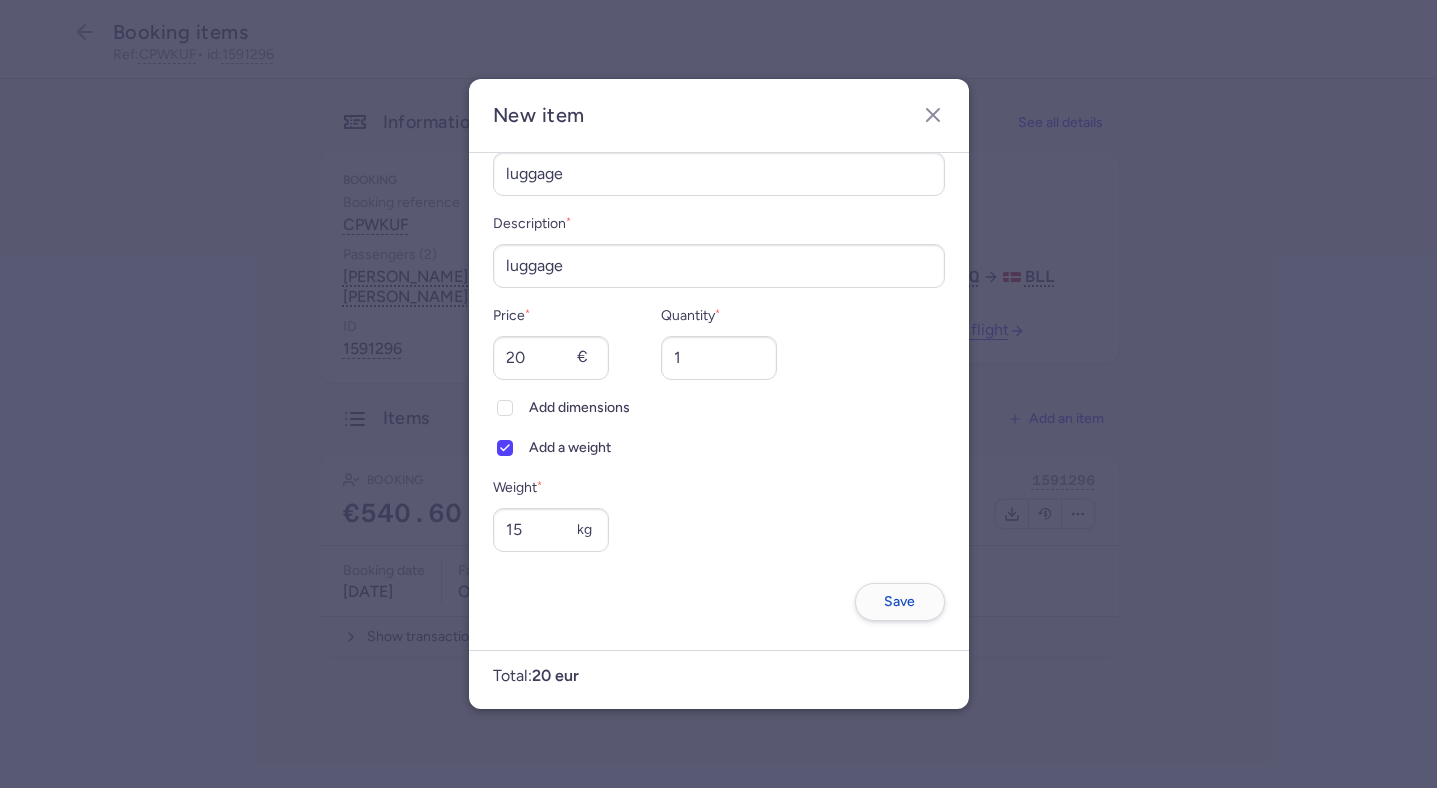 type on "15" 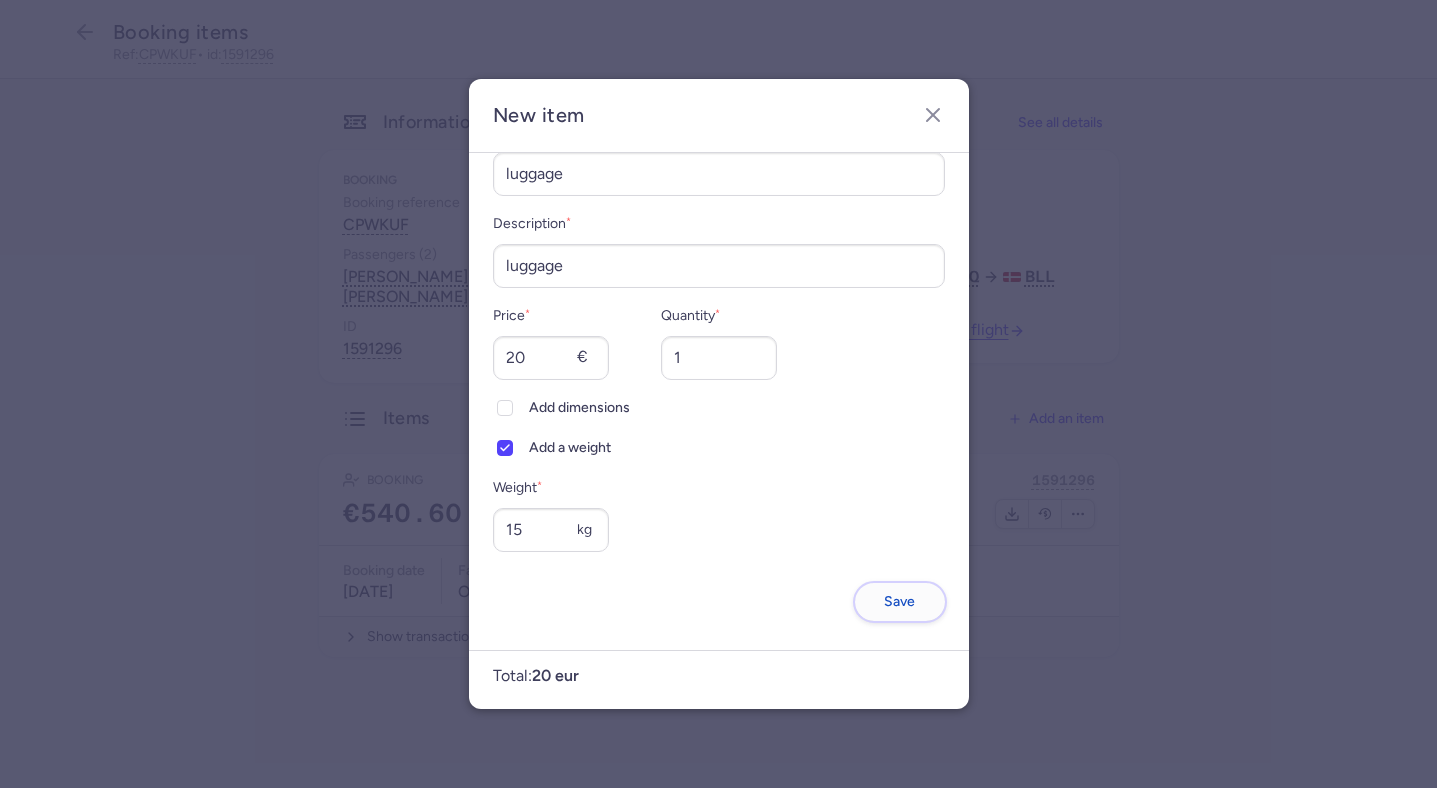 click on "Save" at bounding box center [900, 602] 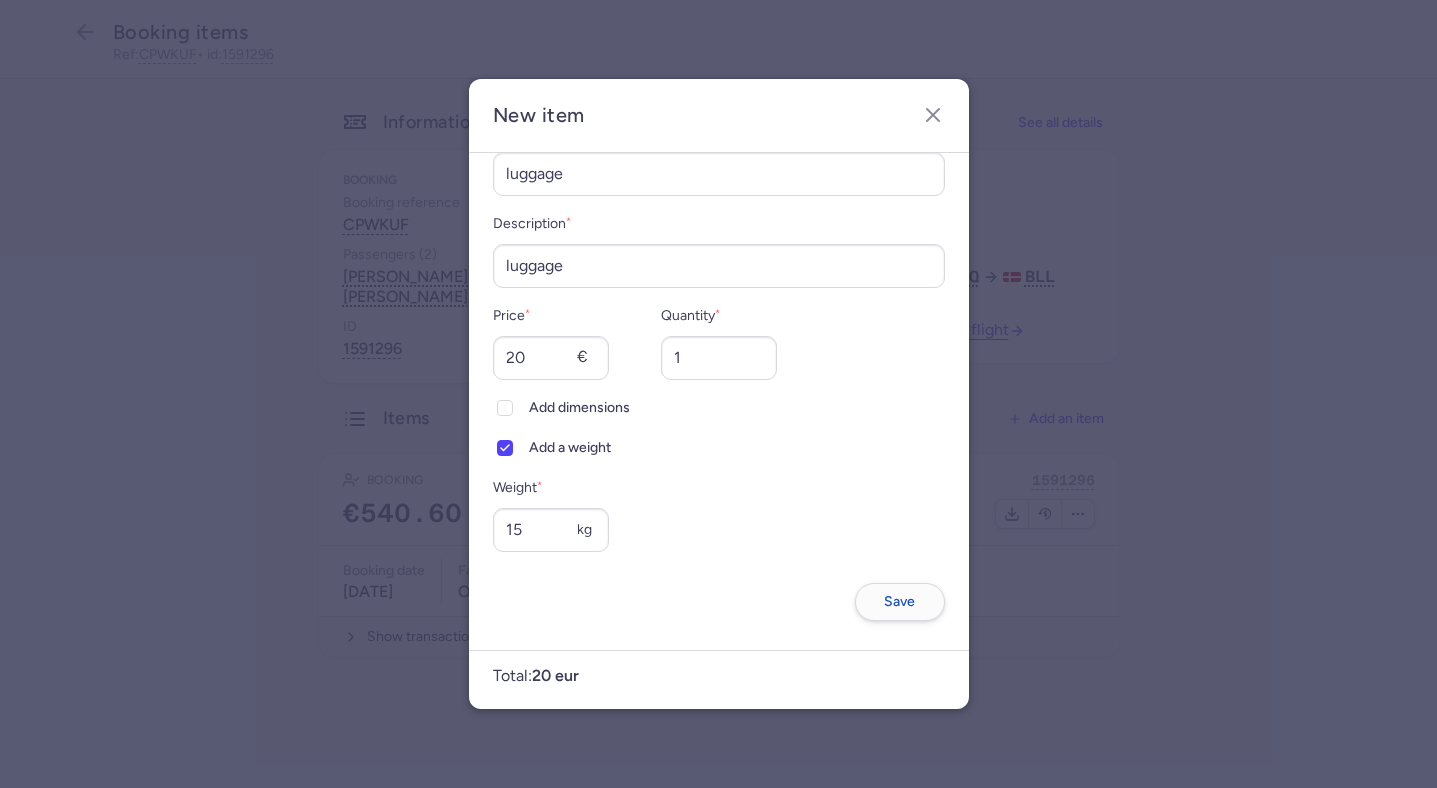 scroll, scrollTop: 0, scrollLeft: 0, axis: both 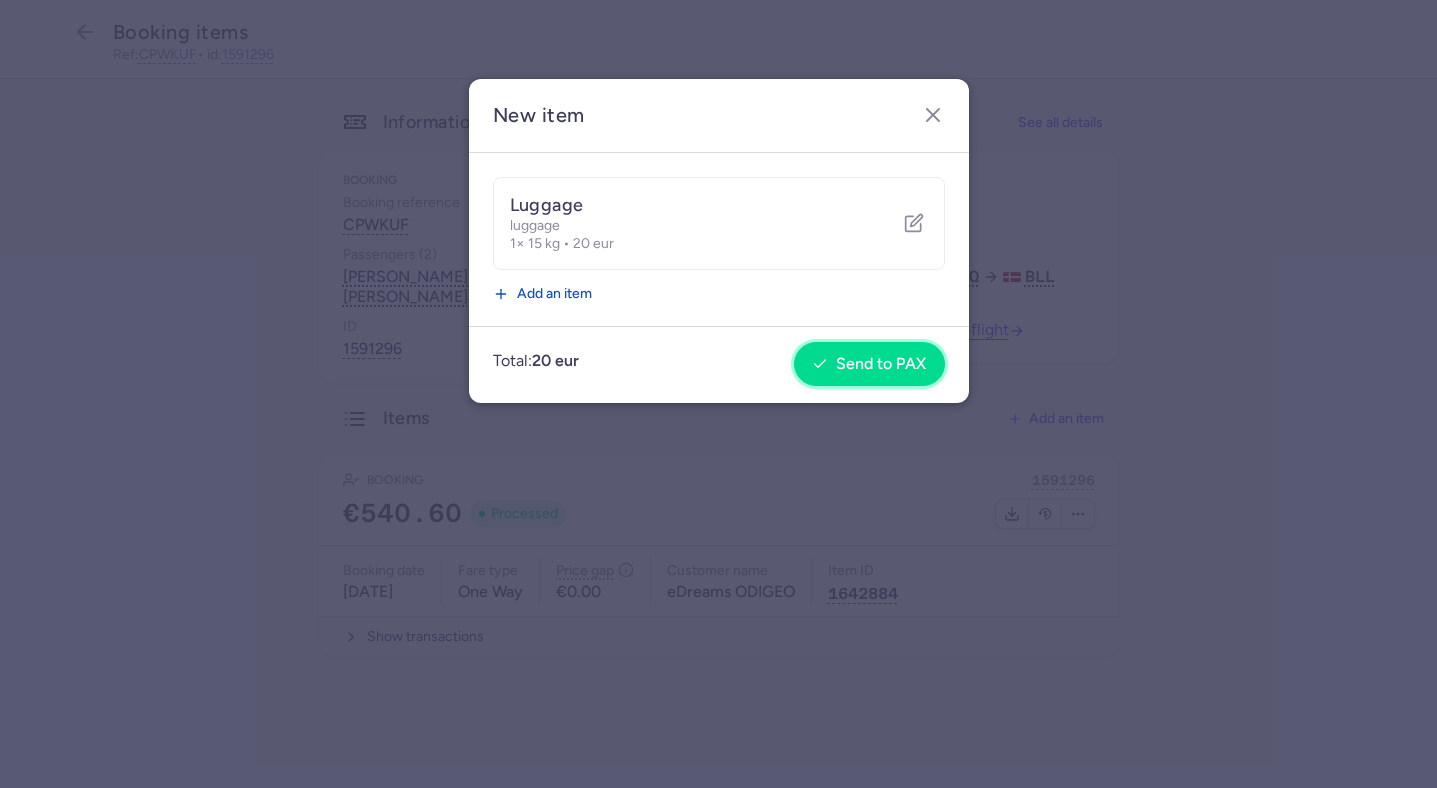 click on "Send to PAX" at bounding box center [881, 364] 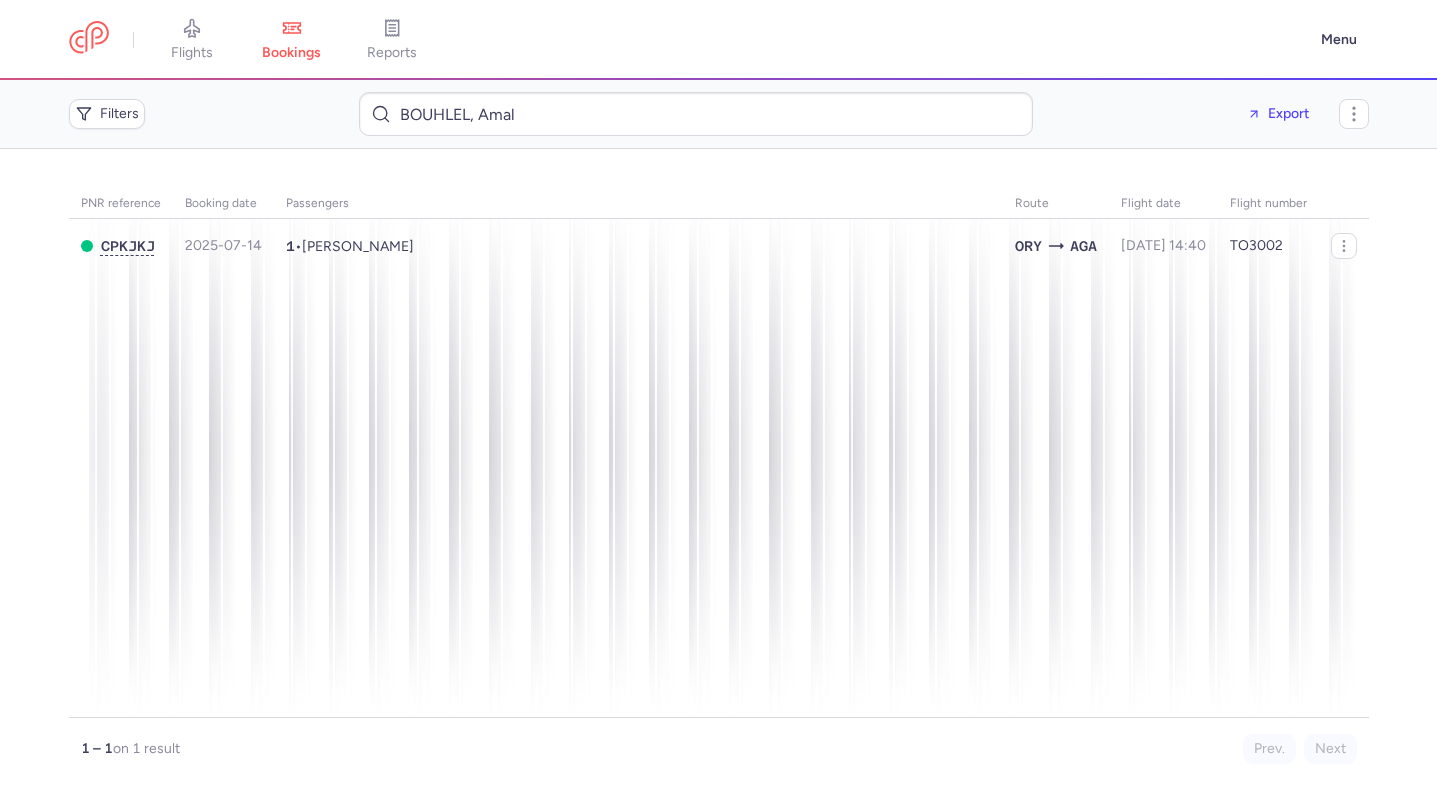 scroll, scrollTop: 0, scrollLeft: 0, axis: both 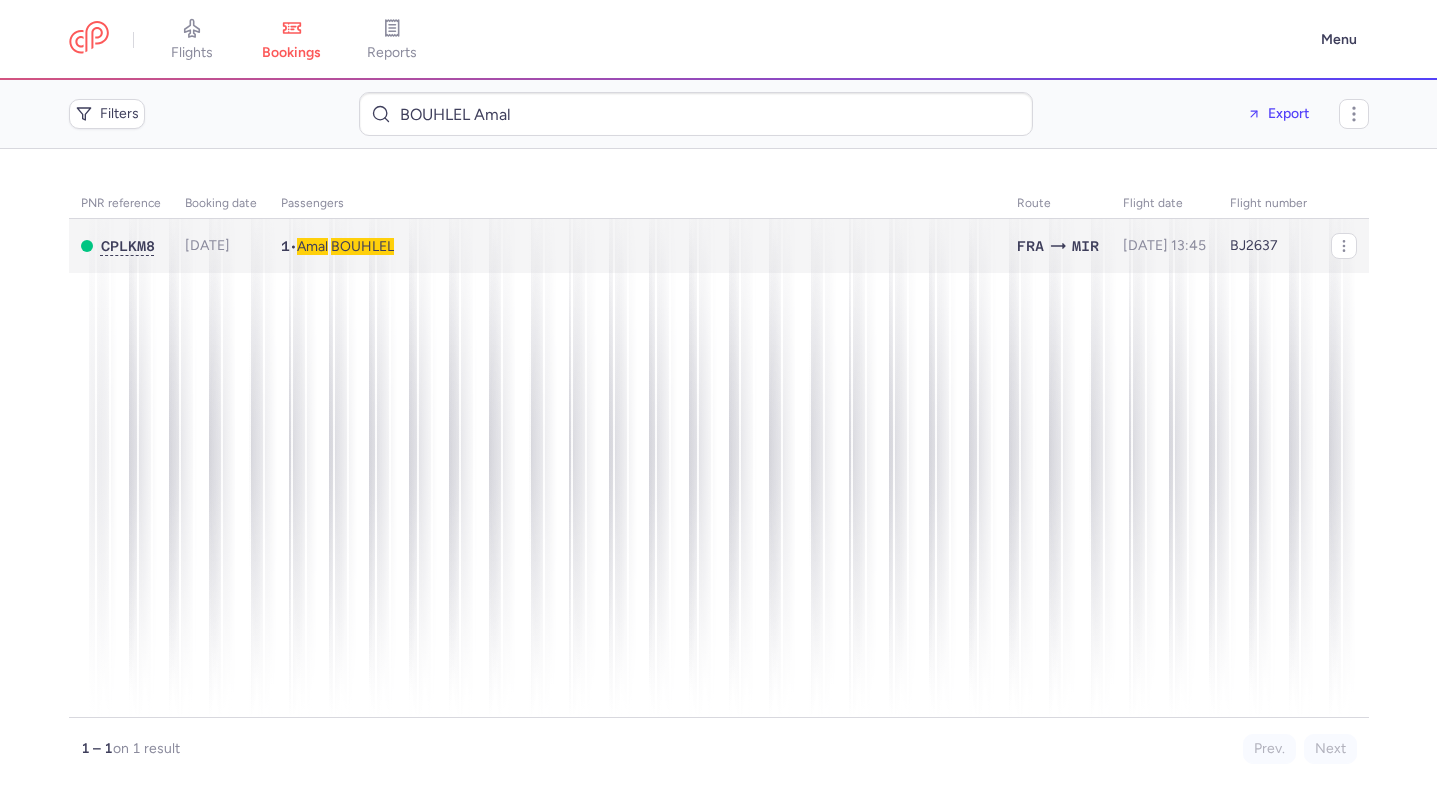 type on "BOUHLEL Amal" 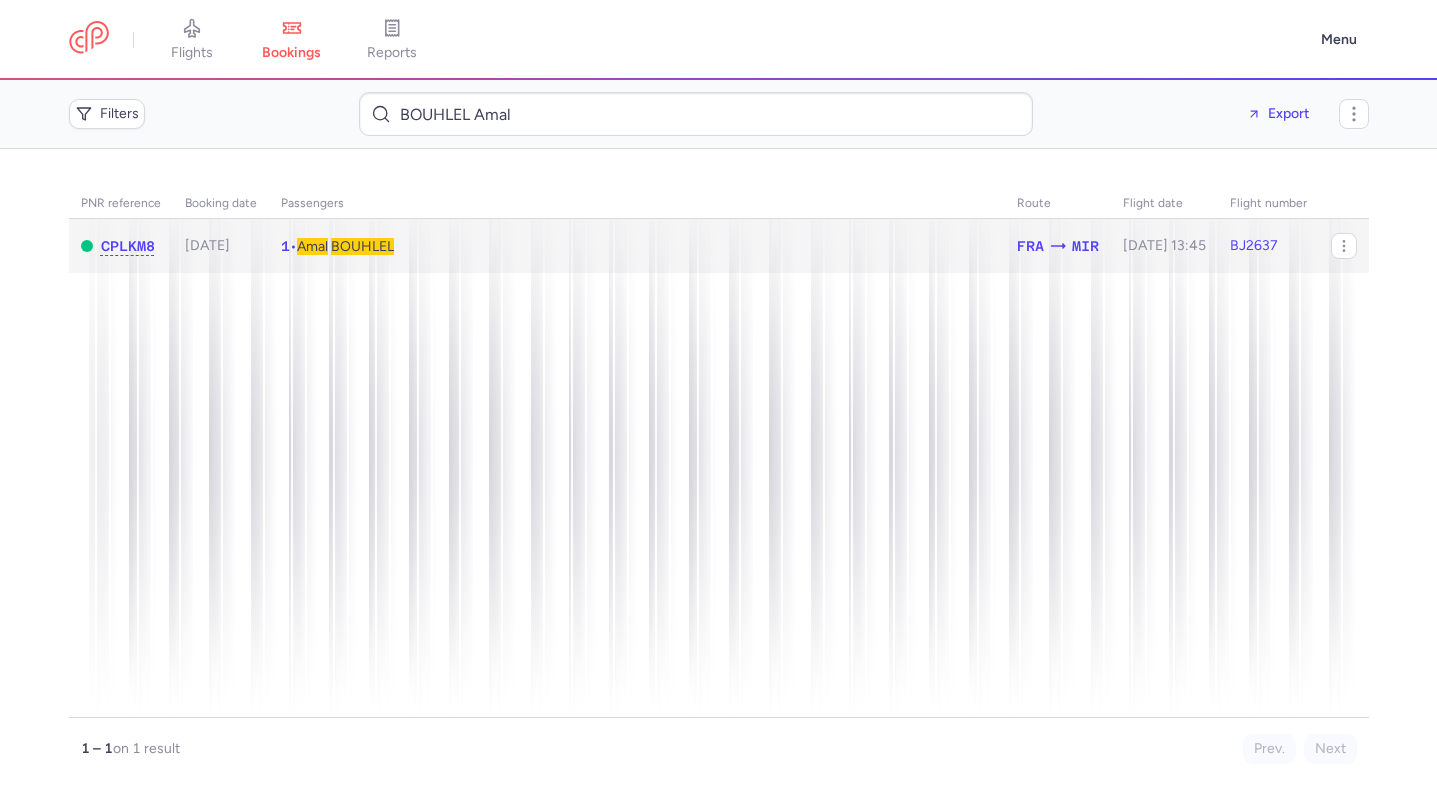 click on "1  •  [PERSON_NAME]" at bounding box center (637, 246) 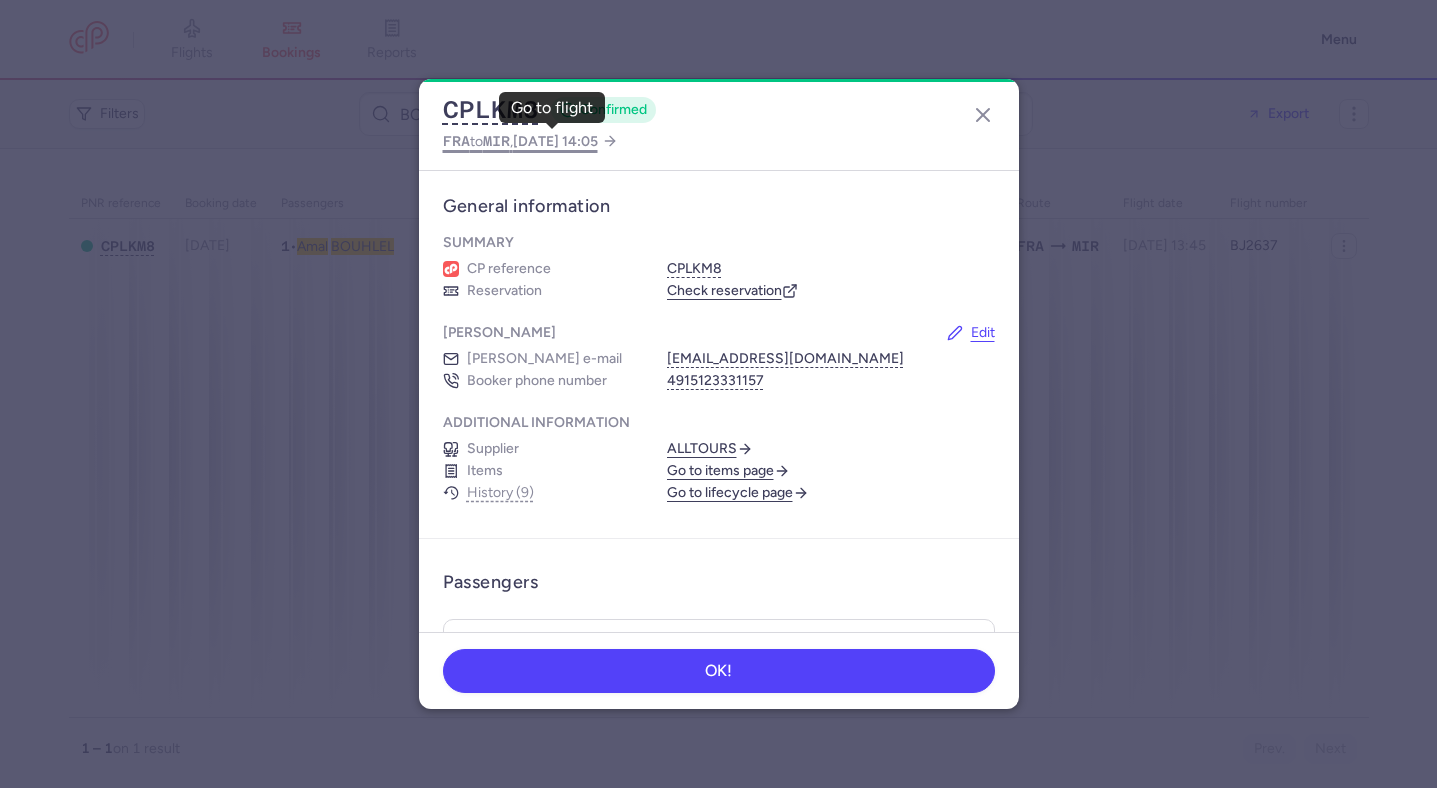 click on "2025 Jul 24, 14:05" at bounding box center (555, 141) 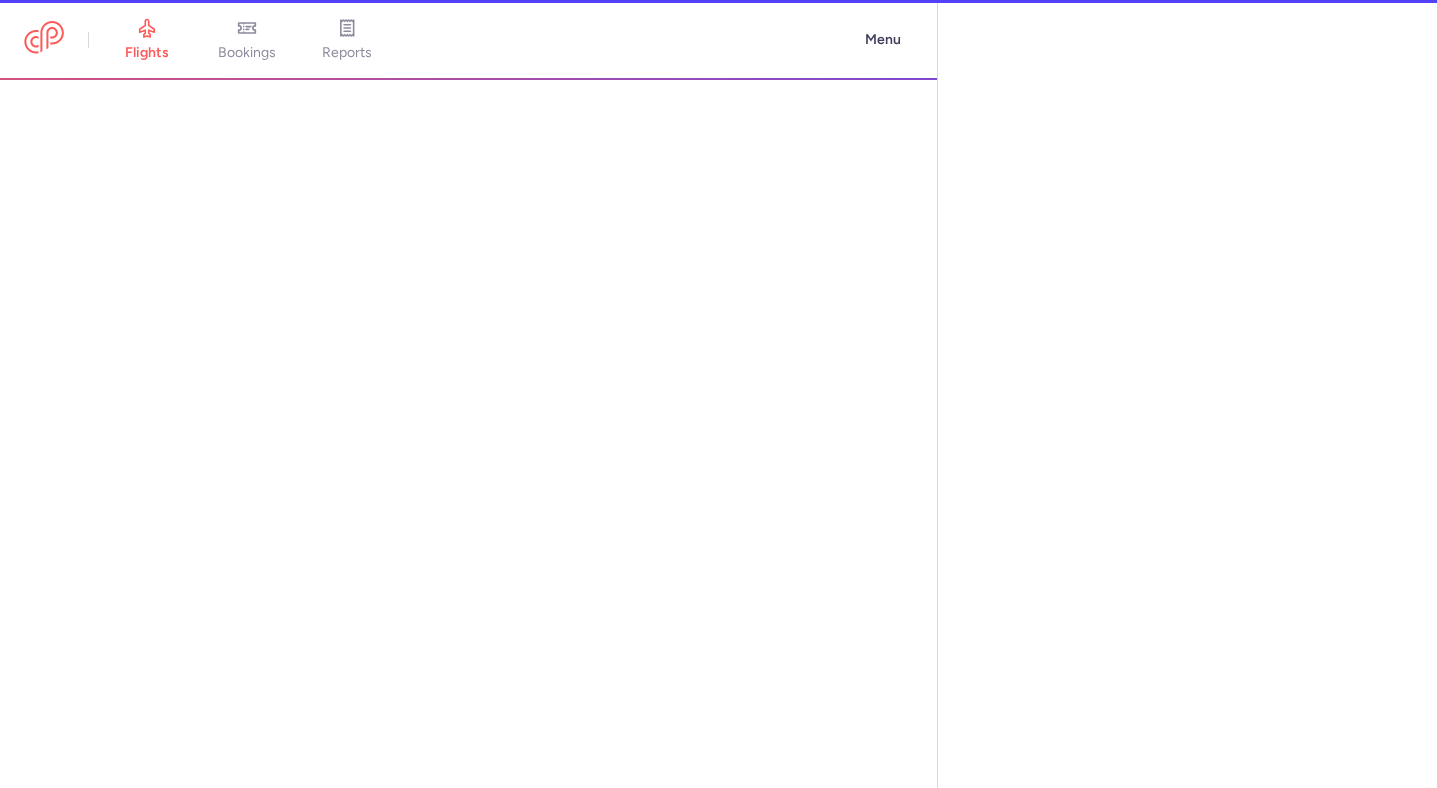 select on "days" 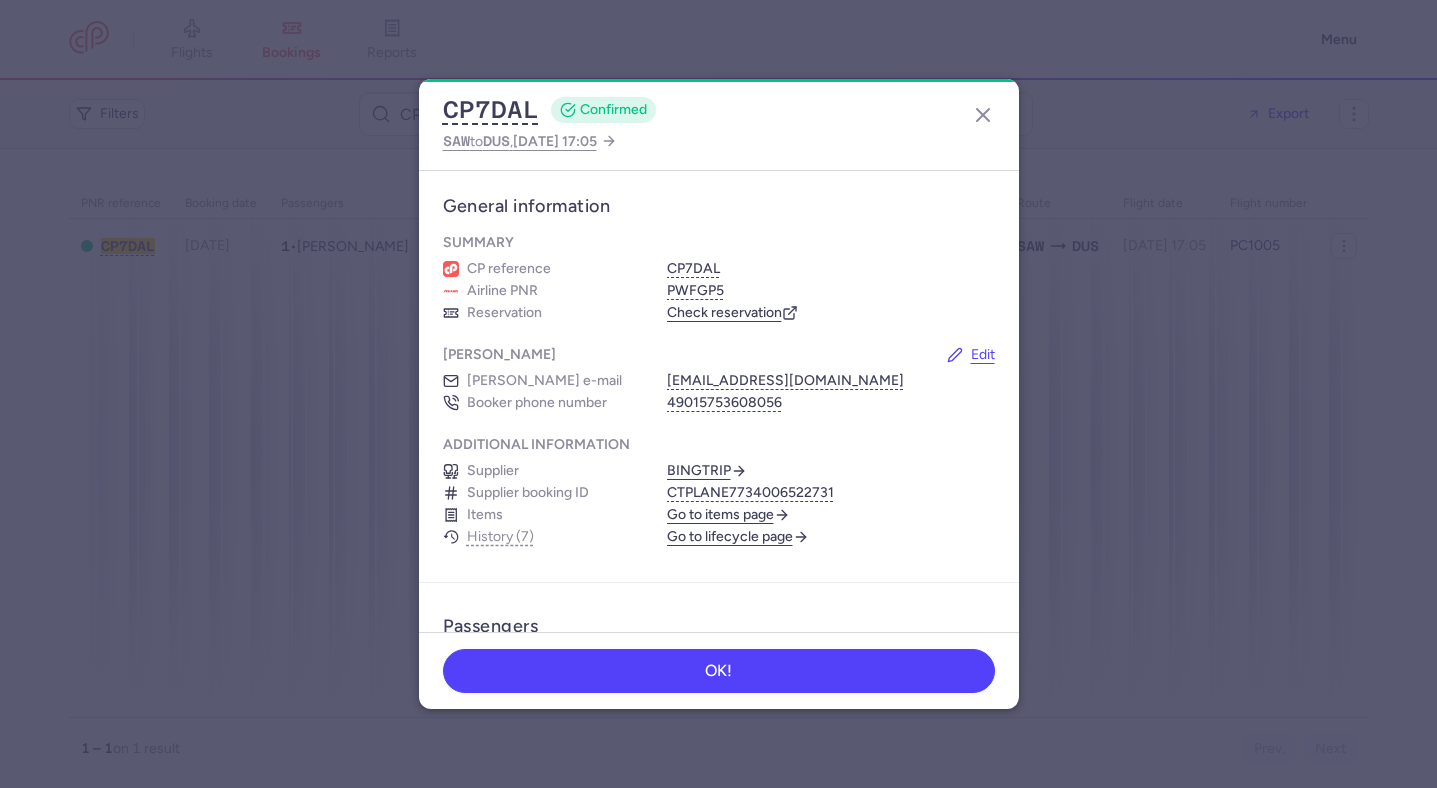 scroll, scrollTop: 0, scrollLeft: 0, axis: both 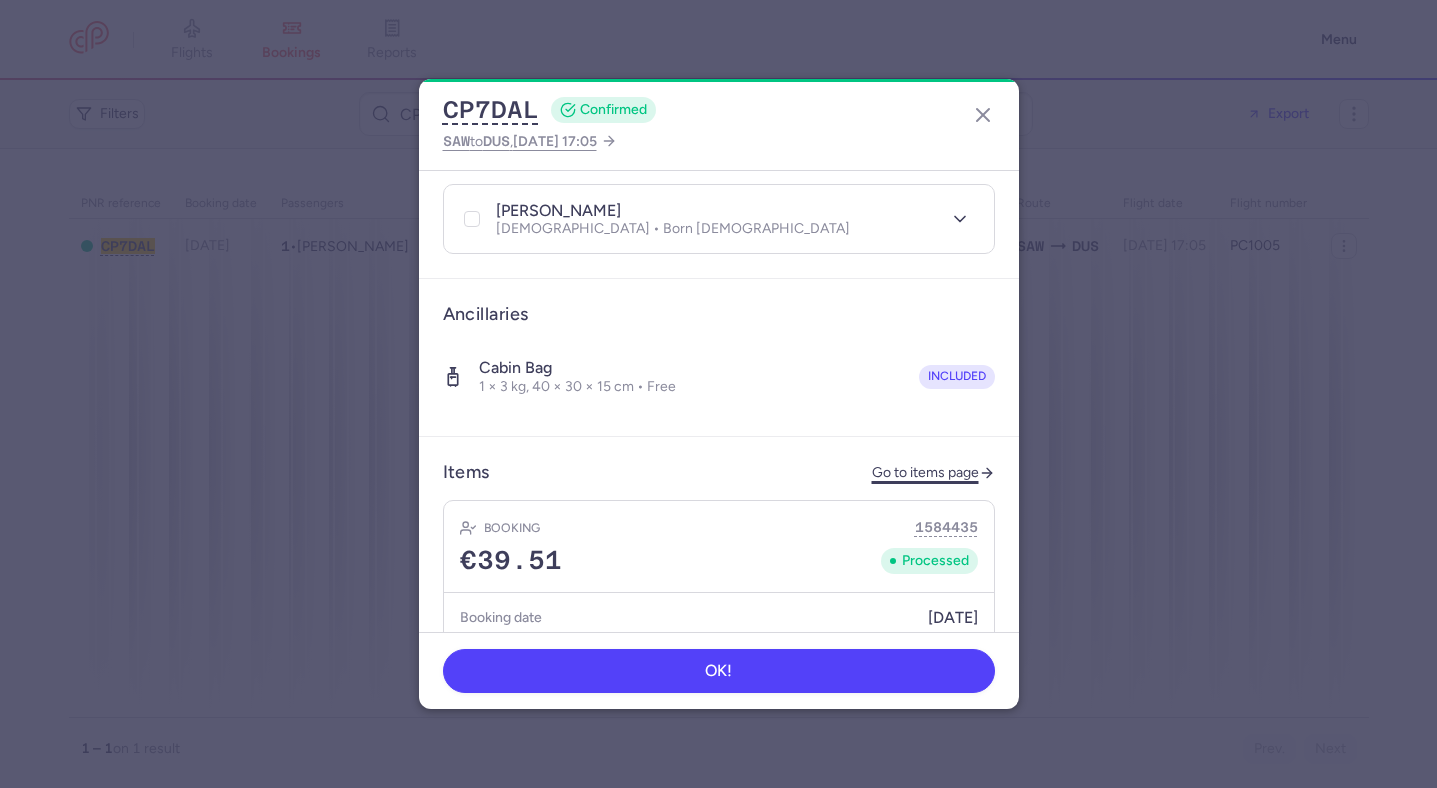click on "Go to items page" 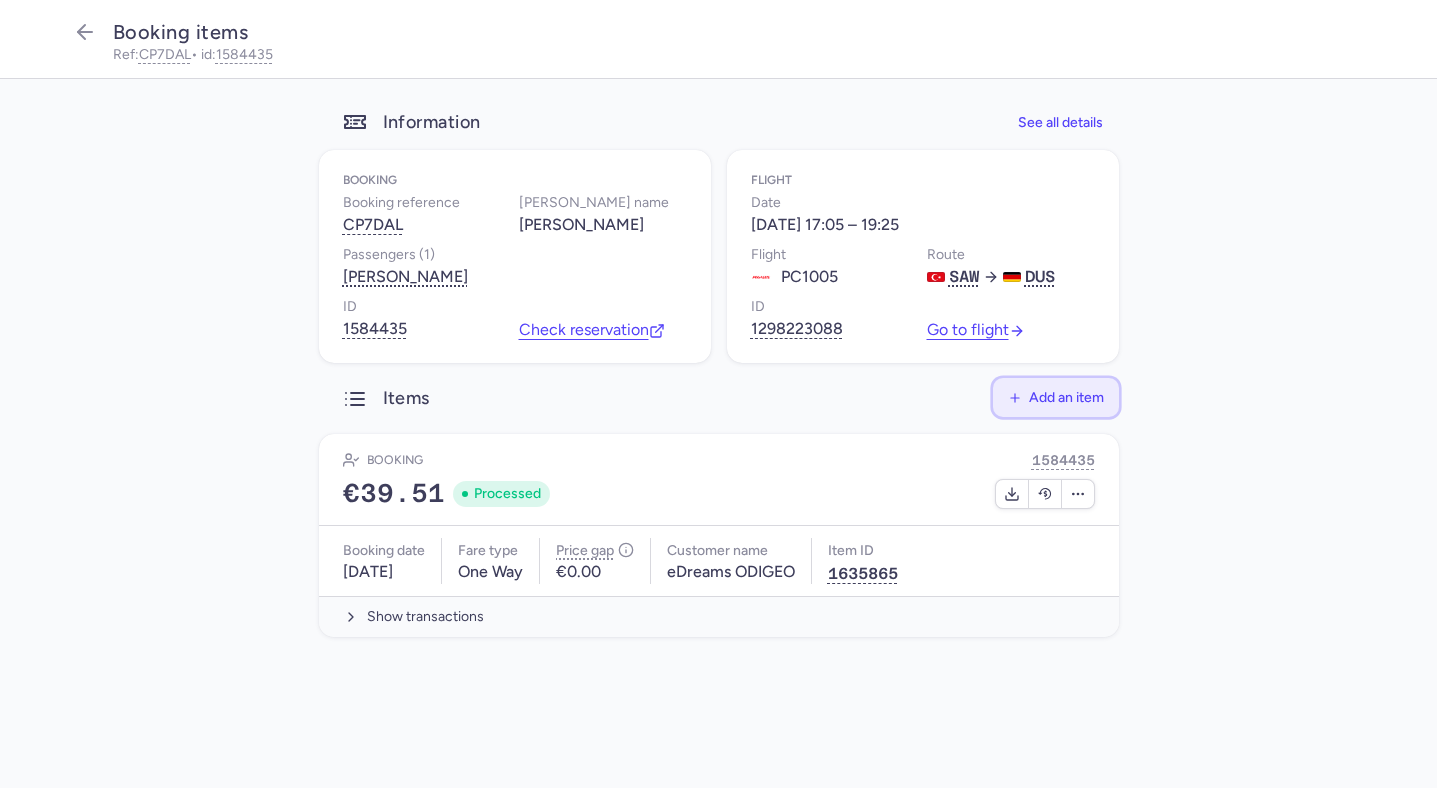 click on "Add an item" at bounding box center (1066, 397) 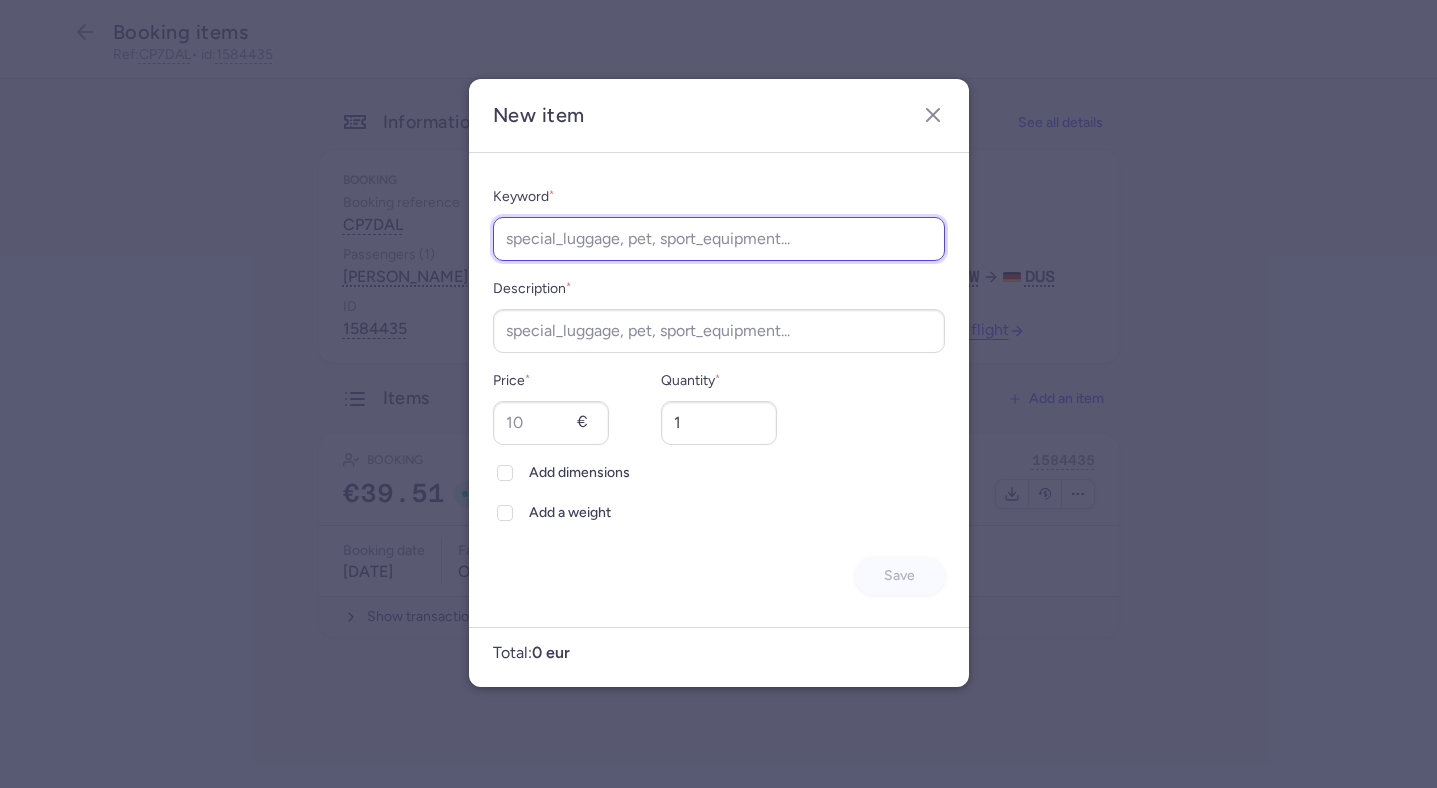 click on "Keyword  *" at bounding box center [719, 239] 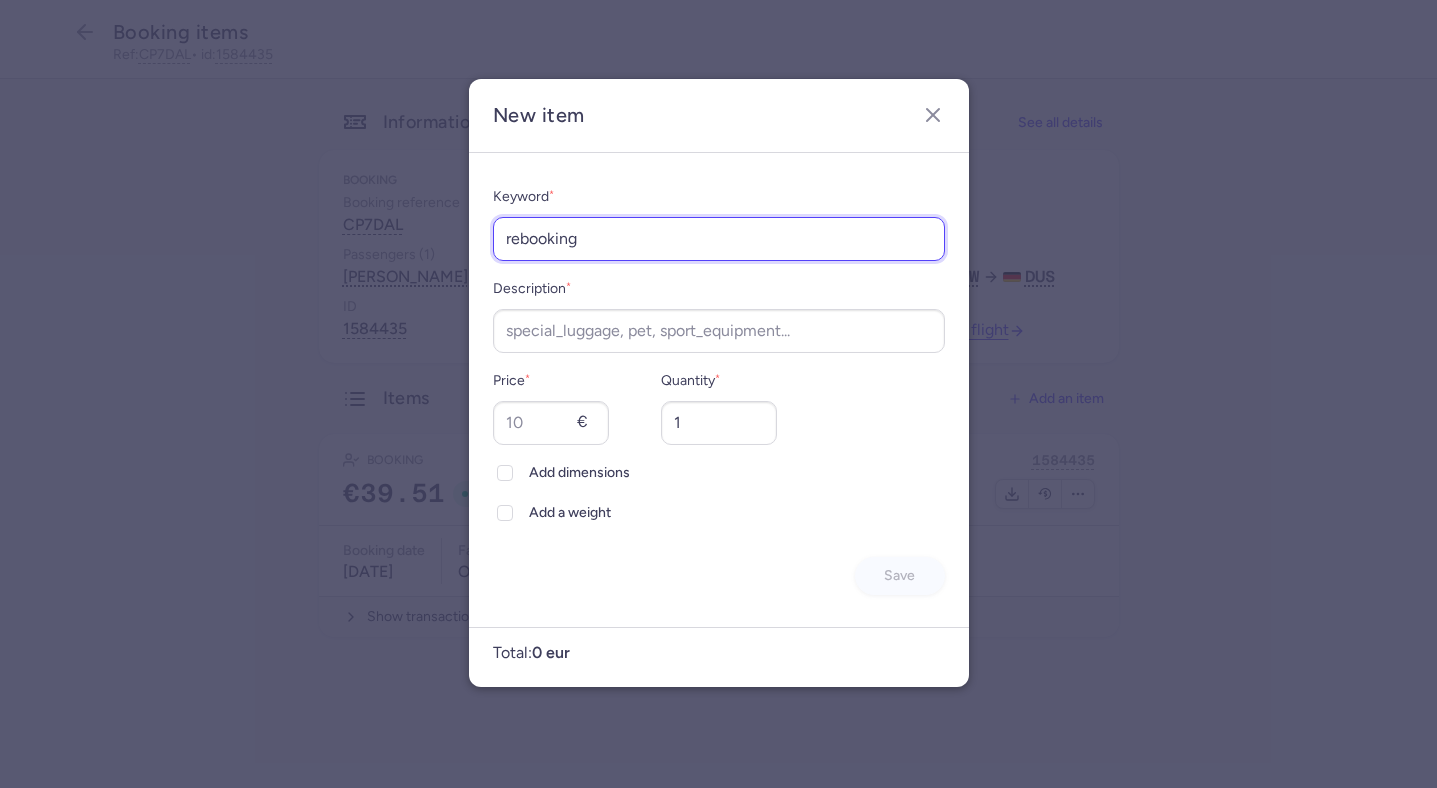 type on "rebooking" 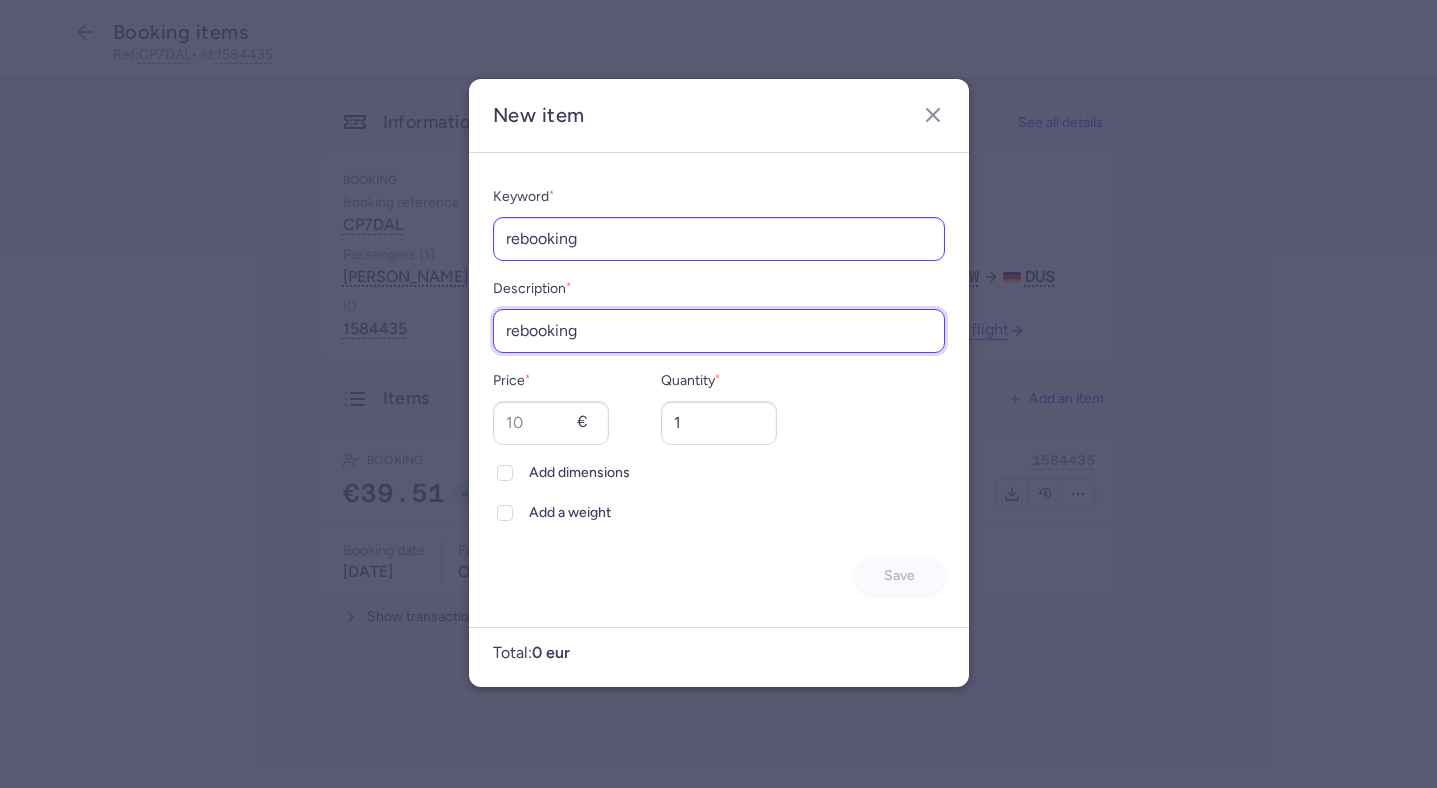 type on "rebooking" 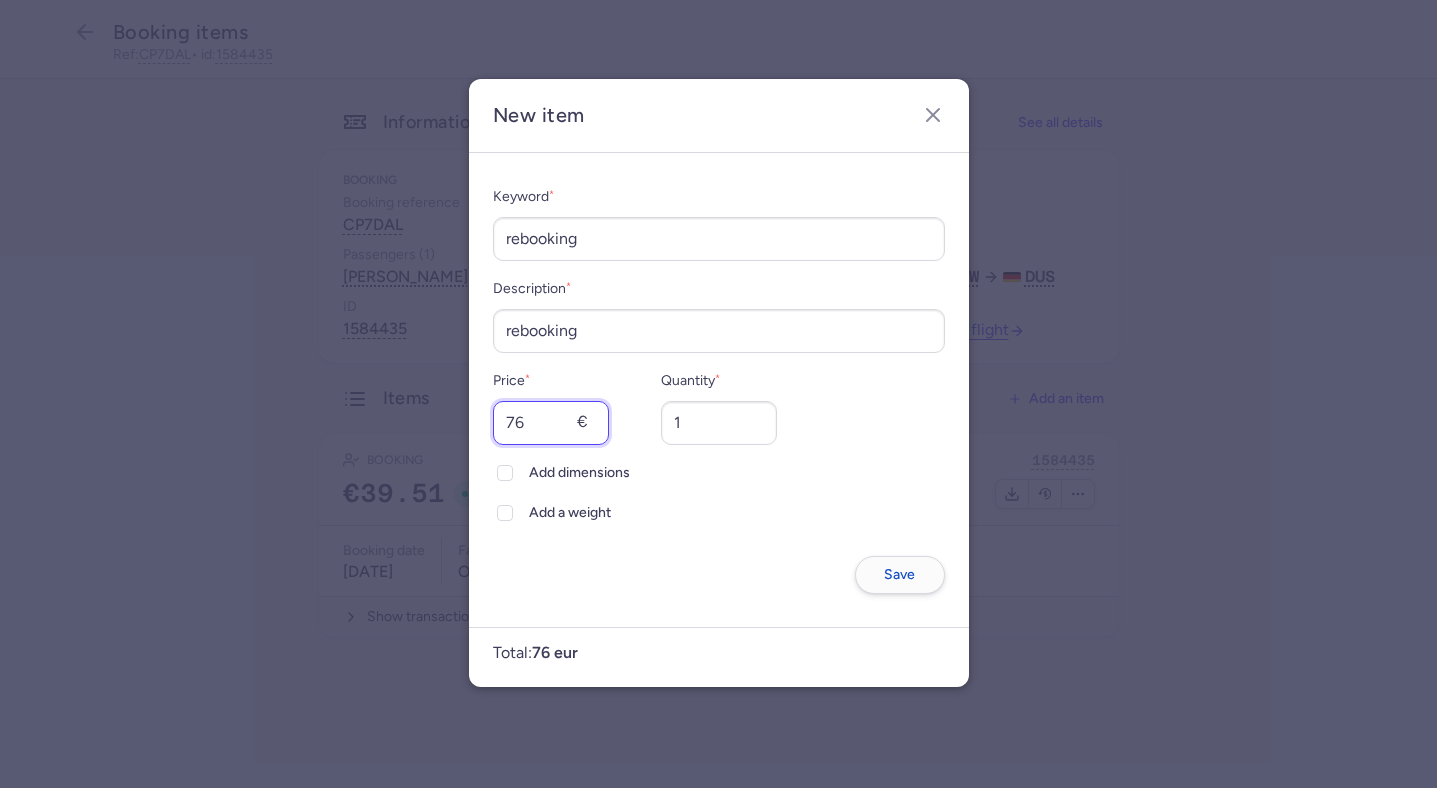 type on "76" 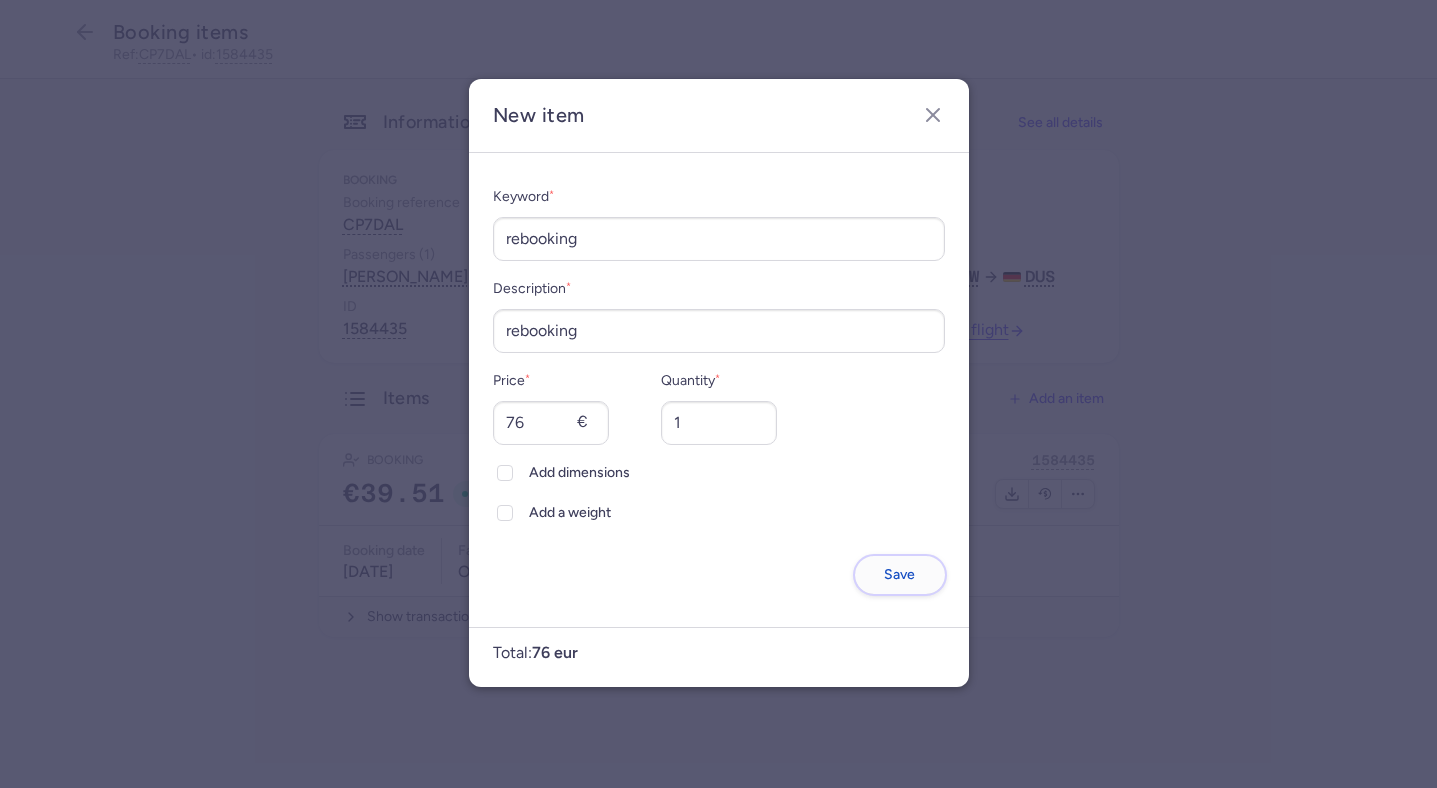 click on "Save" at bounding box center (900, 575) 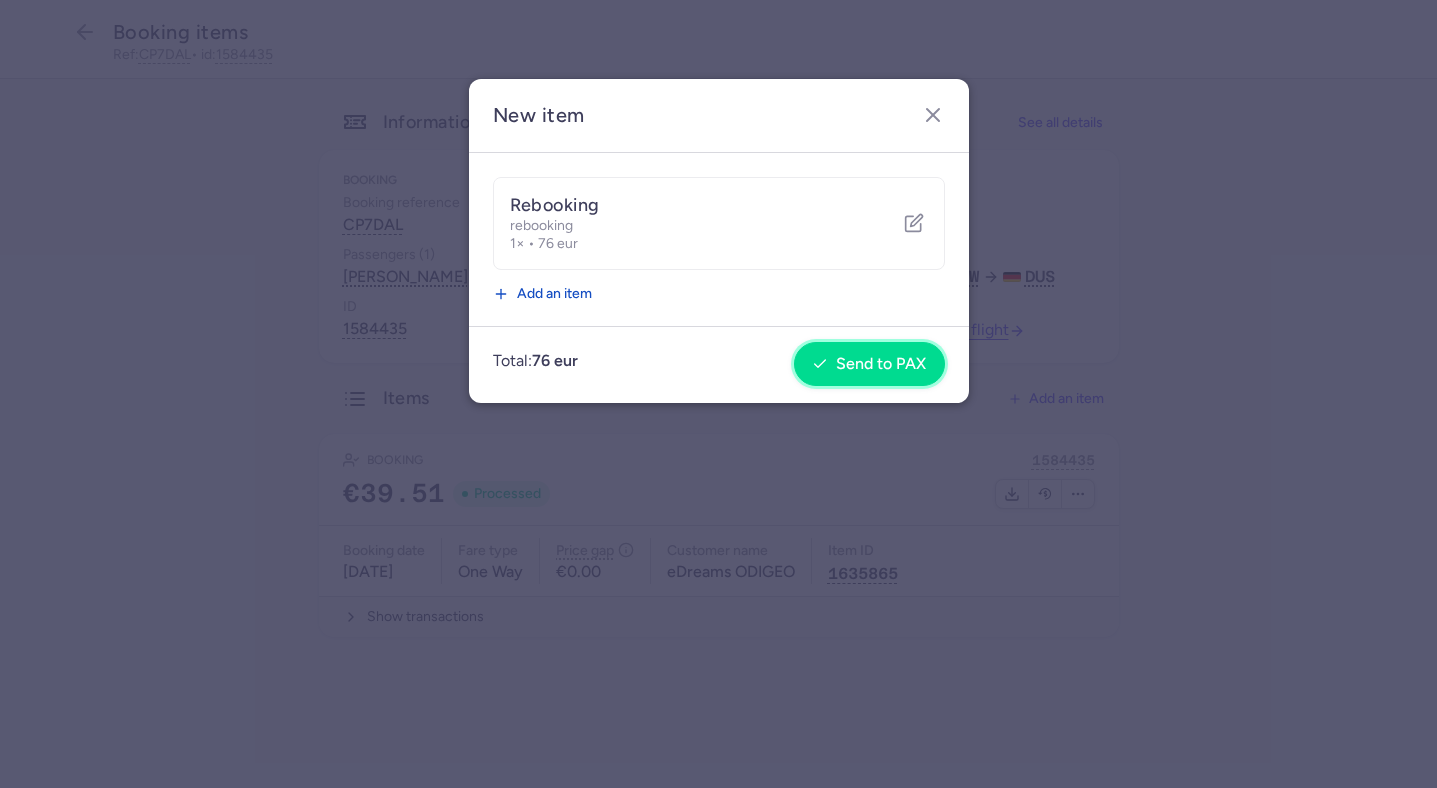 click on "Send to PAX" at bounding box center (869, 364) 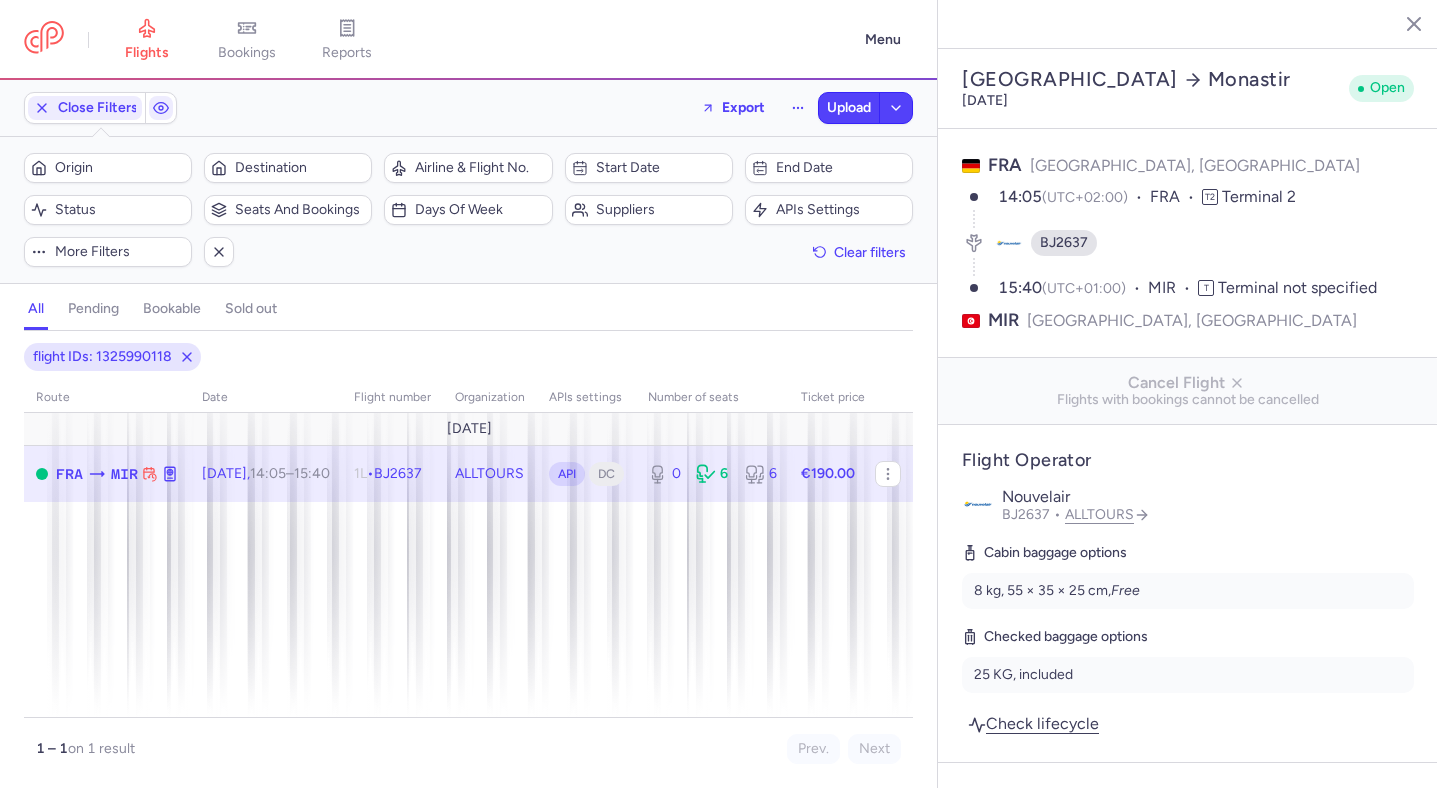 select on "days" 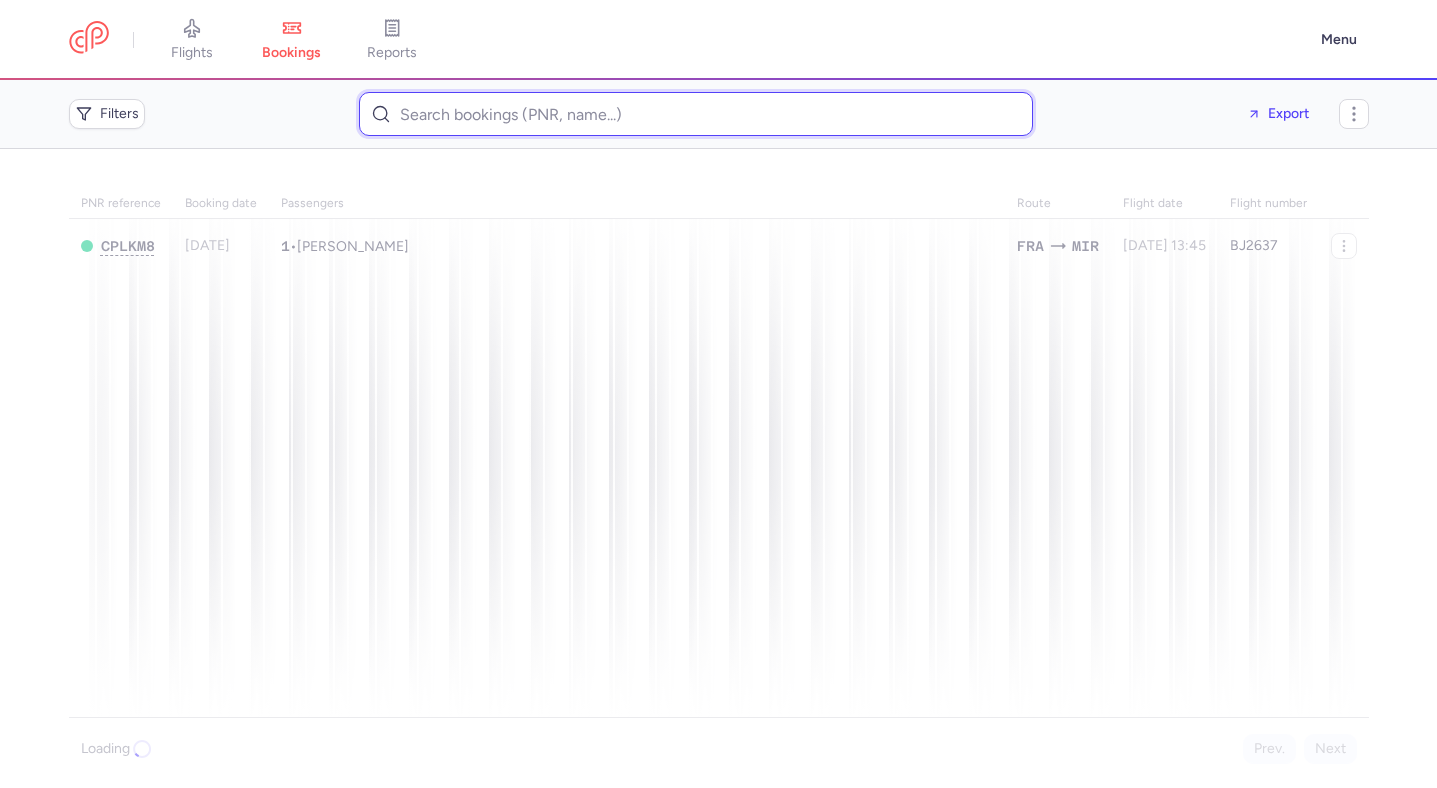 click at bounding box center [696, 114] 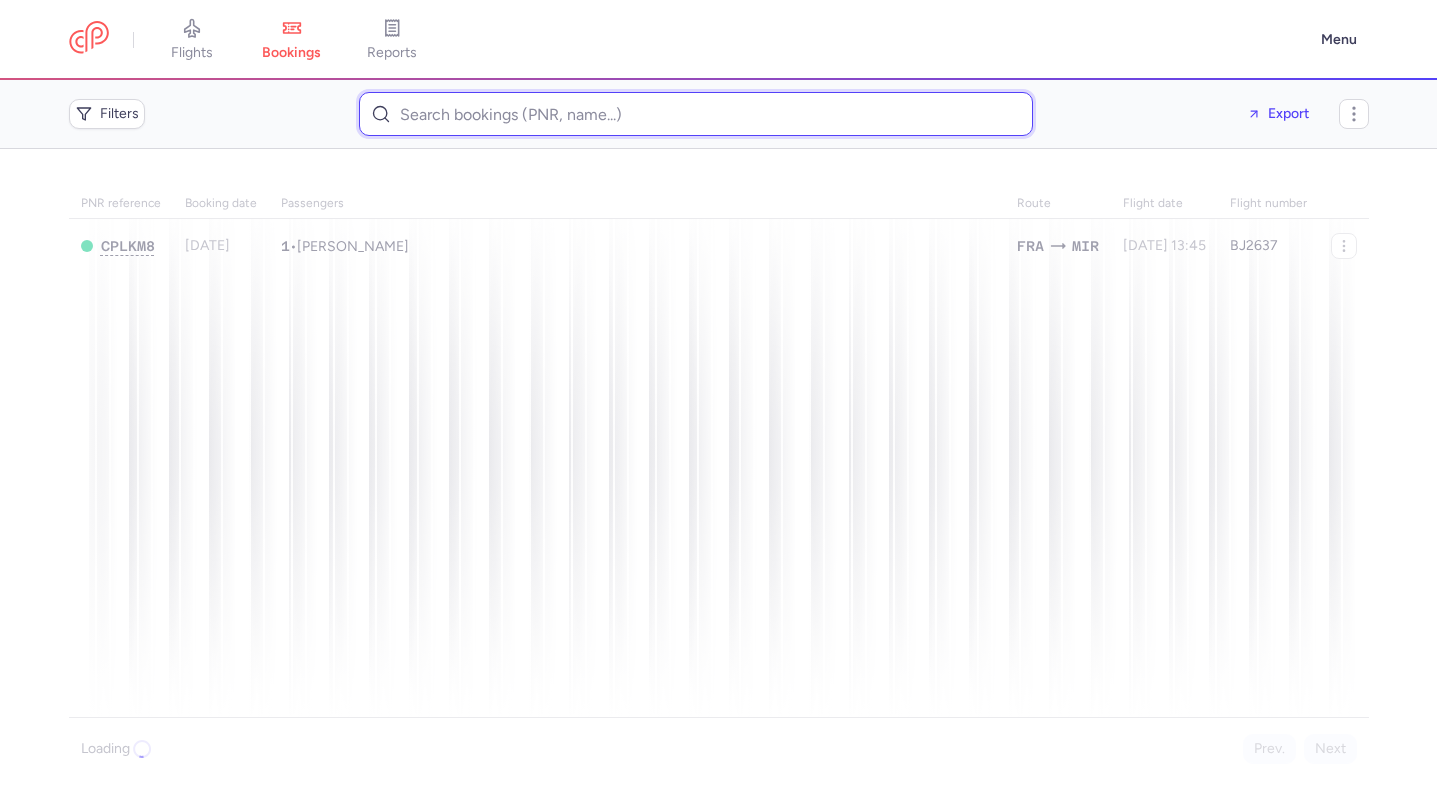 paste on "[EMAIL_ADDRESS][DOMAIN_NAME]" 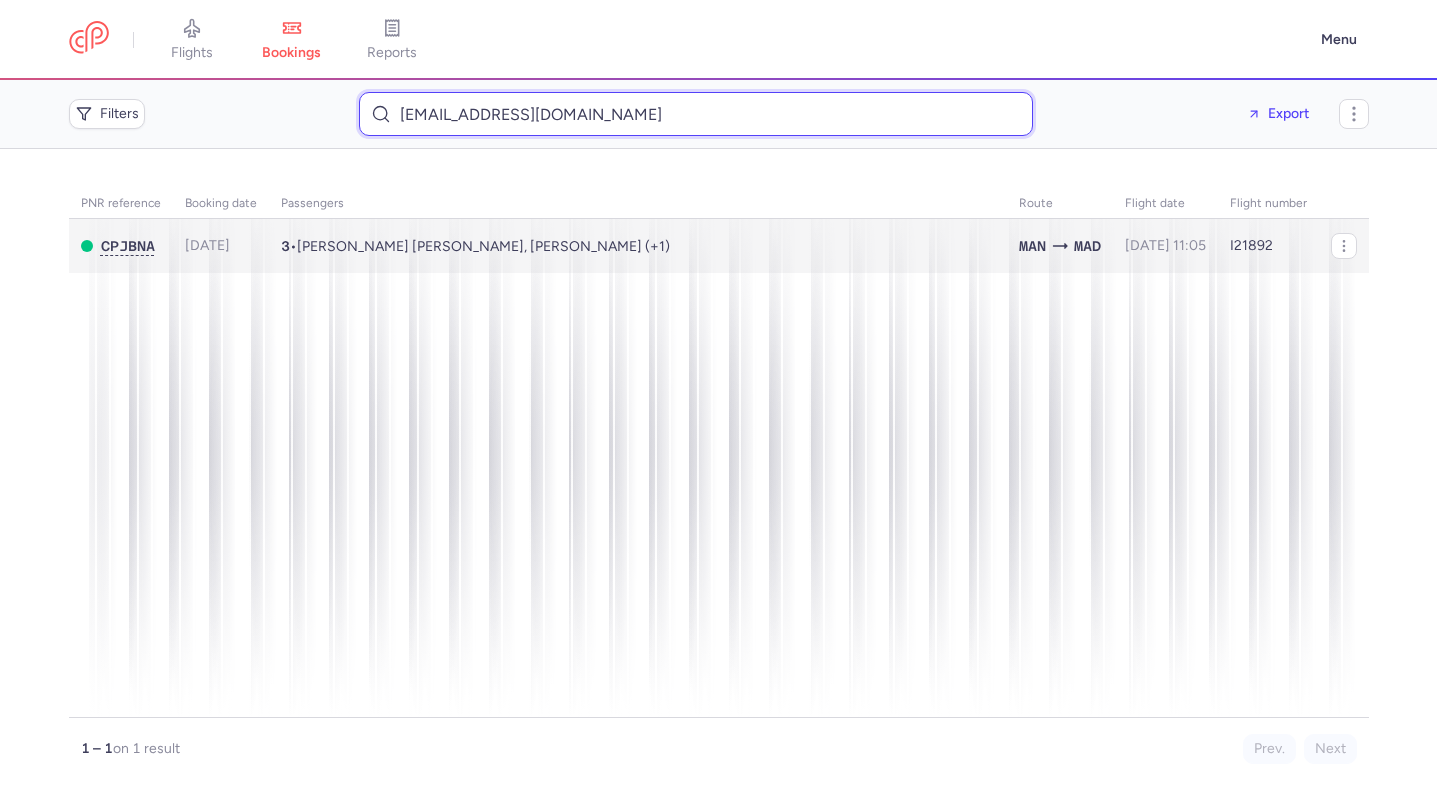 type on "[EMAIL_ADDRESS][DOMAIN_NAME]" 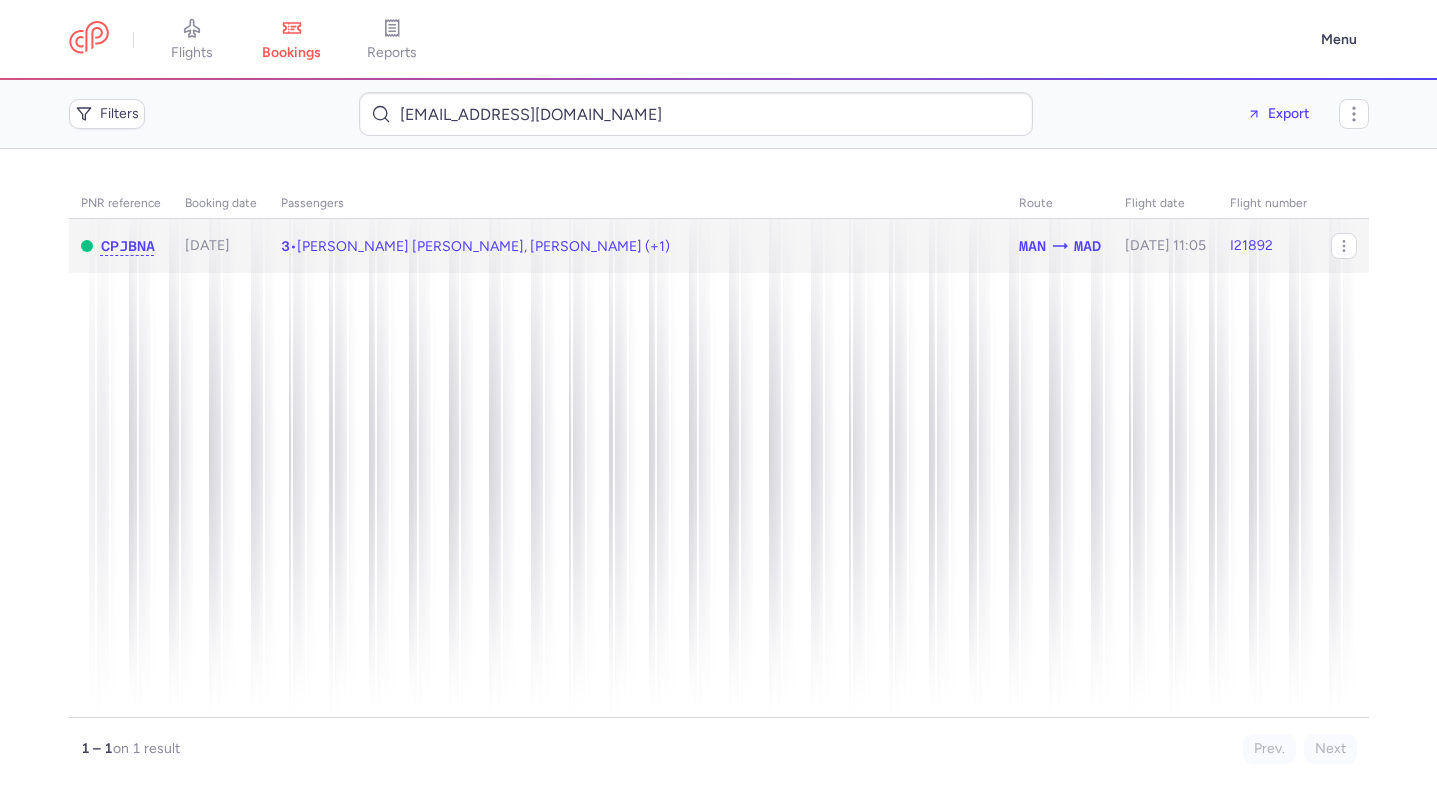 click on "3  •  [PERSON_NAME] [PERSON_NAME], [PERSON_NAME] (+1)" 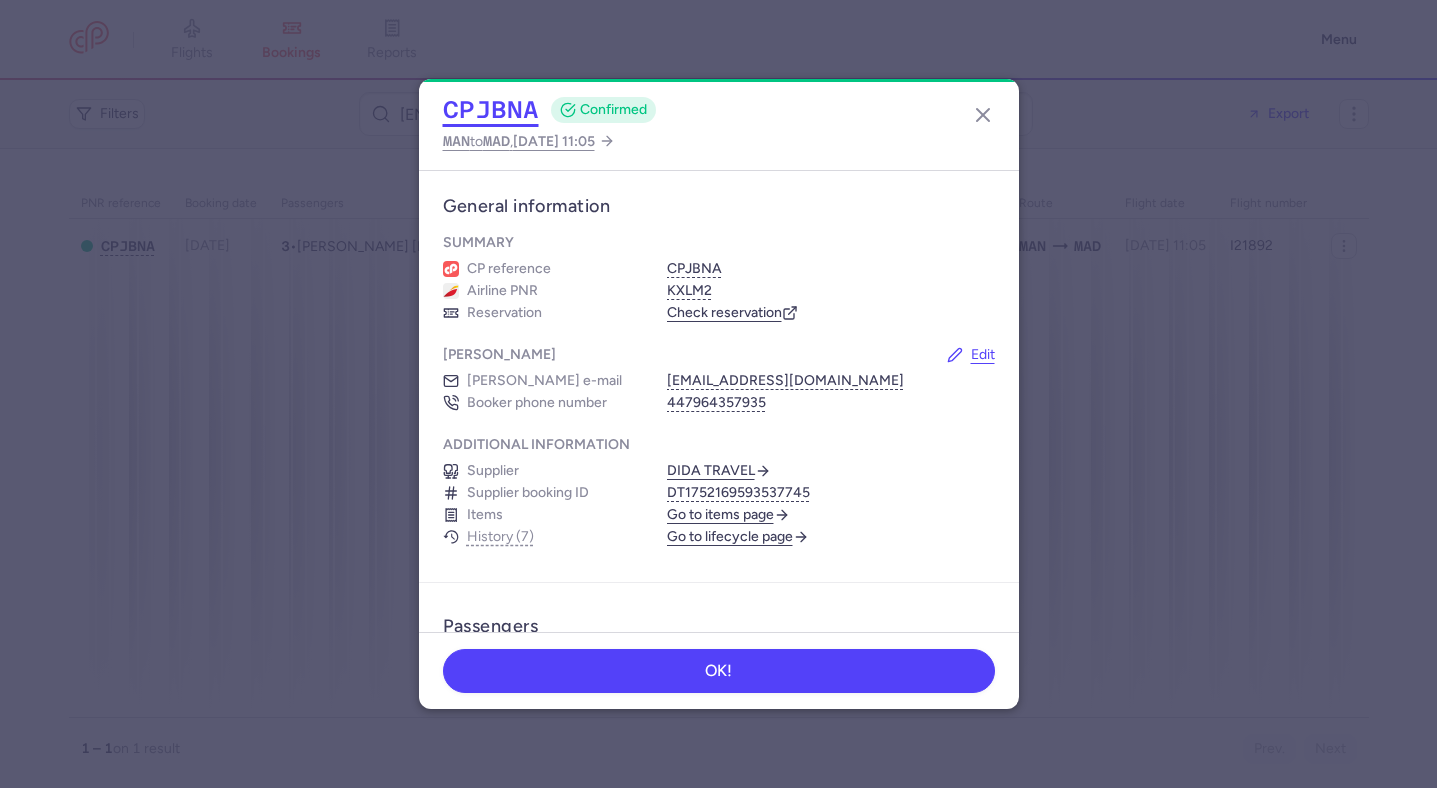 click on "CPJBNA" 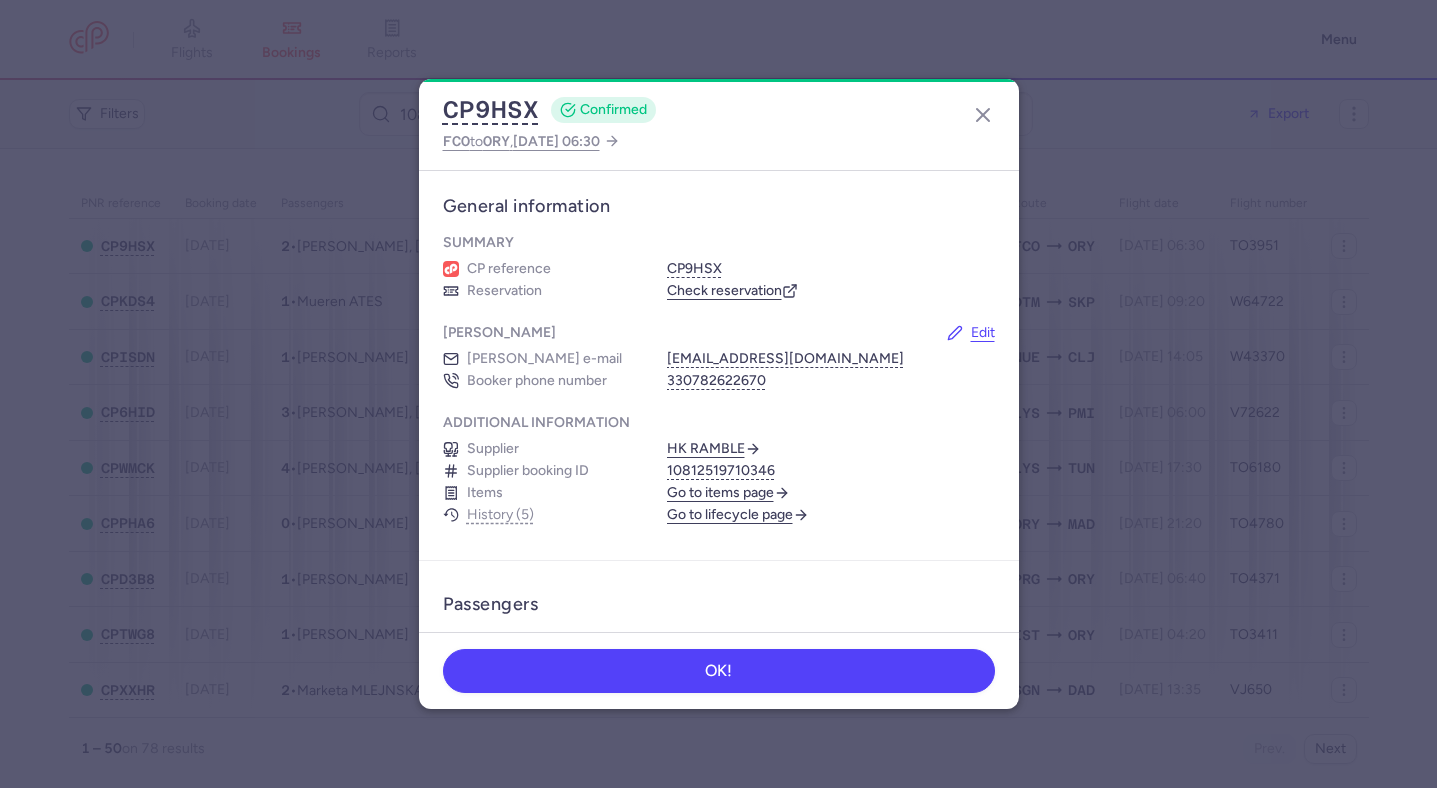 scroll, scrollTop: 0, scrollLeft: 0, axis: both 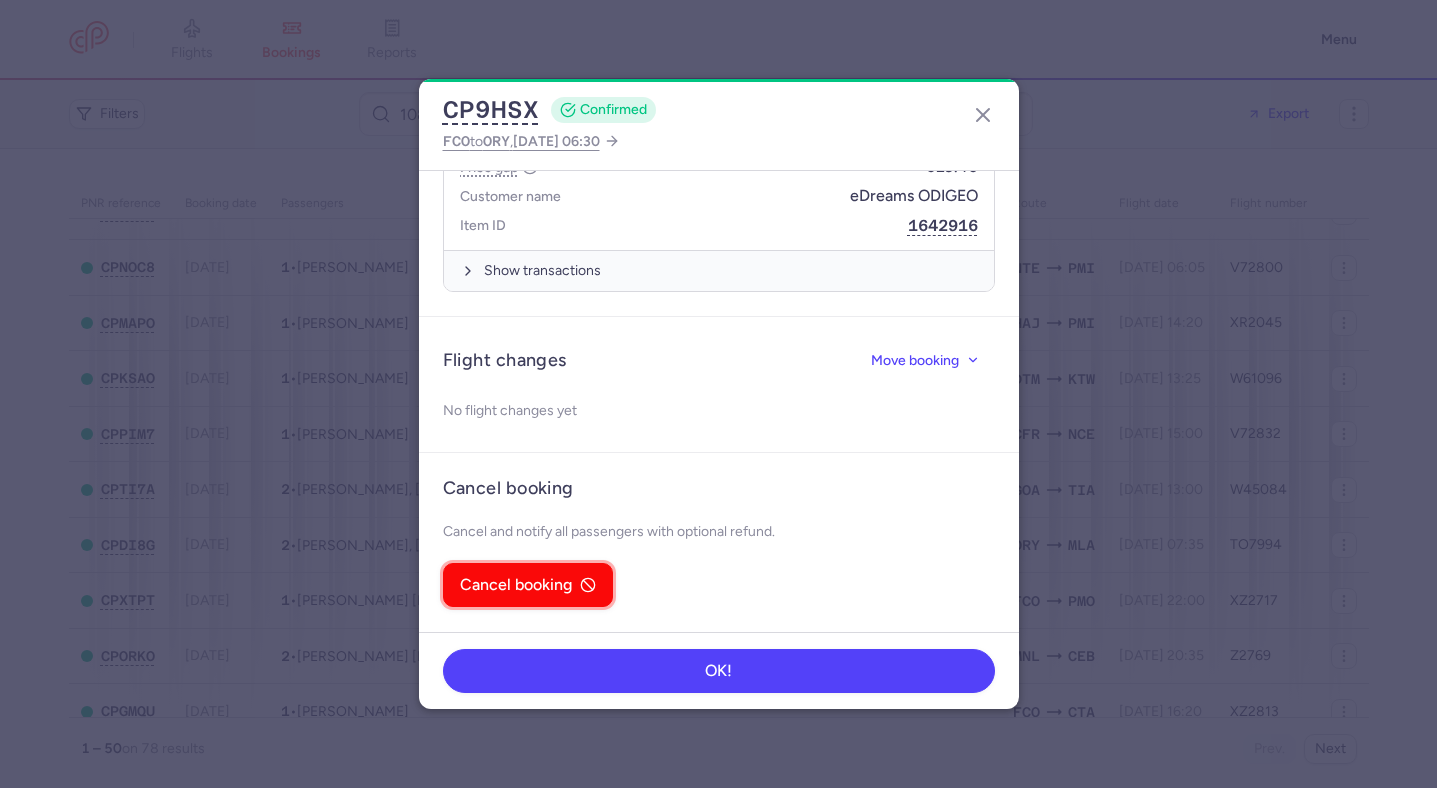 click on "Cancel booking" at bounding box center [516, 585] 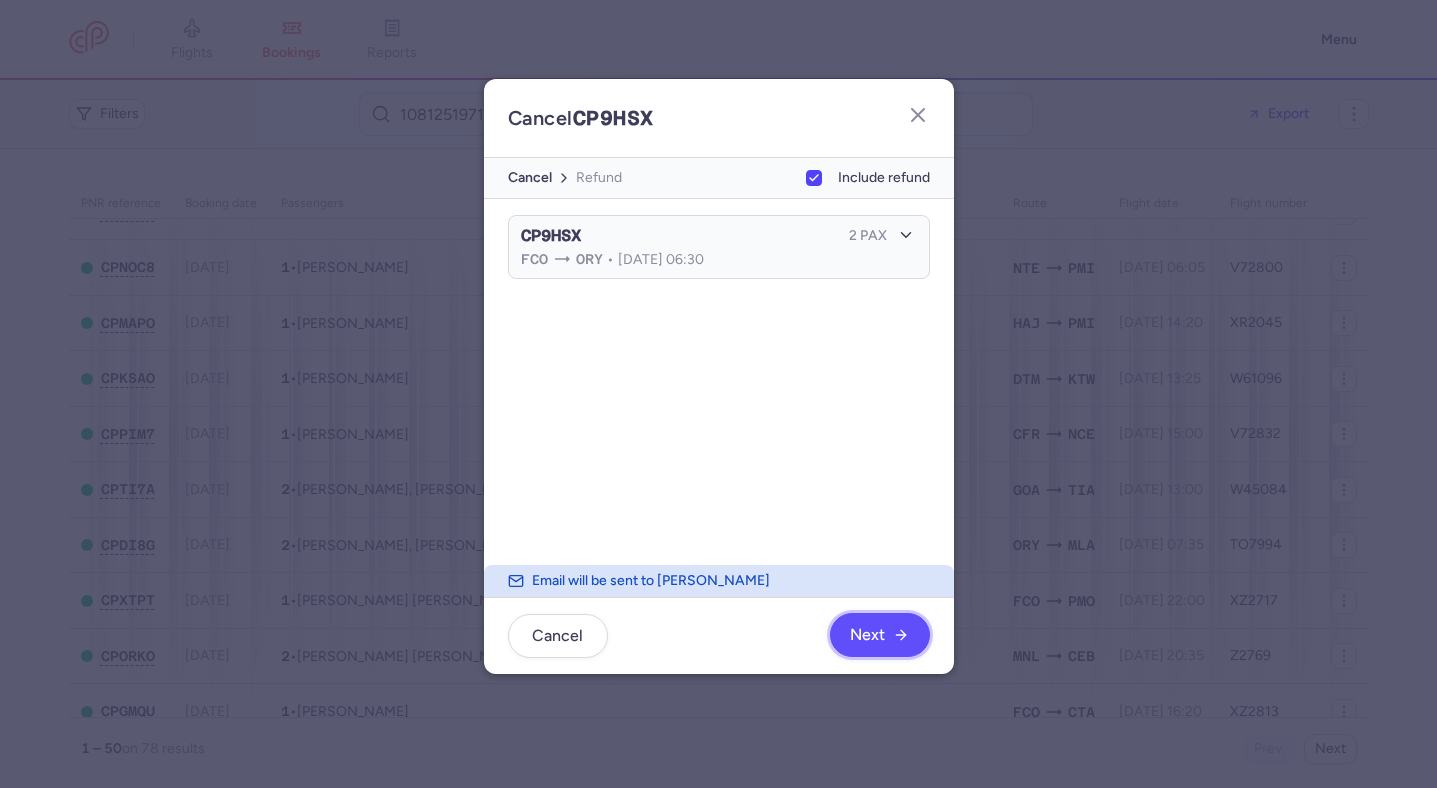 click on "Next" 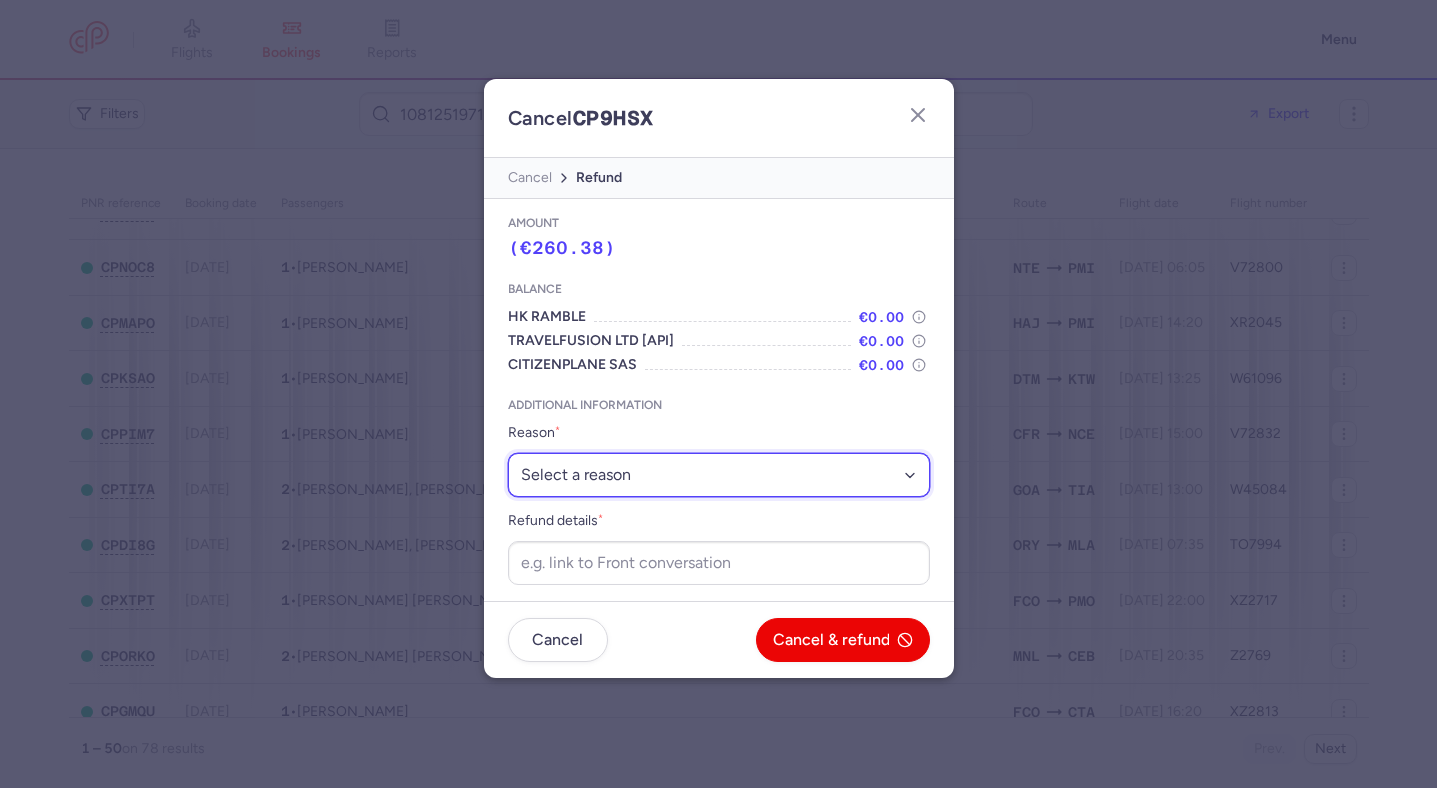 click on "Select a reason ⛔️ Unconfirmed booking ❌ Flight canceled 🙅 Schedule change not accepted" at bounding box center [719, 475] 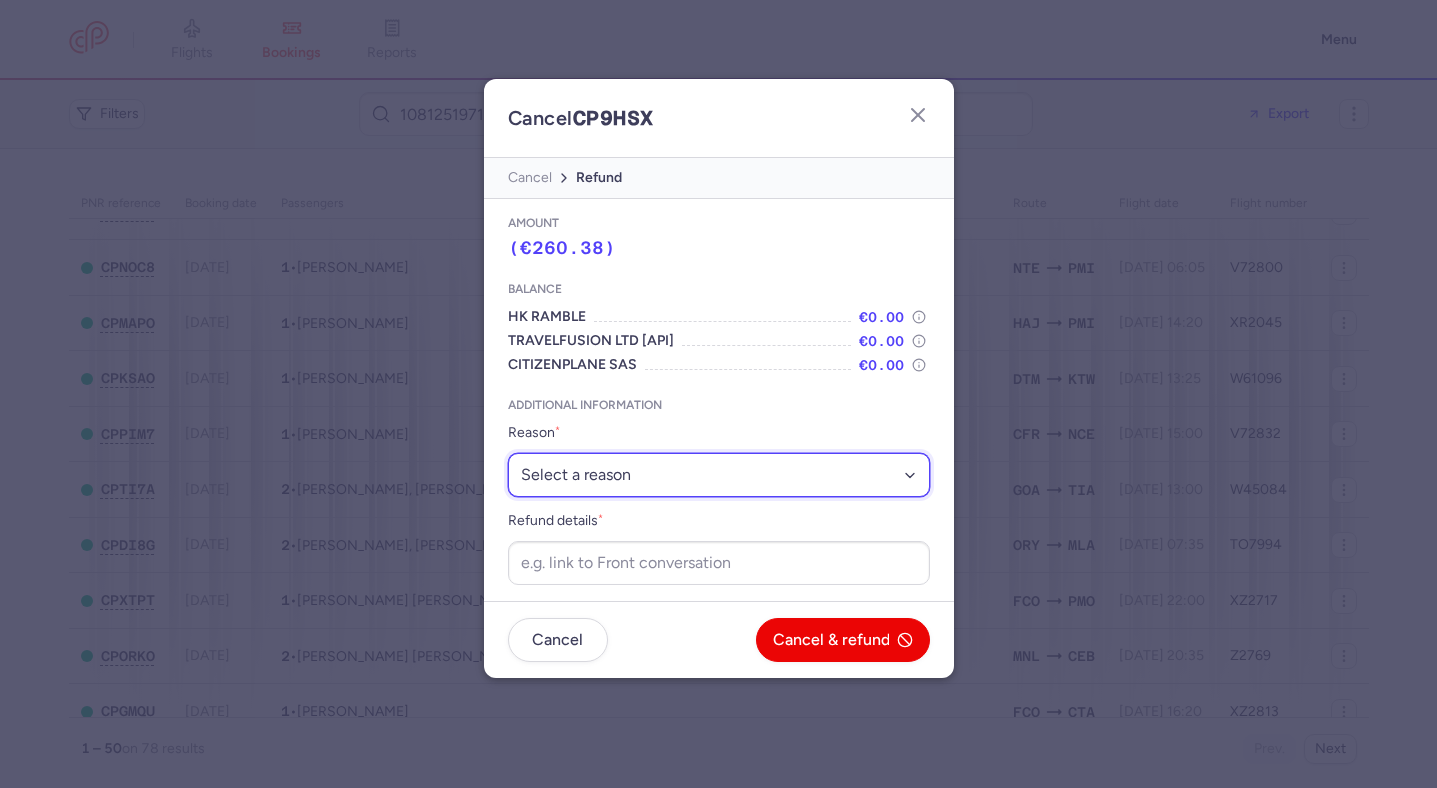 select on "unconfirmed_booking" 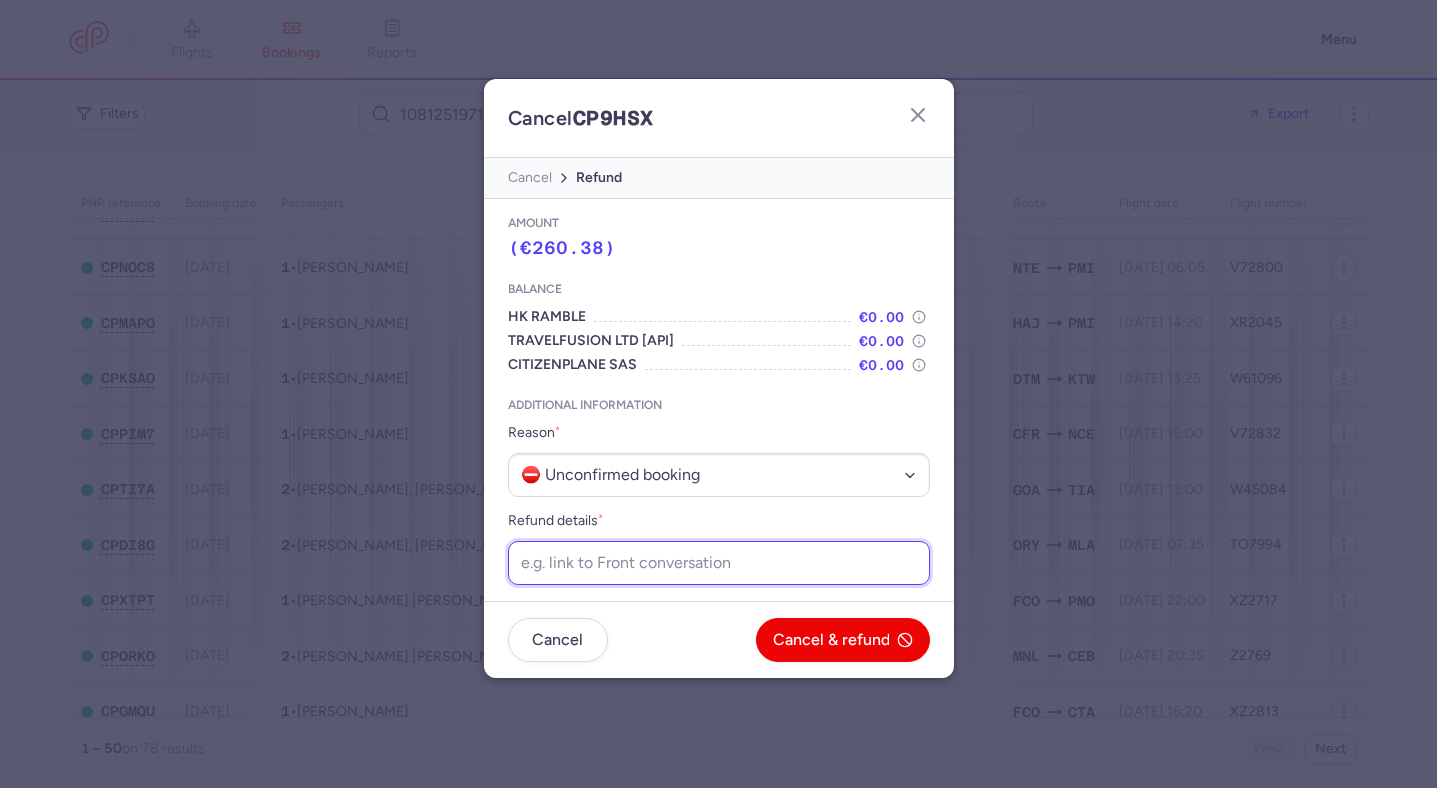 click on "Refund details  *" at bounding box center [719, 563] 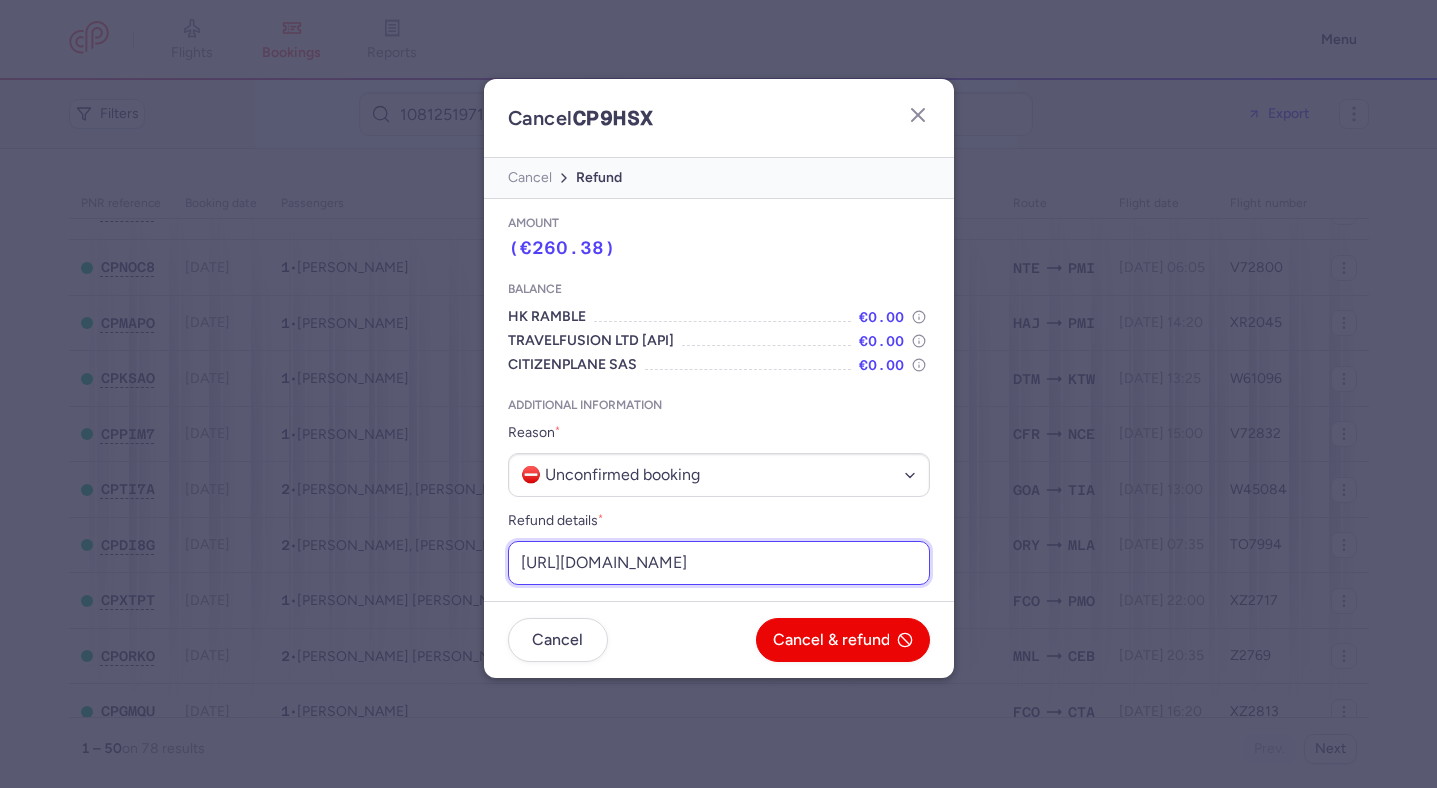 scroll, scrollTop: 0, scrollLeft: 267, axis: horizontal 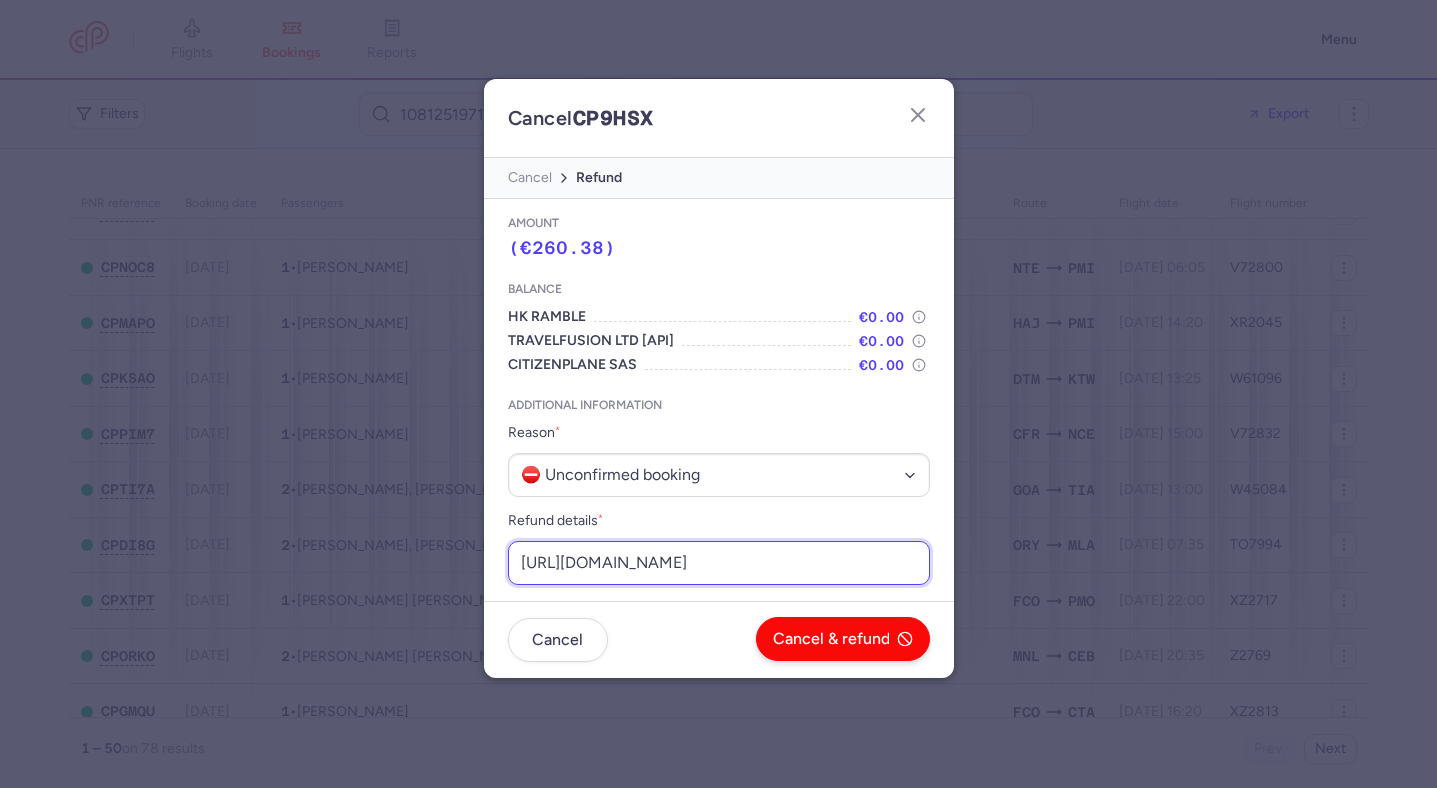 type on "https://app.frontapp.com/open/msg_pvysgoy?key=KIa0VHyq63jewRsWaP0wjb5XqA6q16vT" 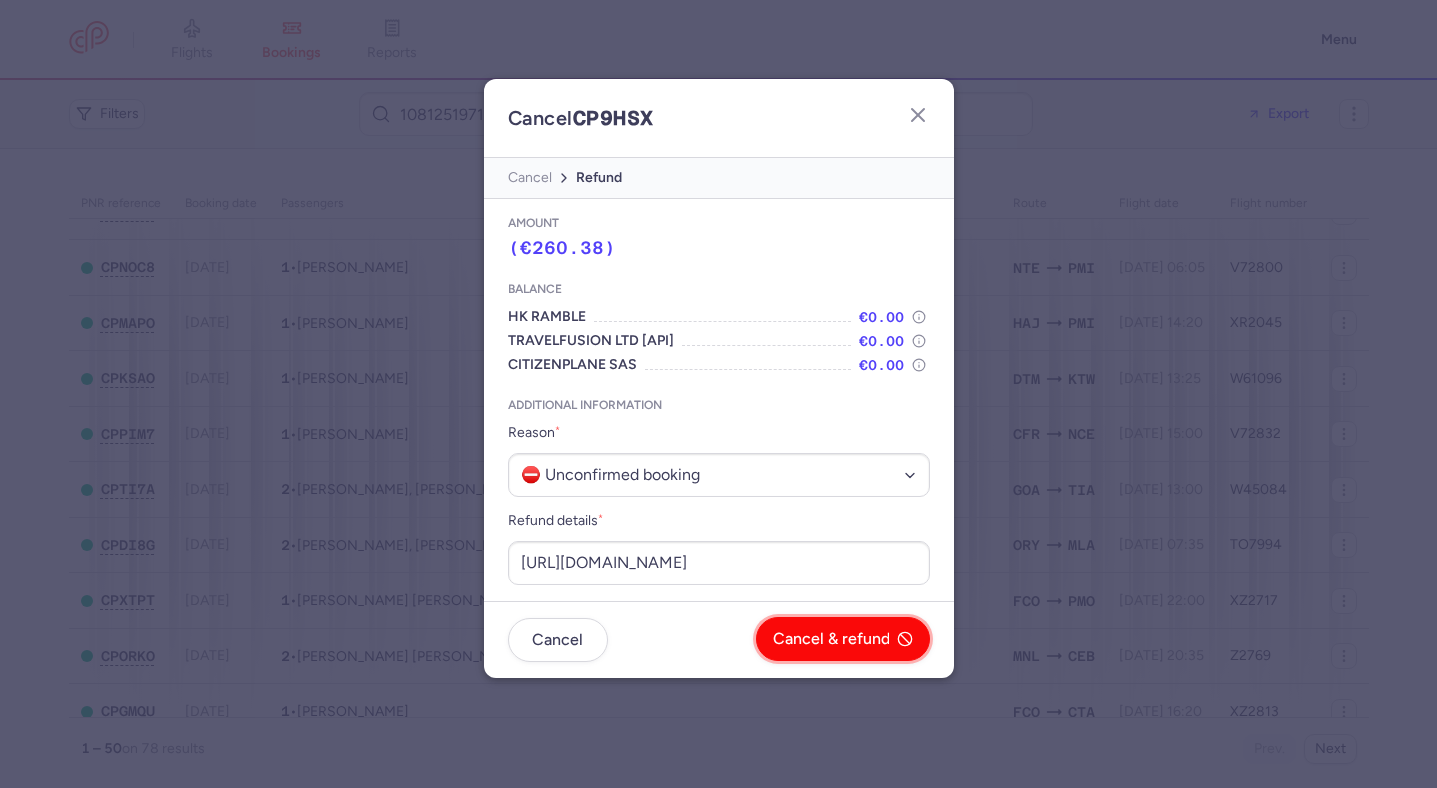 click on "Cancel & refund" 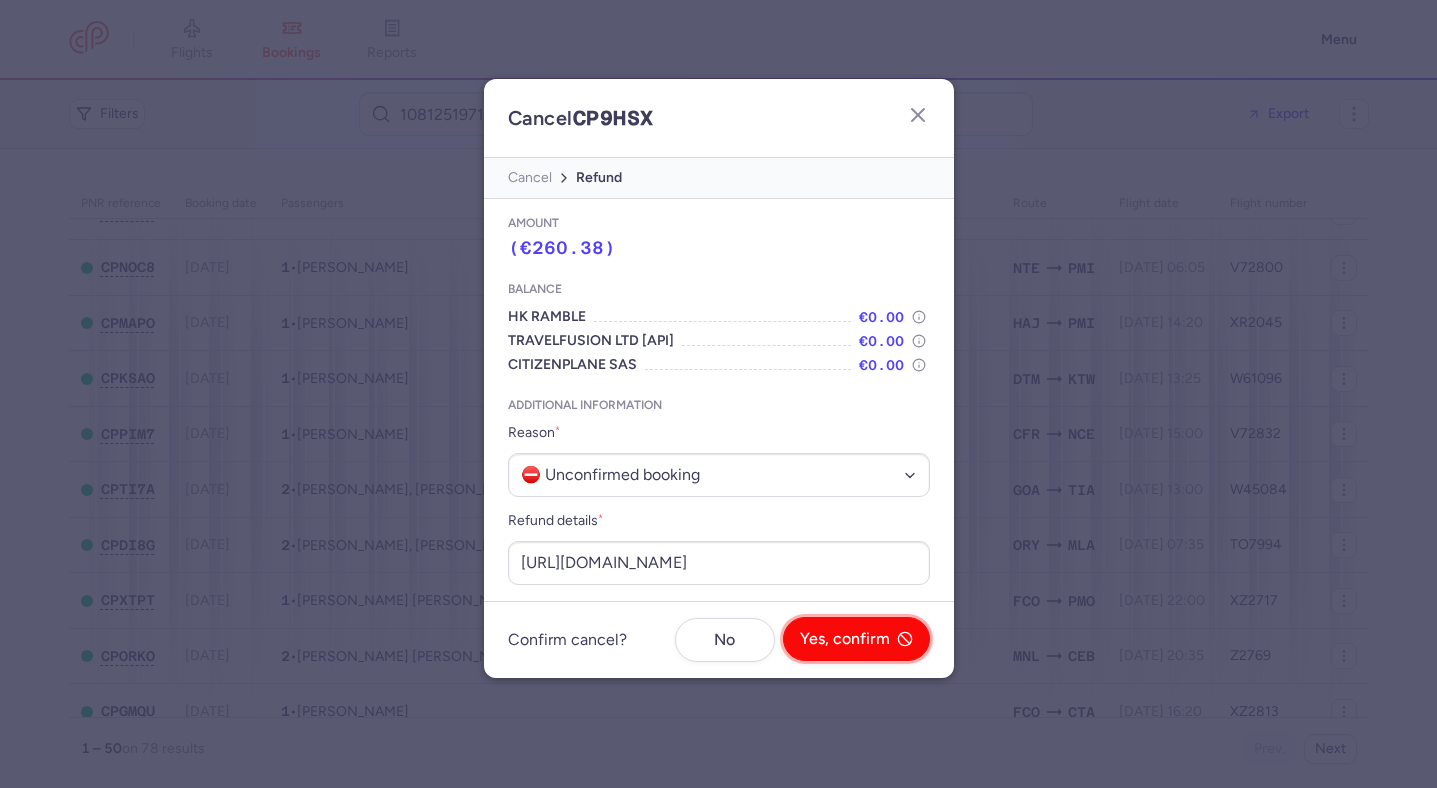 click on "Yes, confirm" 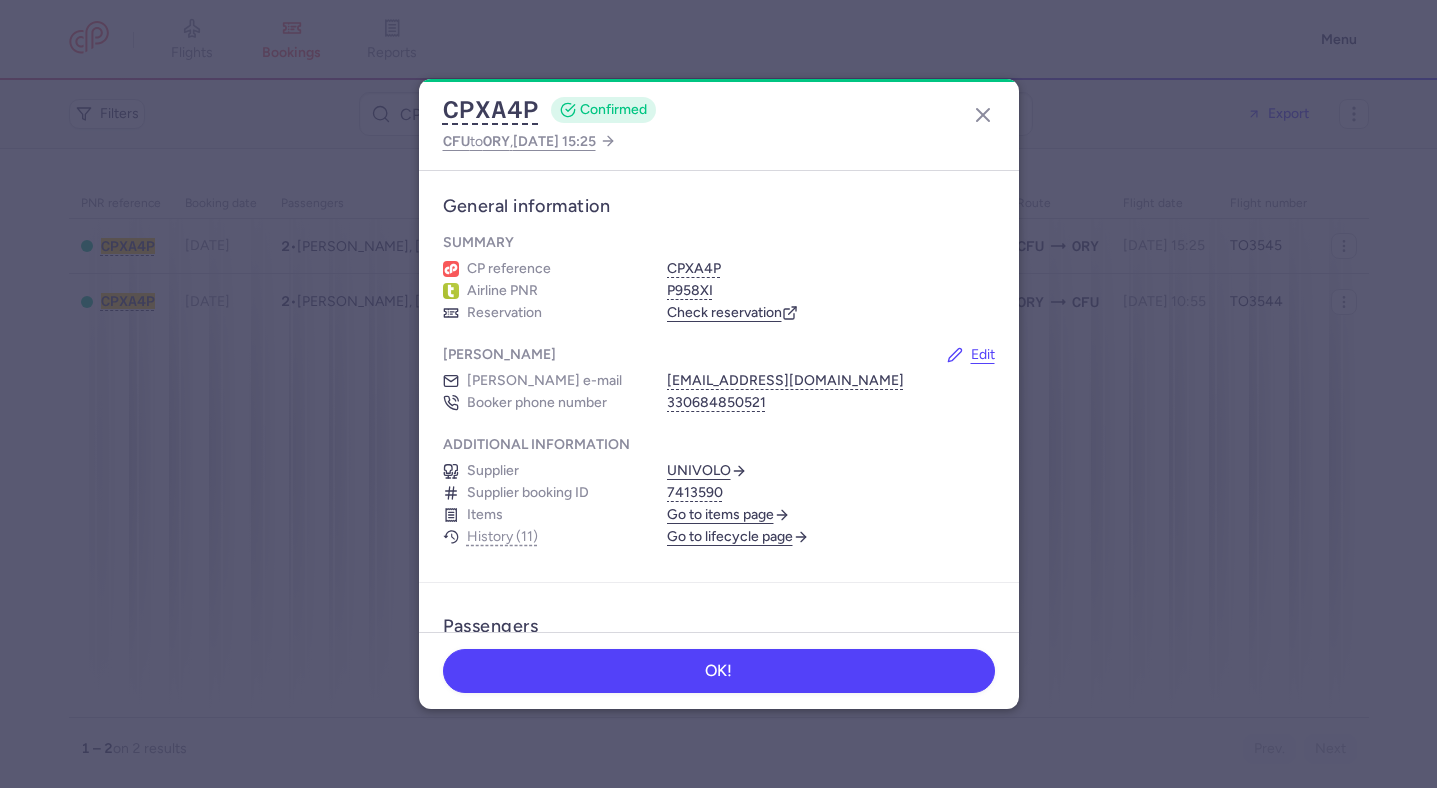 scroll, scrollTop: 0, scrollLeft: 0, axis: both 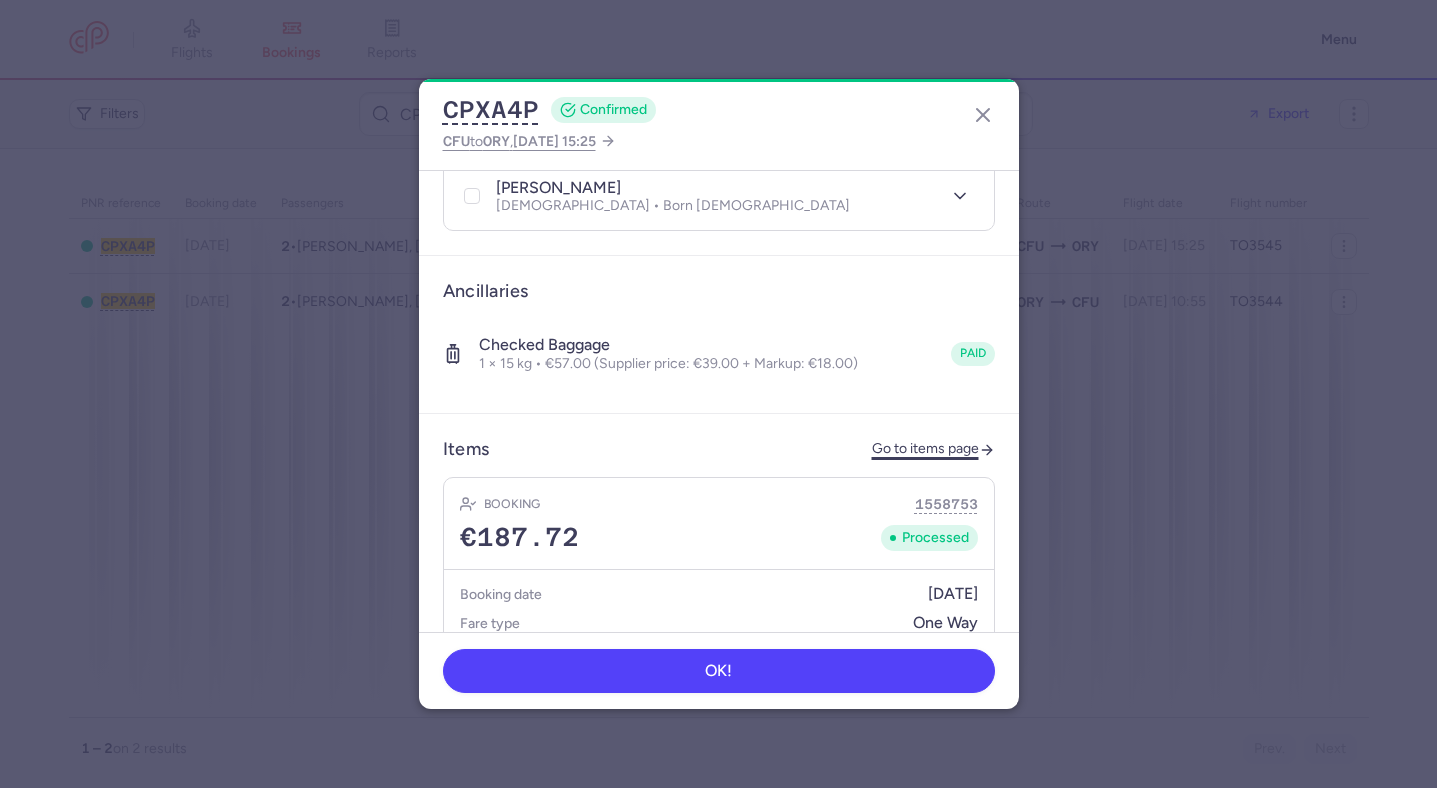 click on "Go to items page" 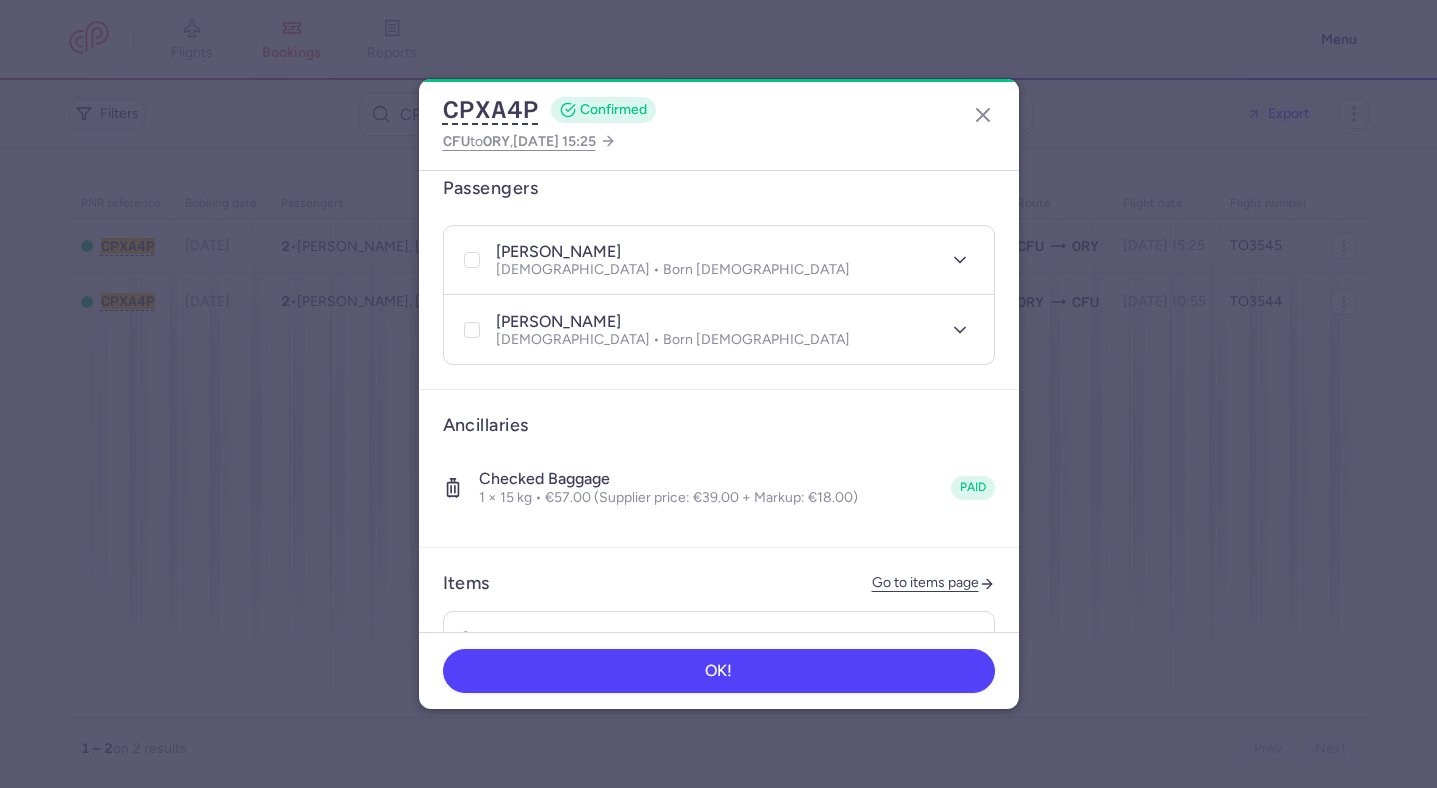 scroll, scrollTop: 556, scrollLeft: 0, axis: vertical 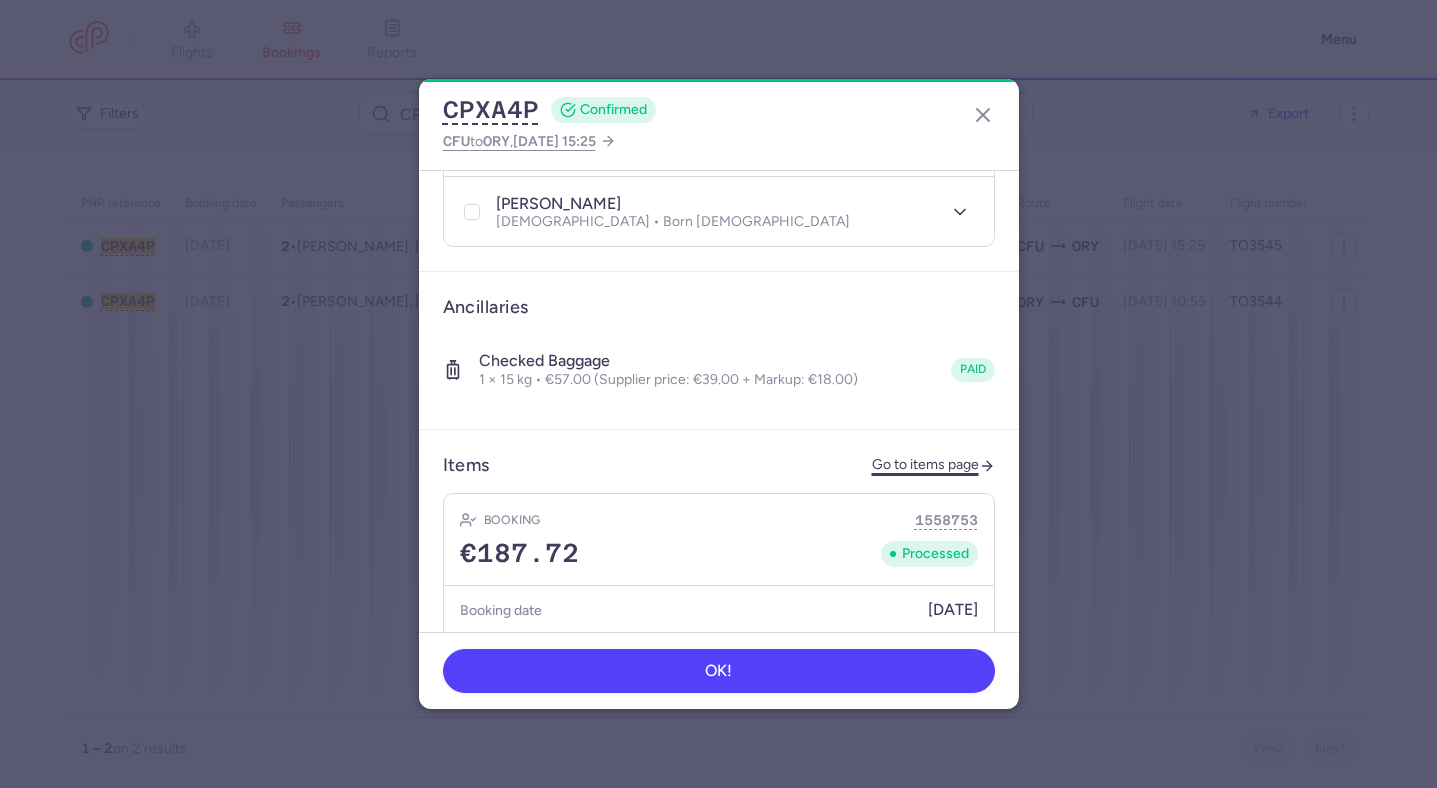click on "Go to items page" 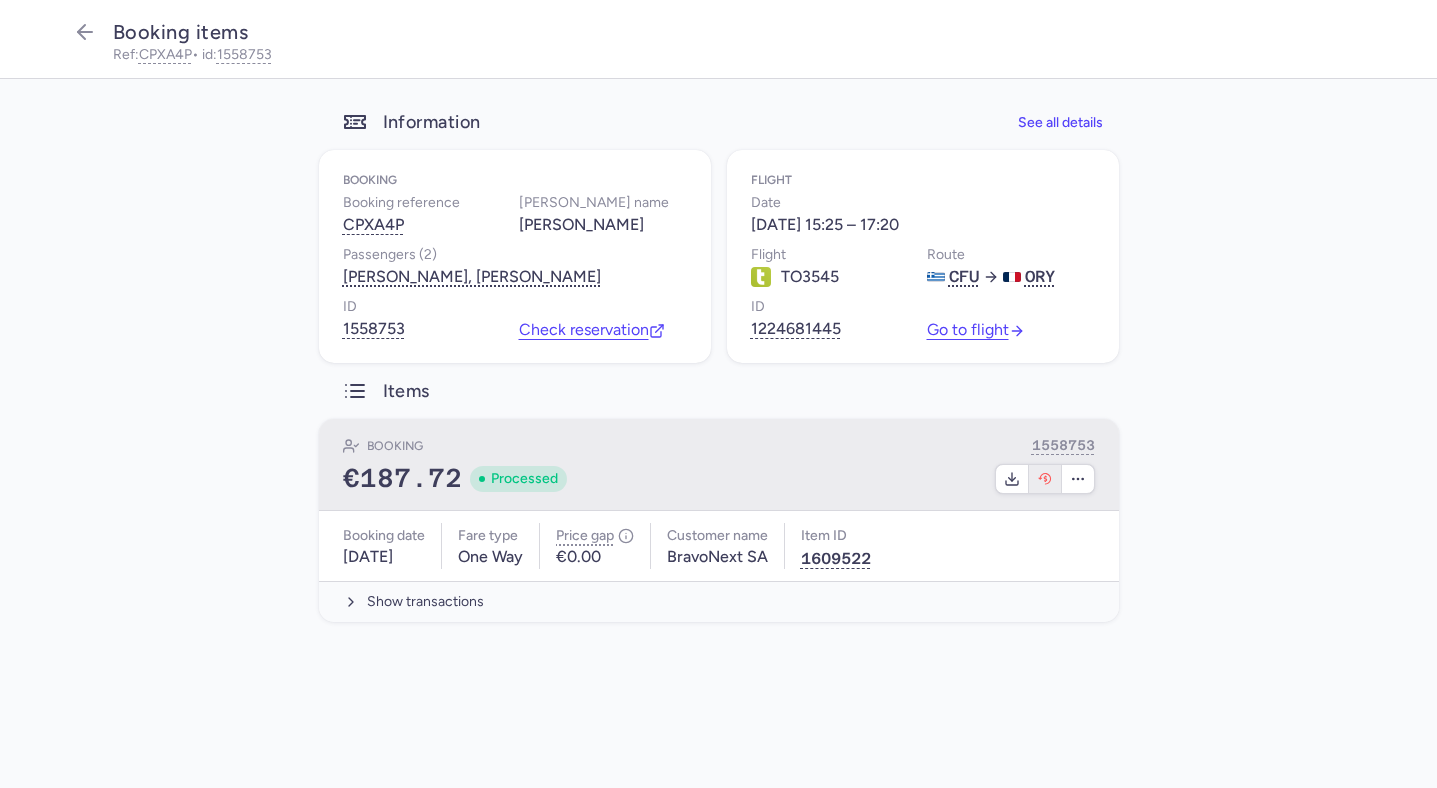 click 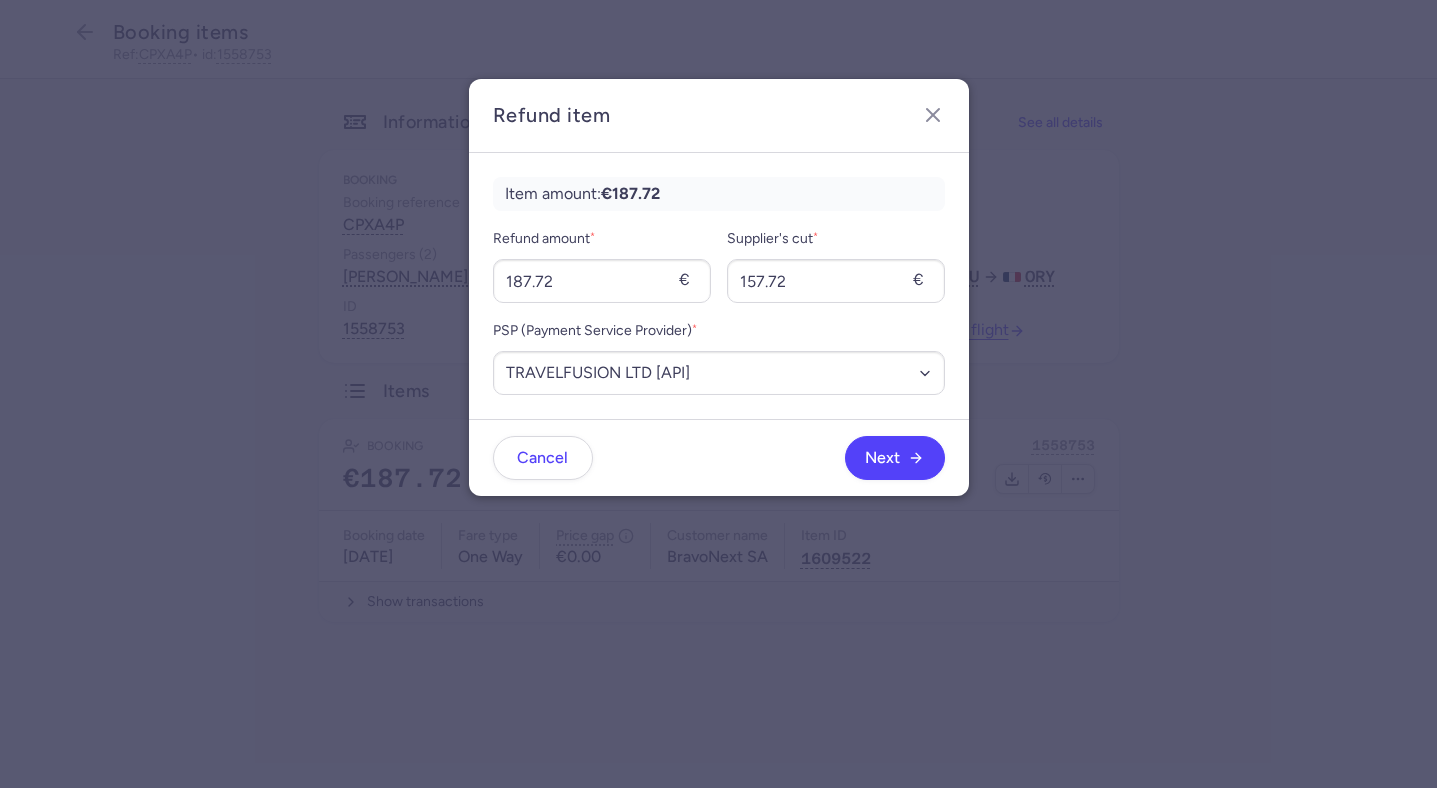 click on "Refund amount  * 187.72 €" at bounding box center [602, 265] 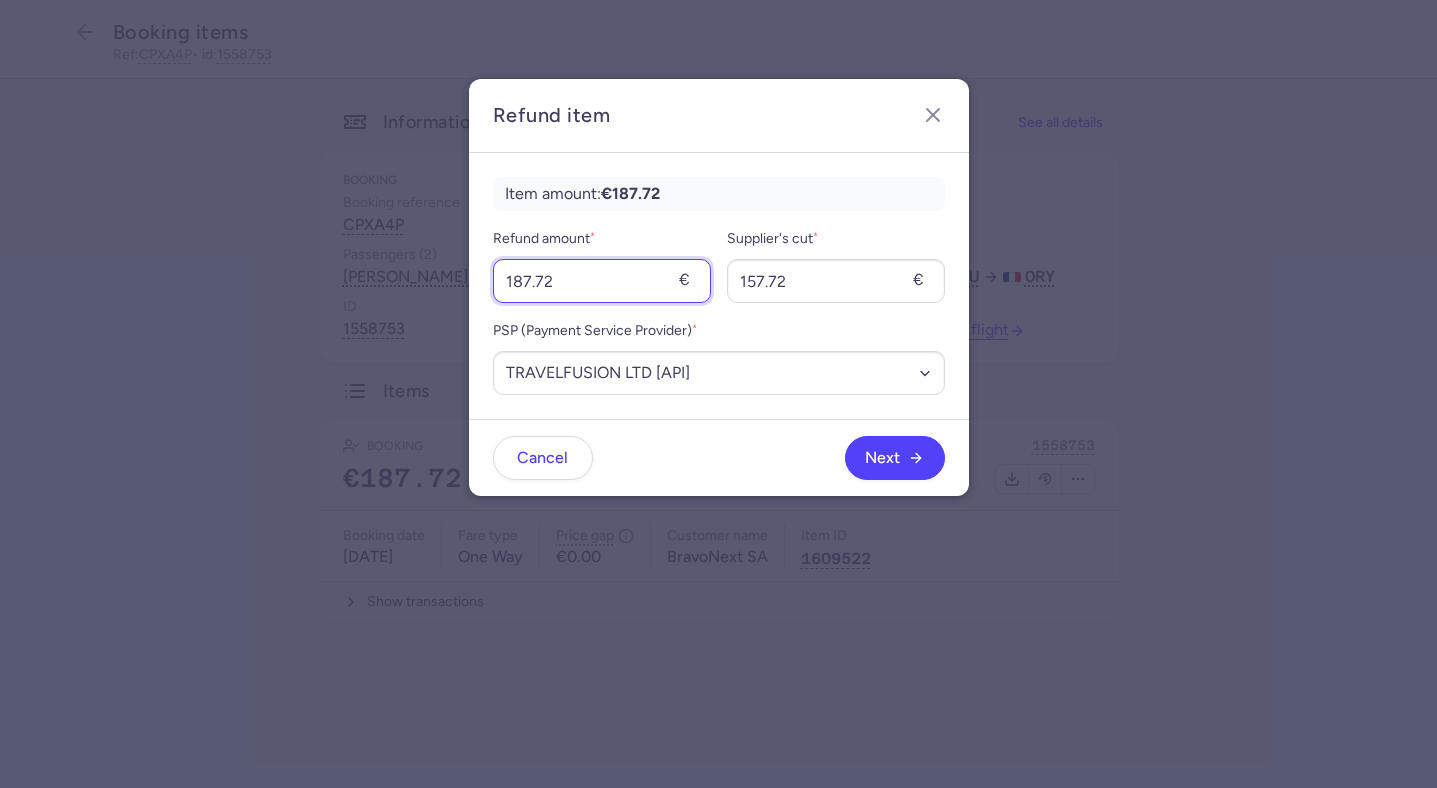 click on "187.72" at bounding box center [602, 281] 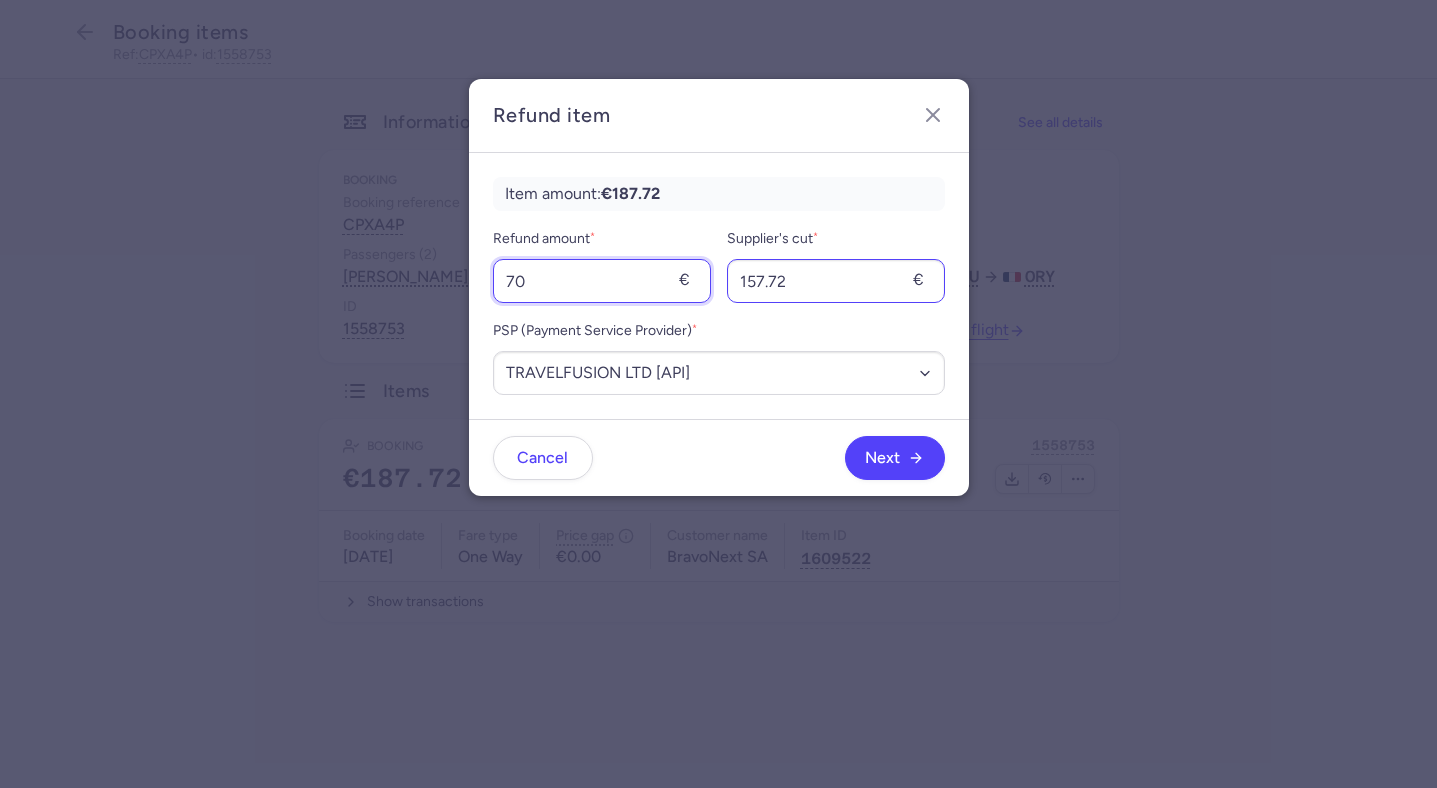 type on "70" 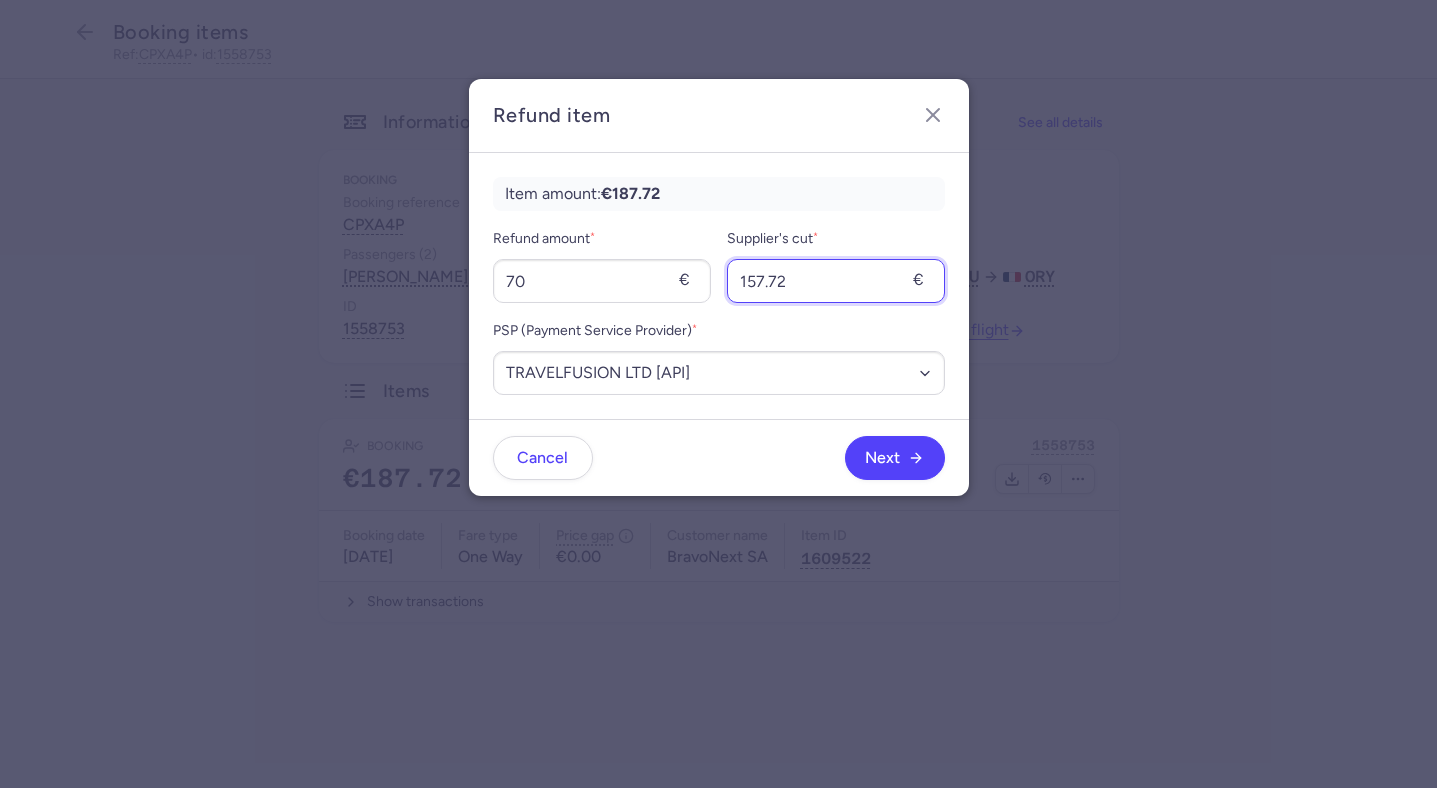 click on "157.72" at bounding box center [836, 281] 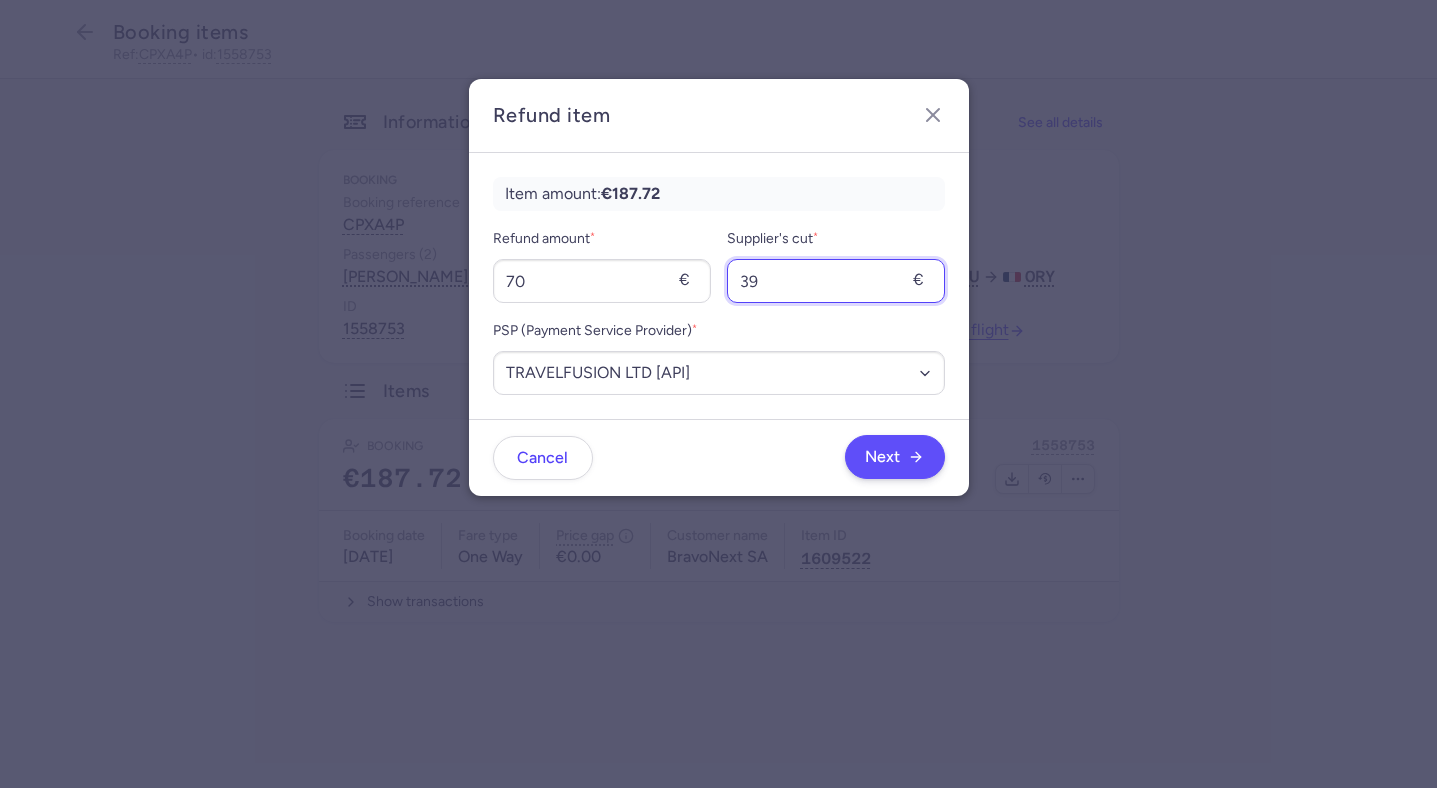 type on "39" 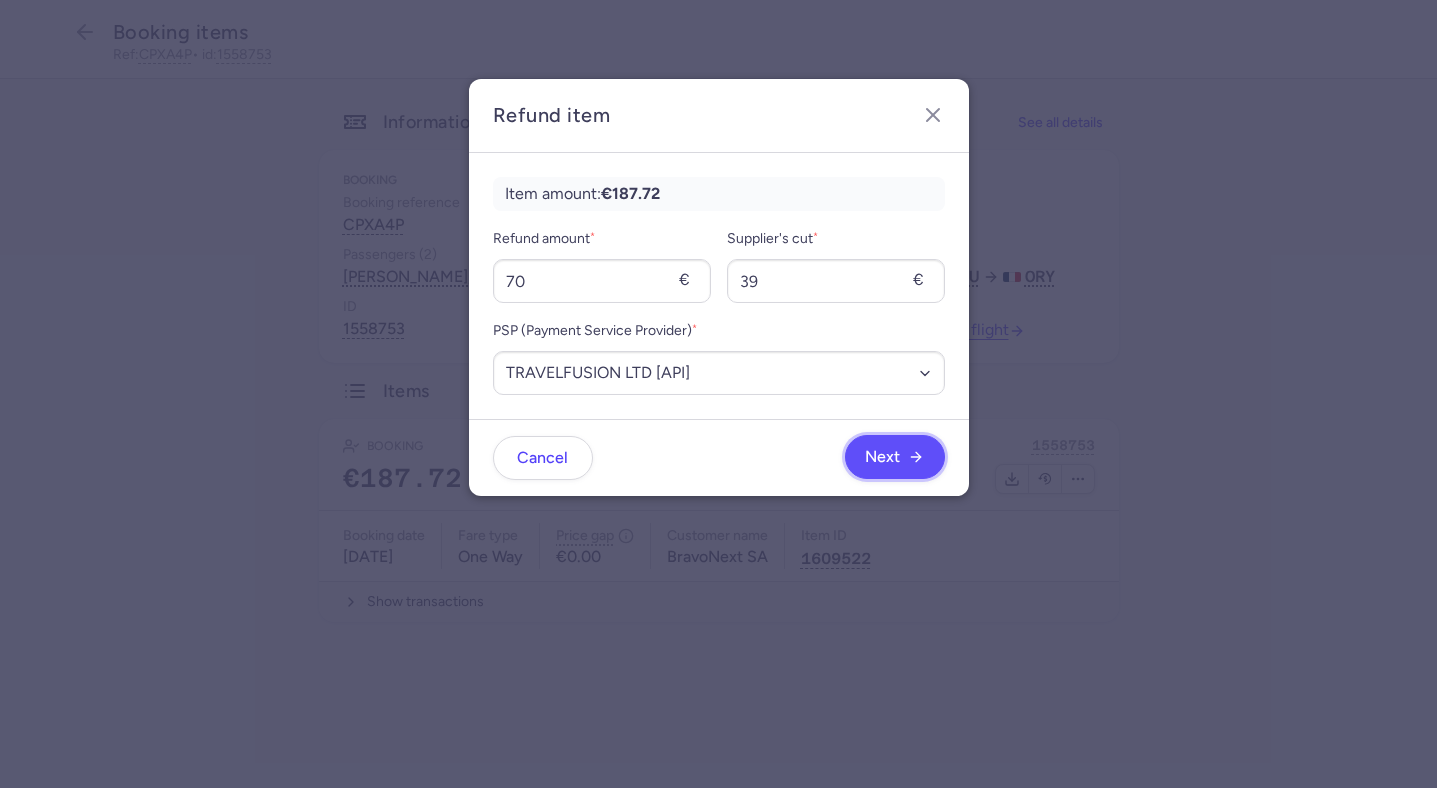 click on "Next" at bounding box center (895, 457) 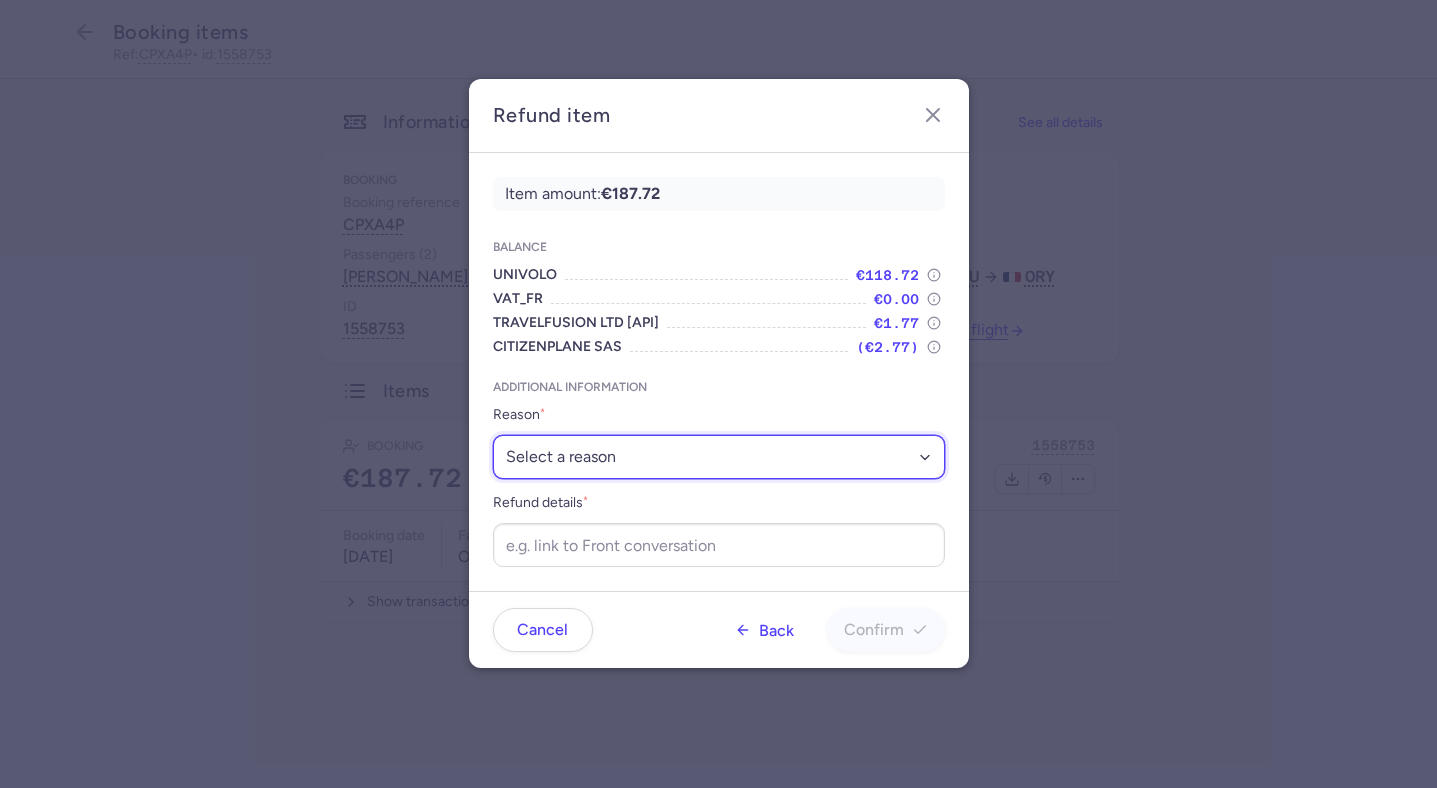 click on "Select a reason ✈️ Airline ceasing ops 💼 Ancillary issue 📄 APIS missing ⚙️ CitizenPlane error ⛔️ Denied boarding 🔁 Duplicate ❌ Flight canceled 🕵🏼‍♂️ Fraud 🎁 Goodwill 🎫 Goodwill allowance 🙃 Other 💺 Overbooking 💸 Refund with penalty 🙅 Schedule change not accepted 🤕 Supplier error 💵 Tax refund ❓ Unconfirmed booking" at bounding box center (719, 457) 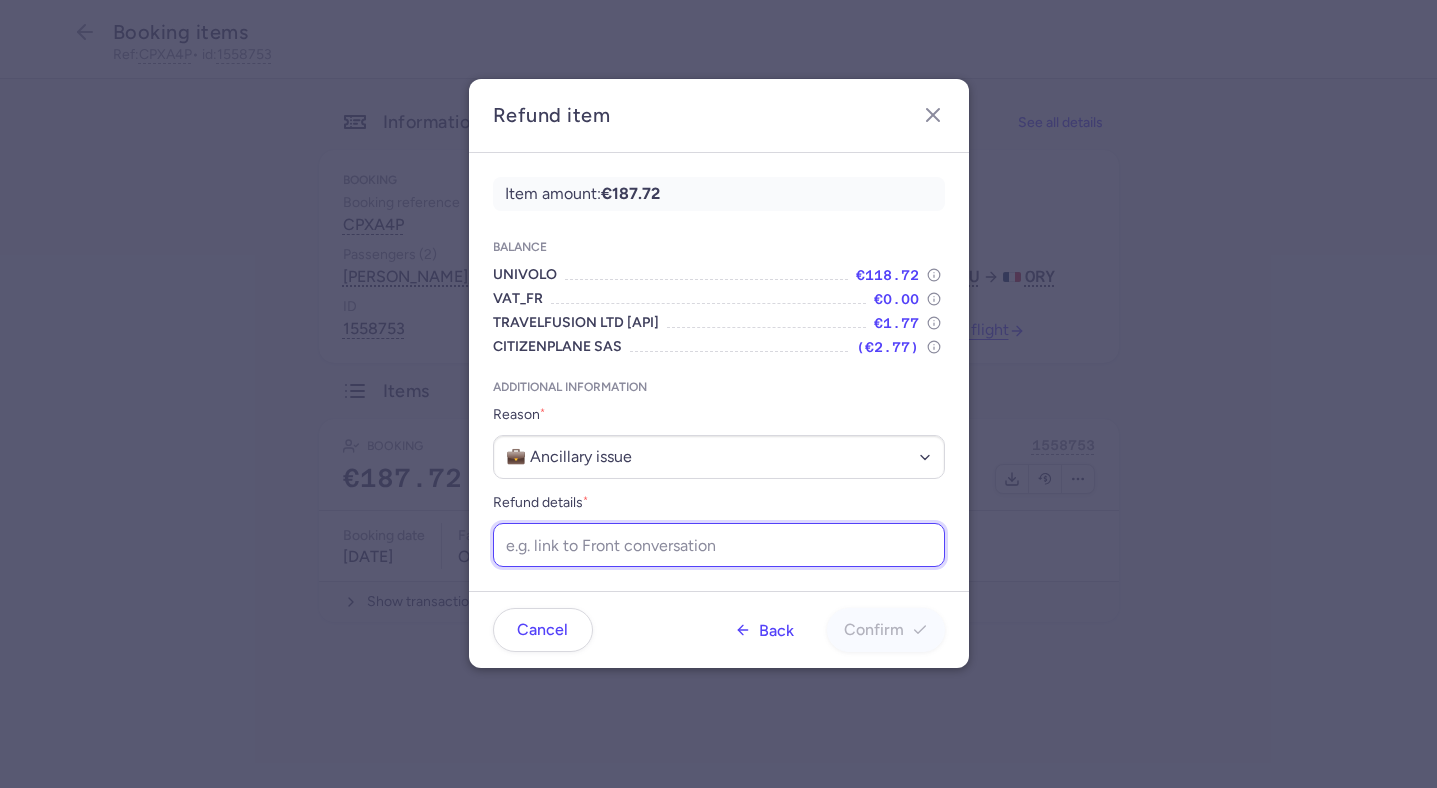 click on "Refund details  *" at bounding box center (719, 545) 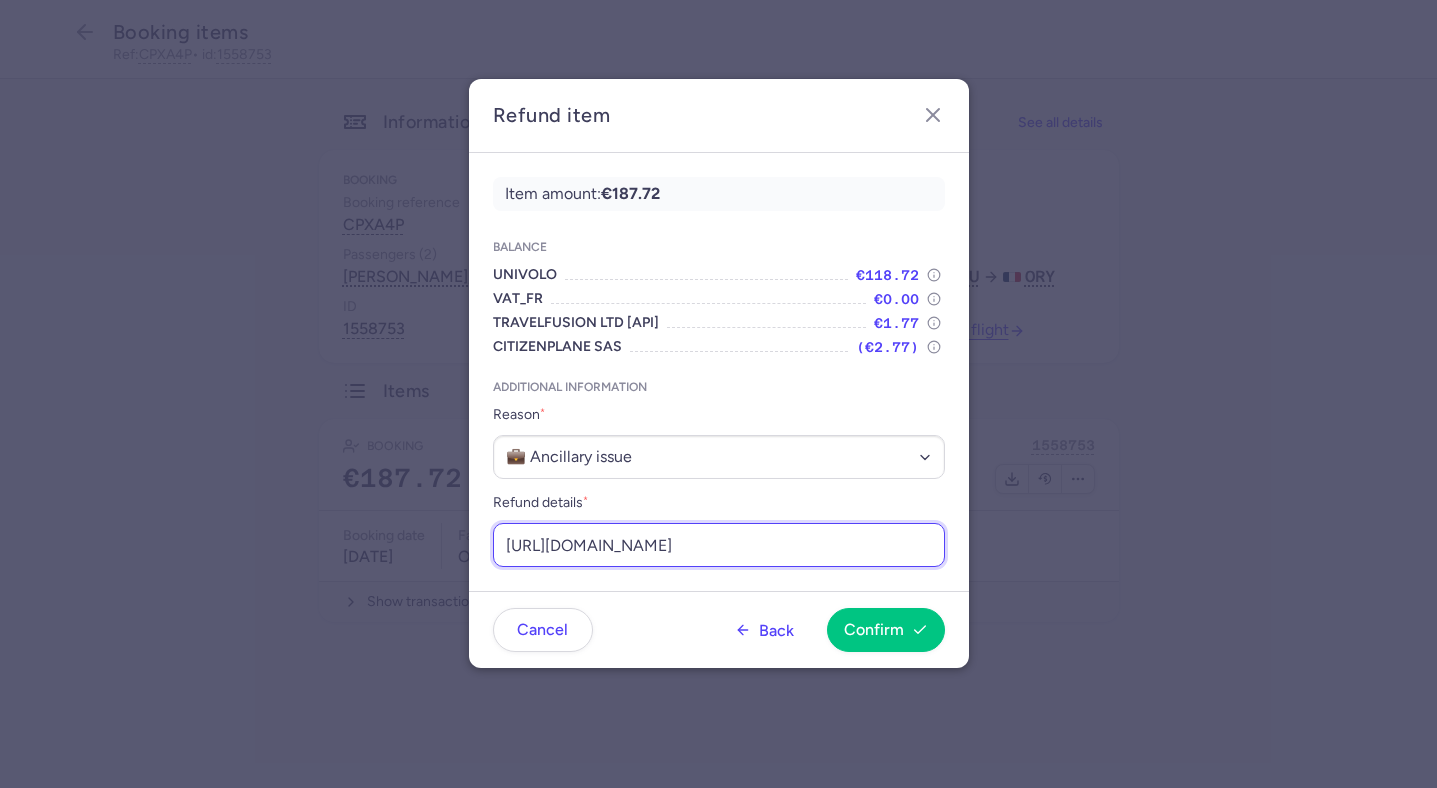 scroll, scrollTop: 0, scrollLeft: 240, axis: horizontal 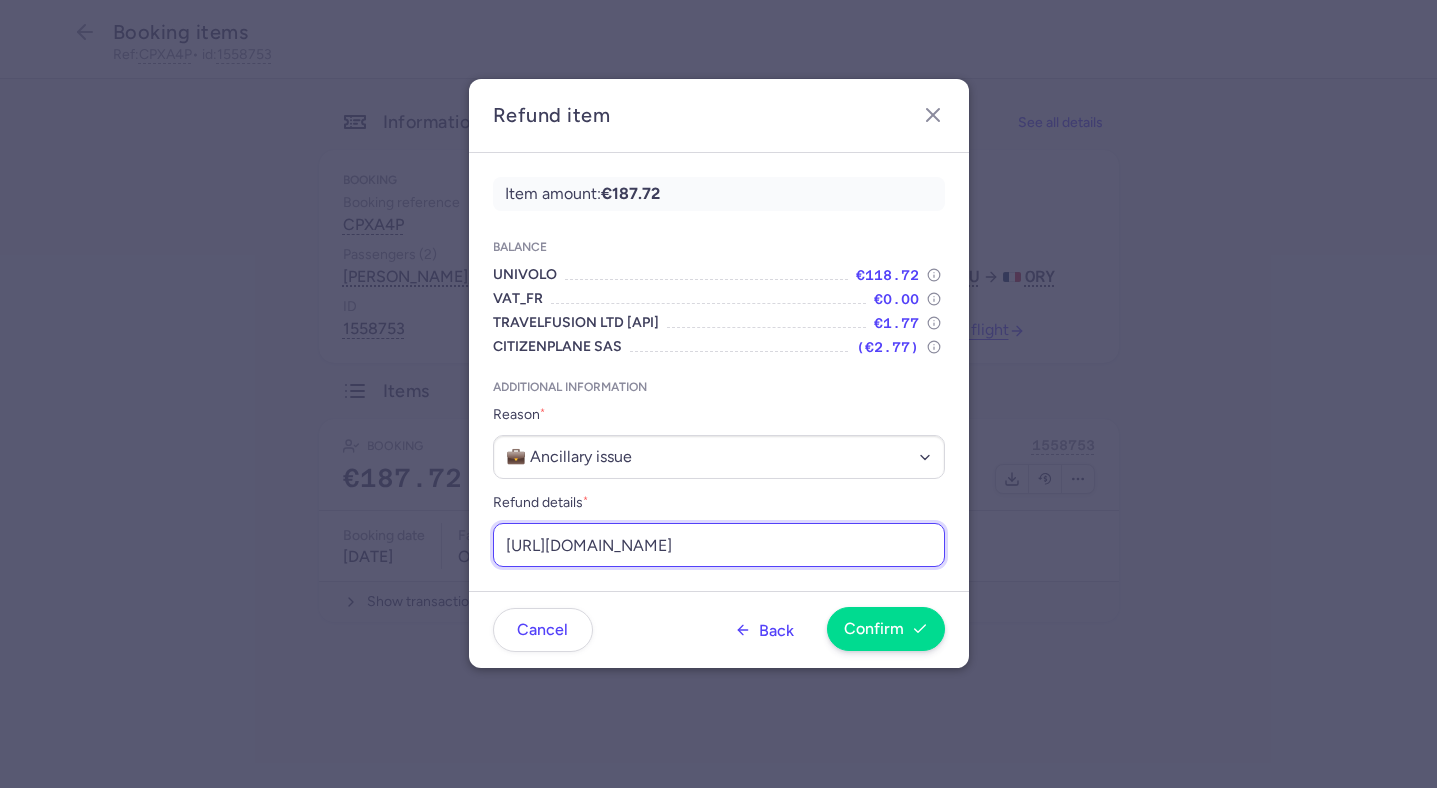 type on "[URL][DOMAIN_NAME]" 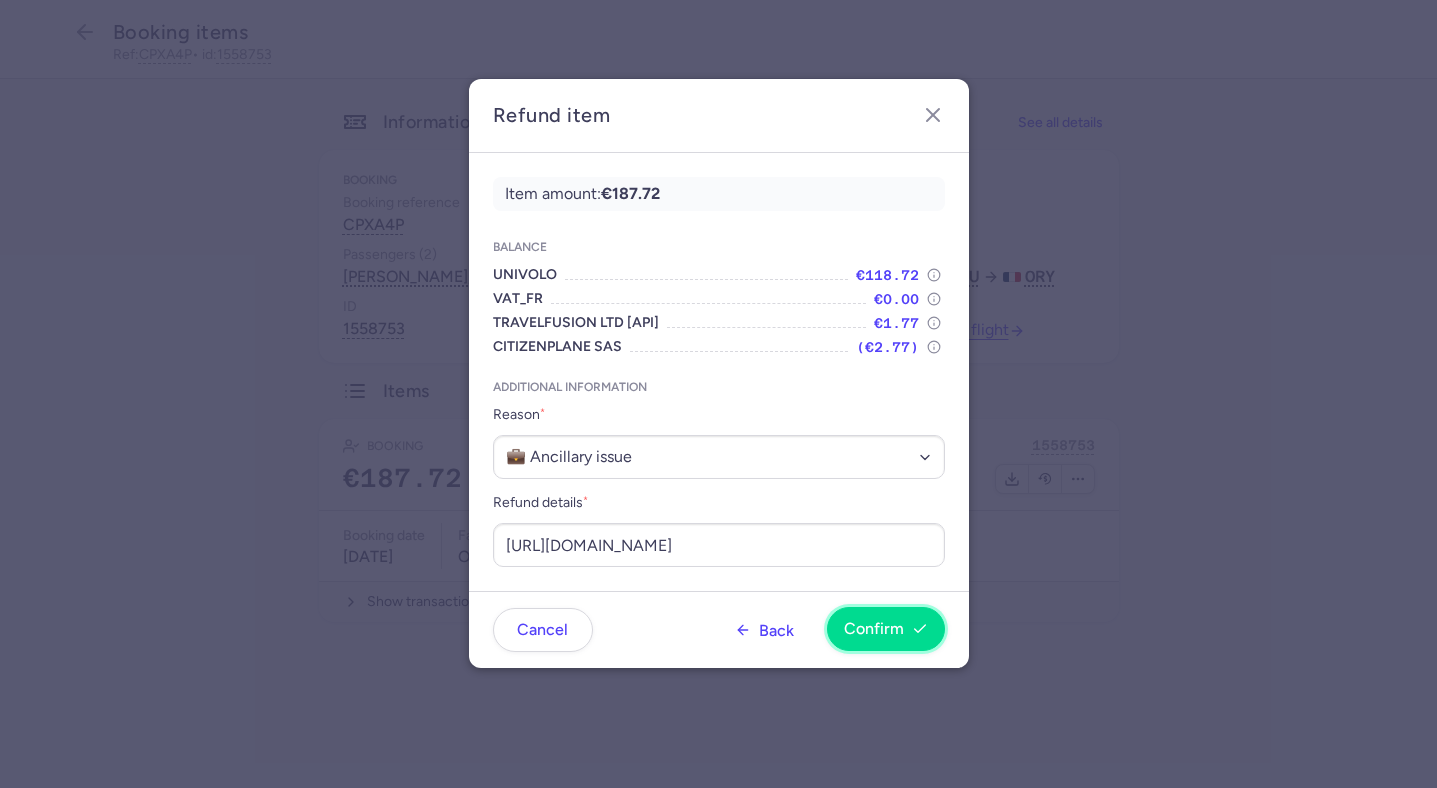 click on "Confirm" at bounding box center [886, 629] 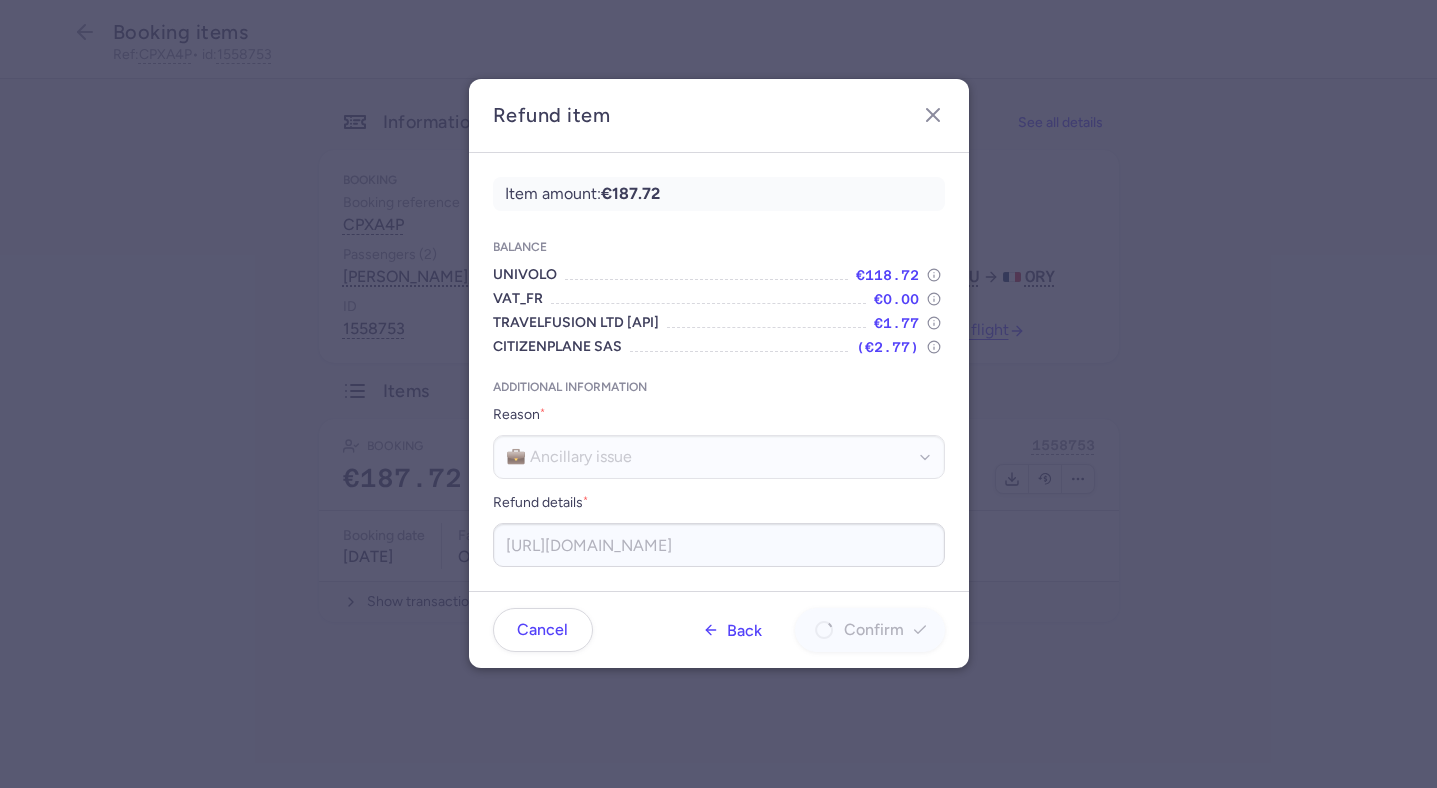 scroll, scrollTop: 0, scrollLeft: 0, axis: both 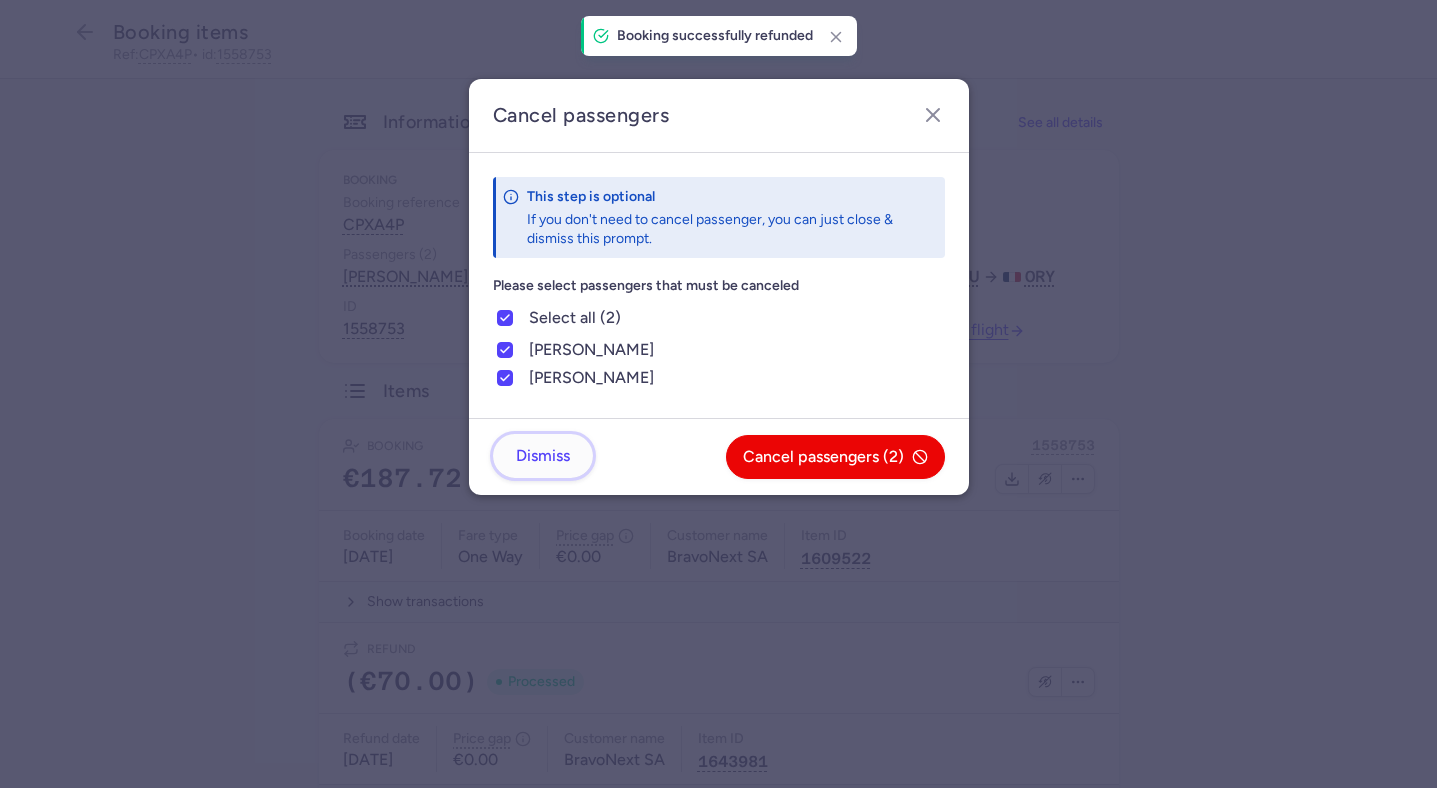 click on "Dismiss" 